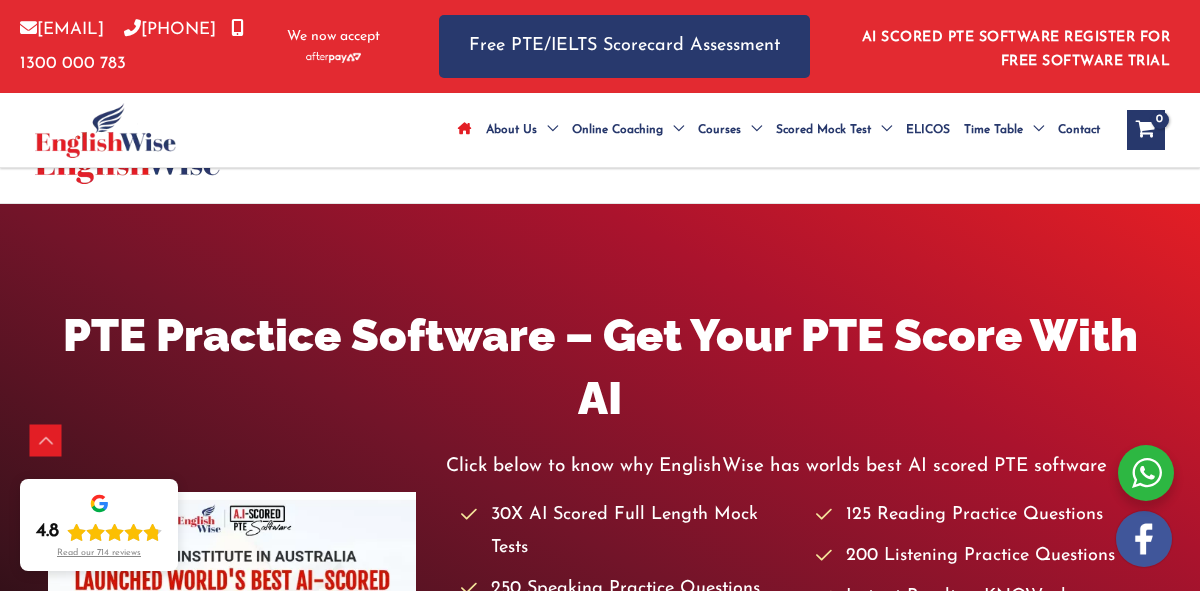 scroll, scrollTop: 406, scrollLeft: 0, axis: vertical 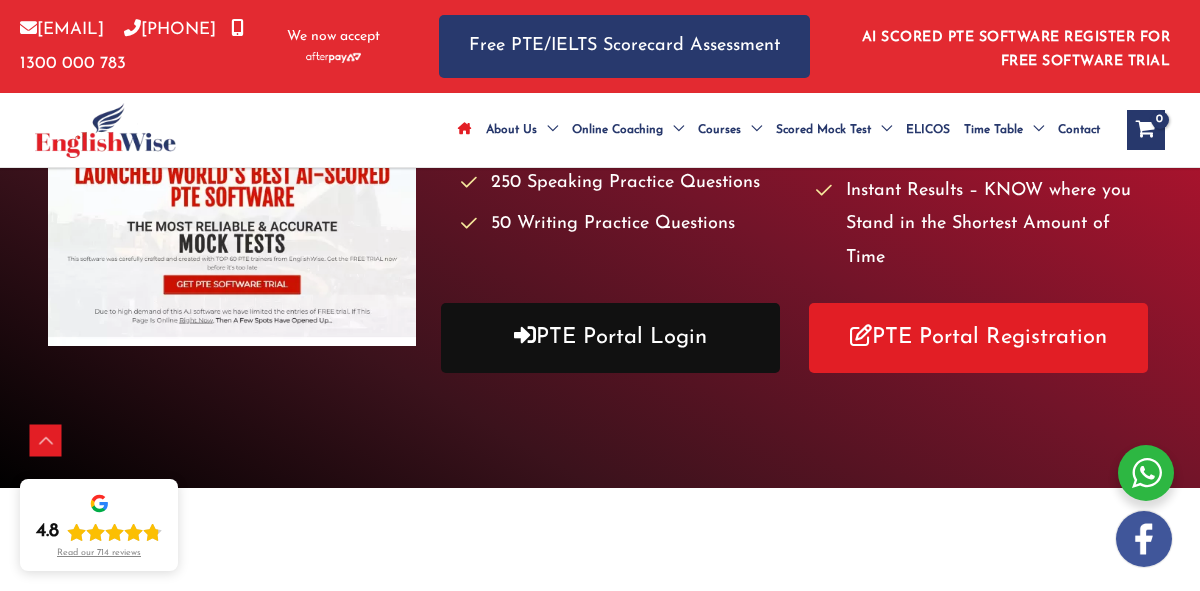 click on "PTE Portal Login" at bounding box center (610, 337) 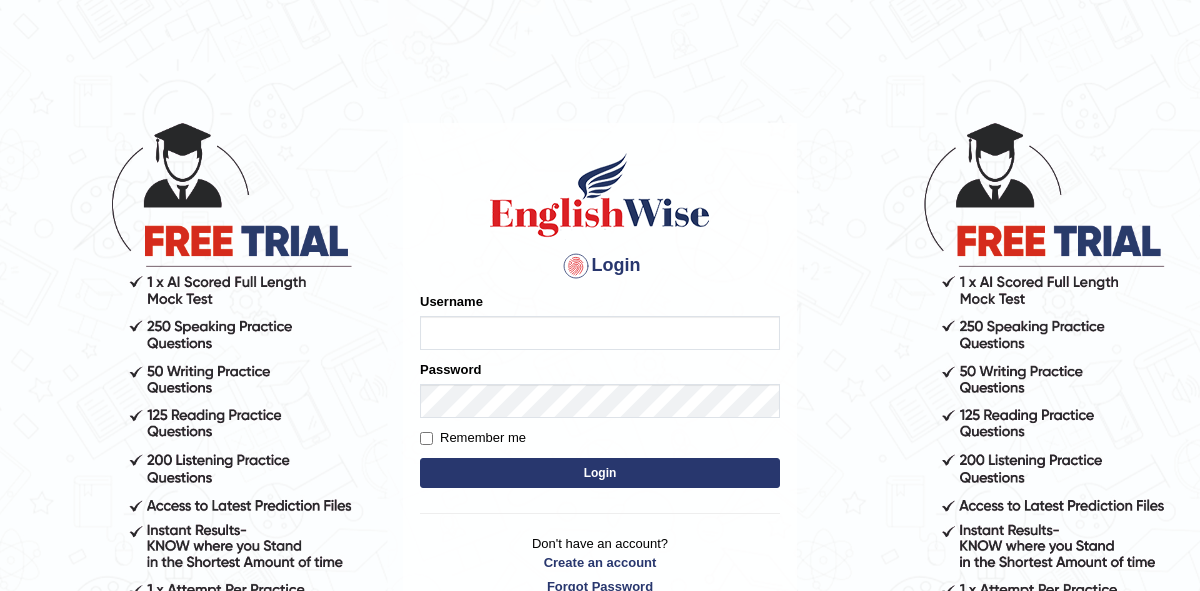 scroll, scrollTop: 0, scrollLeft: 0, axis: both 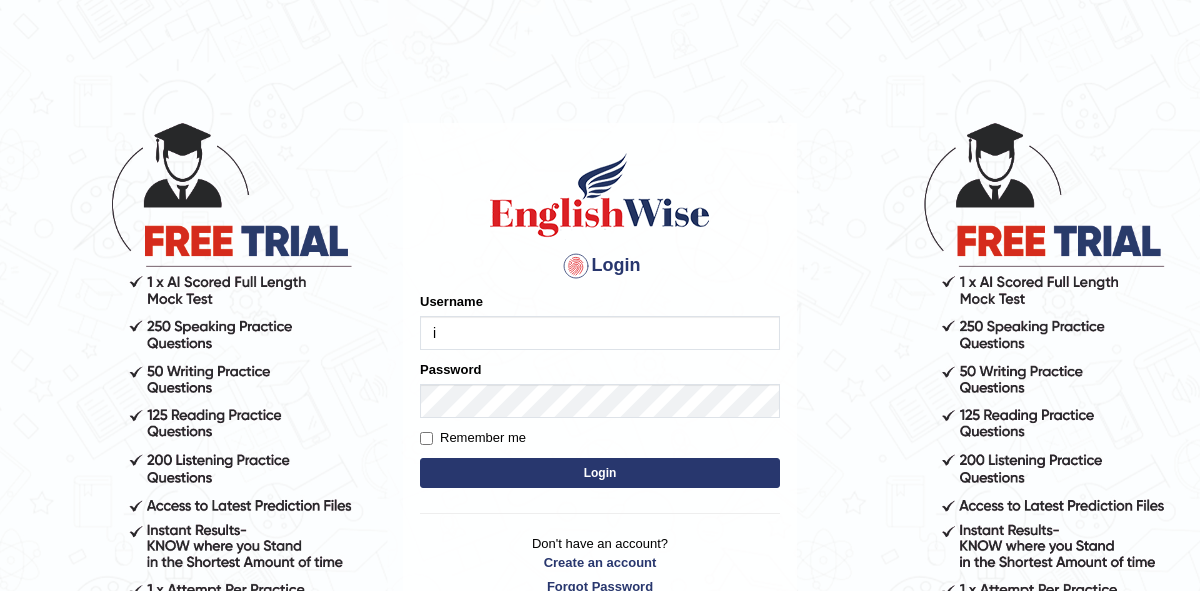 type on "[LAST]" 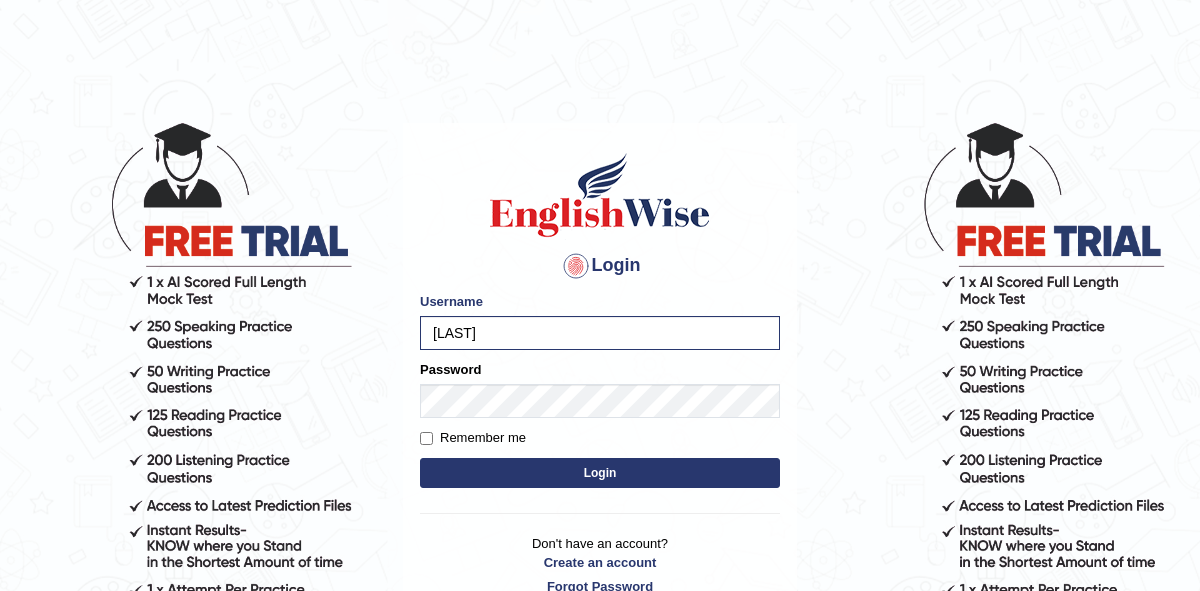 click on "Login" at bounding box center (600, 473) 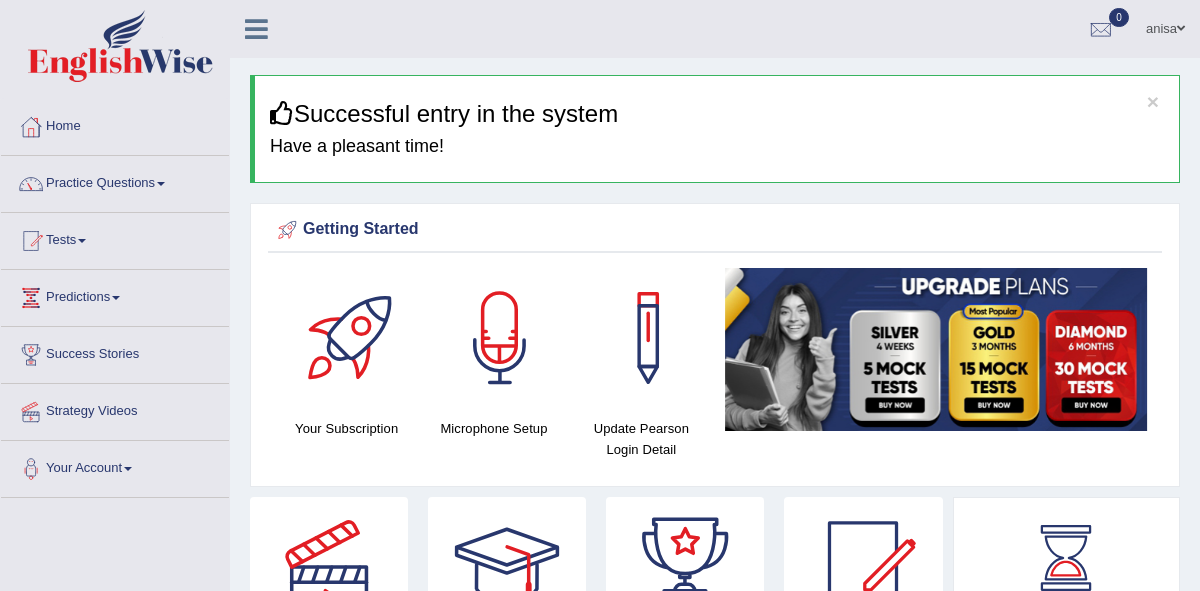 scroll, scrollTop: 0, scrollLeft: 0, axis: both 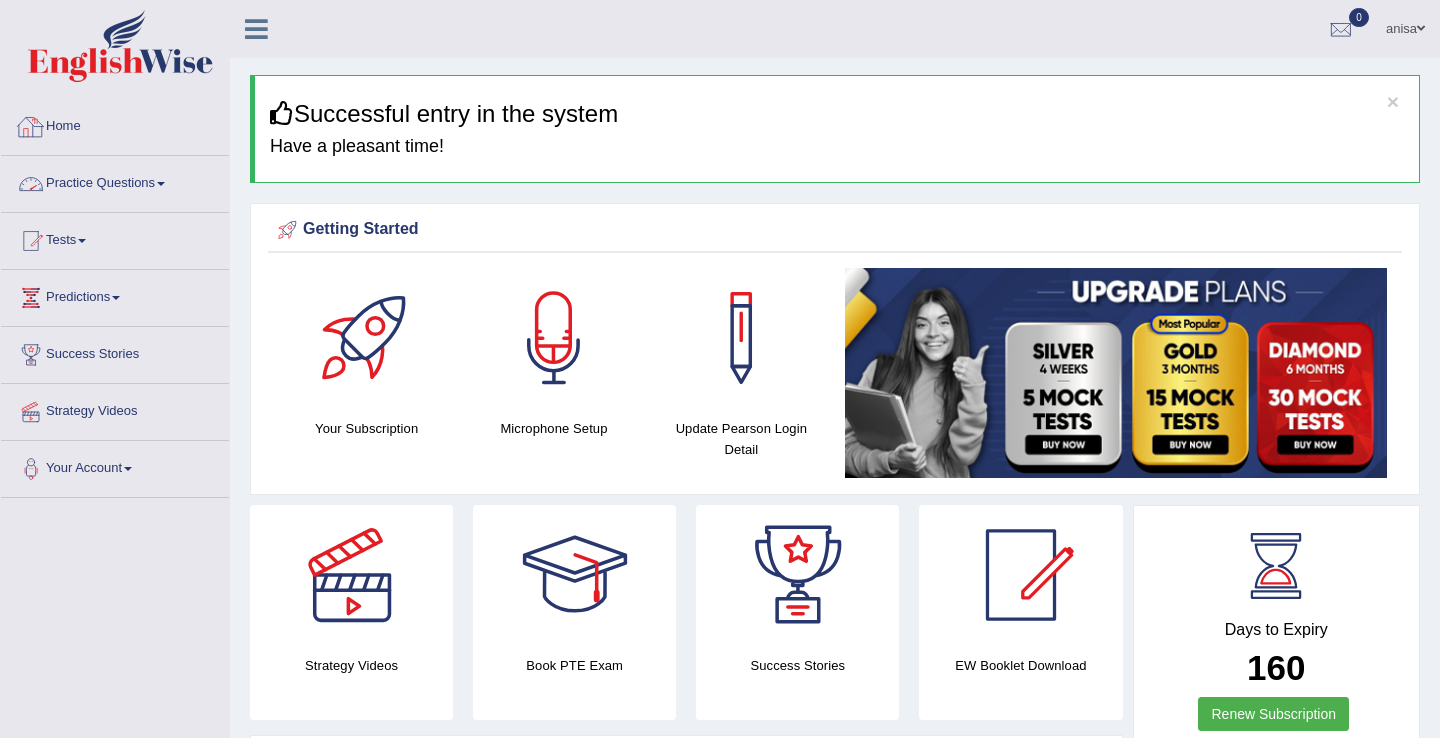 click on "Practice Questions" at bounding box center [115, 181] 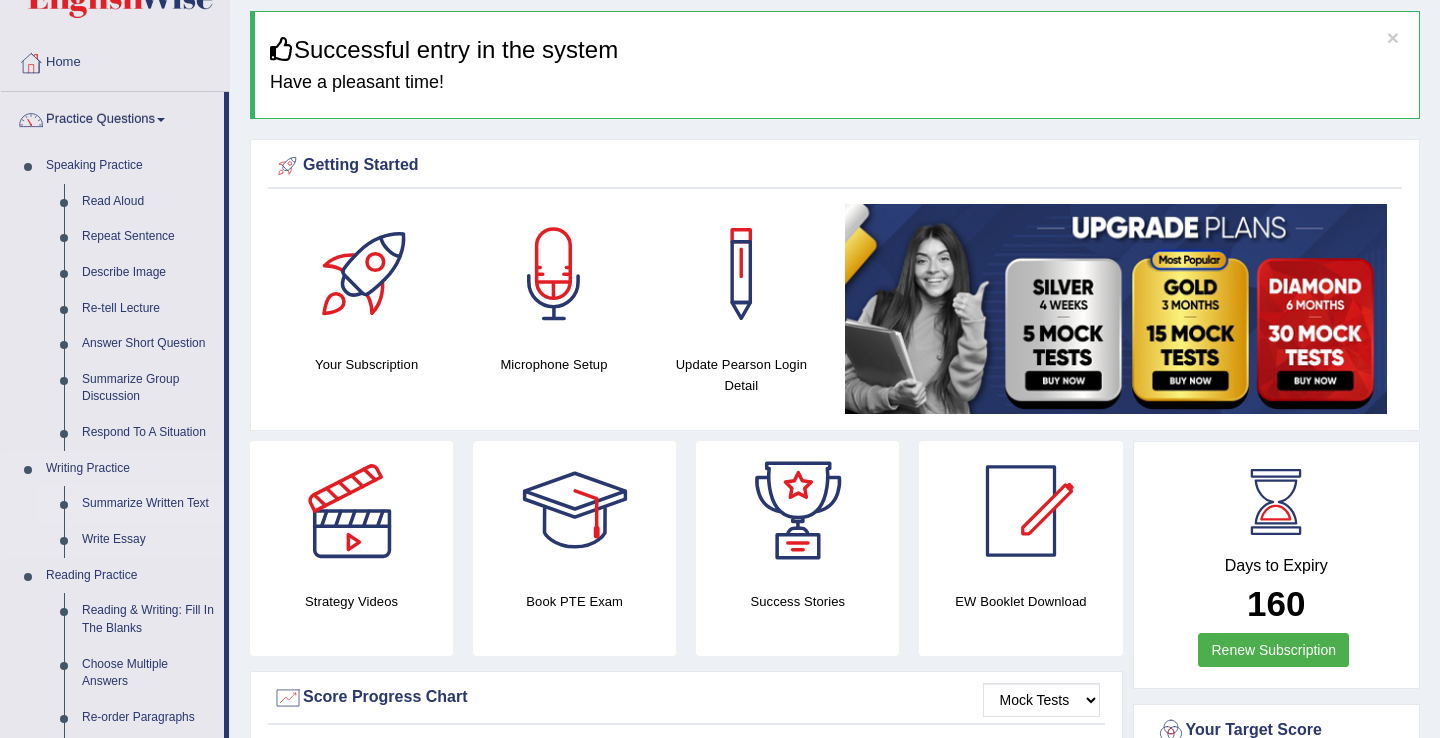 scroll, scrollTop: 77, scrollLeft: 0, axis: vertical 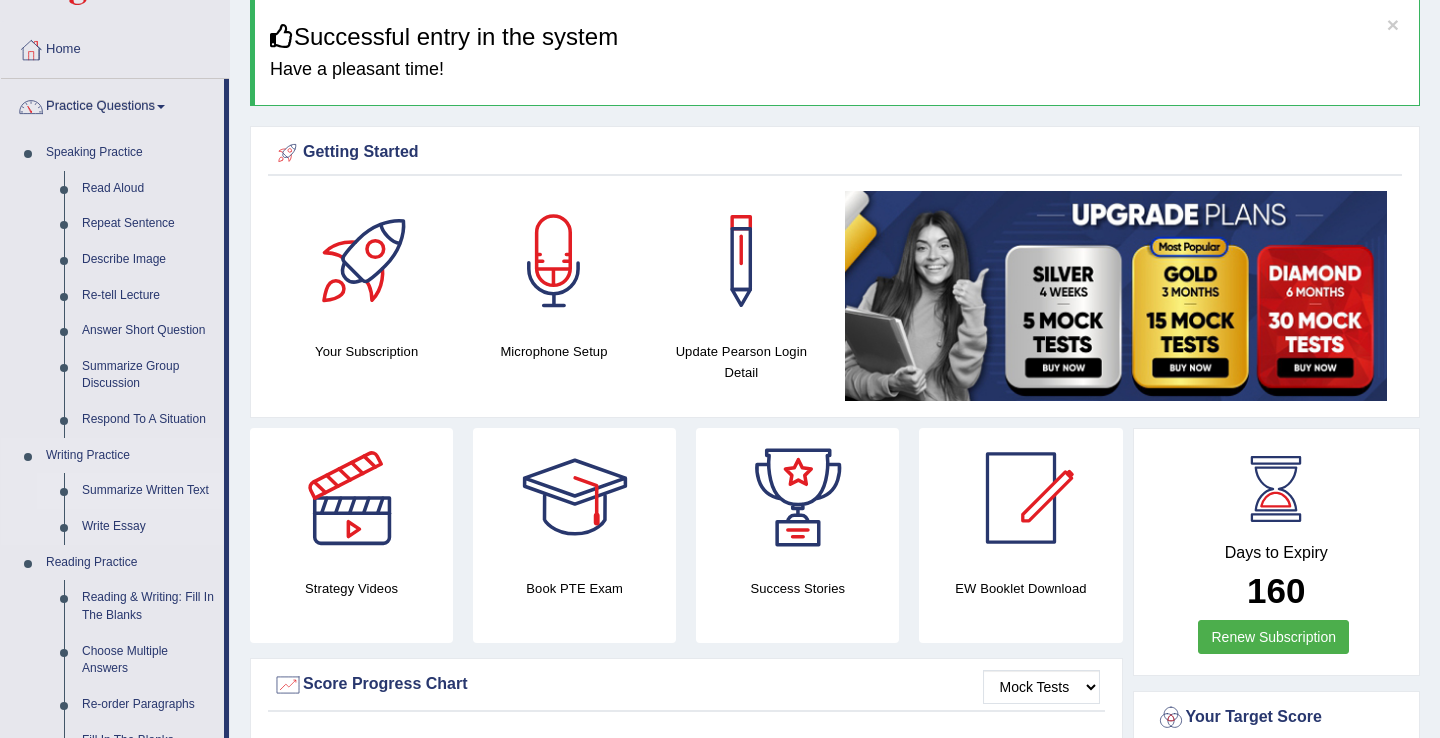 click on "Summarize Written Text" at bounding box center (148, 491) 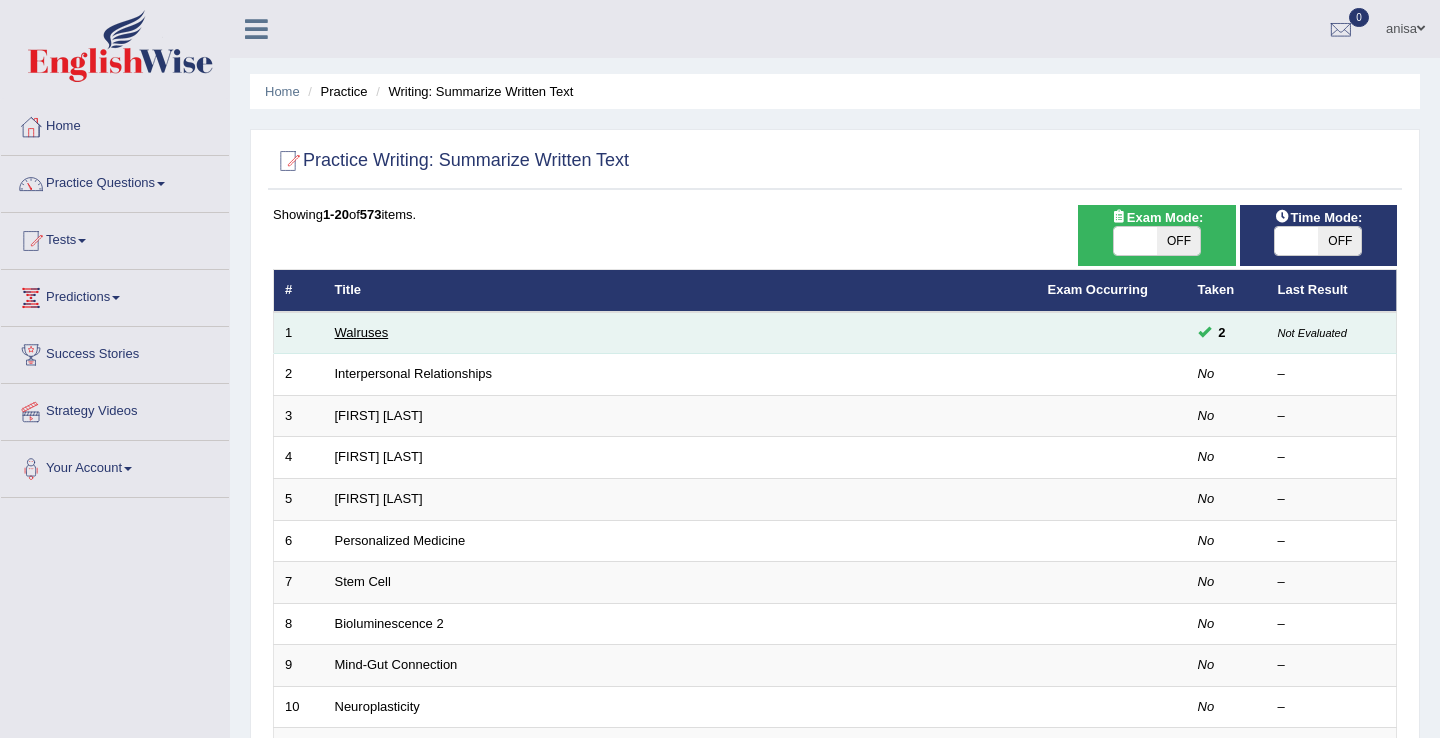 scroll, scrollTop: 0, scrollLeft: 0, axis: both 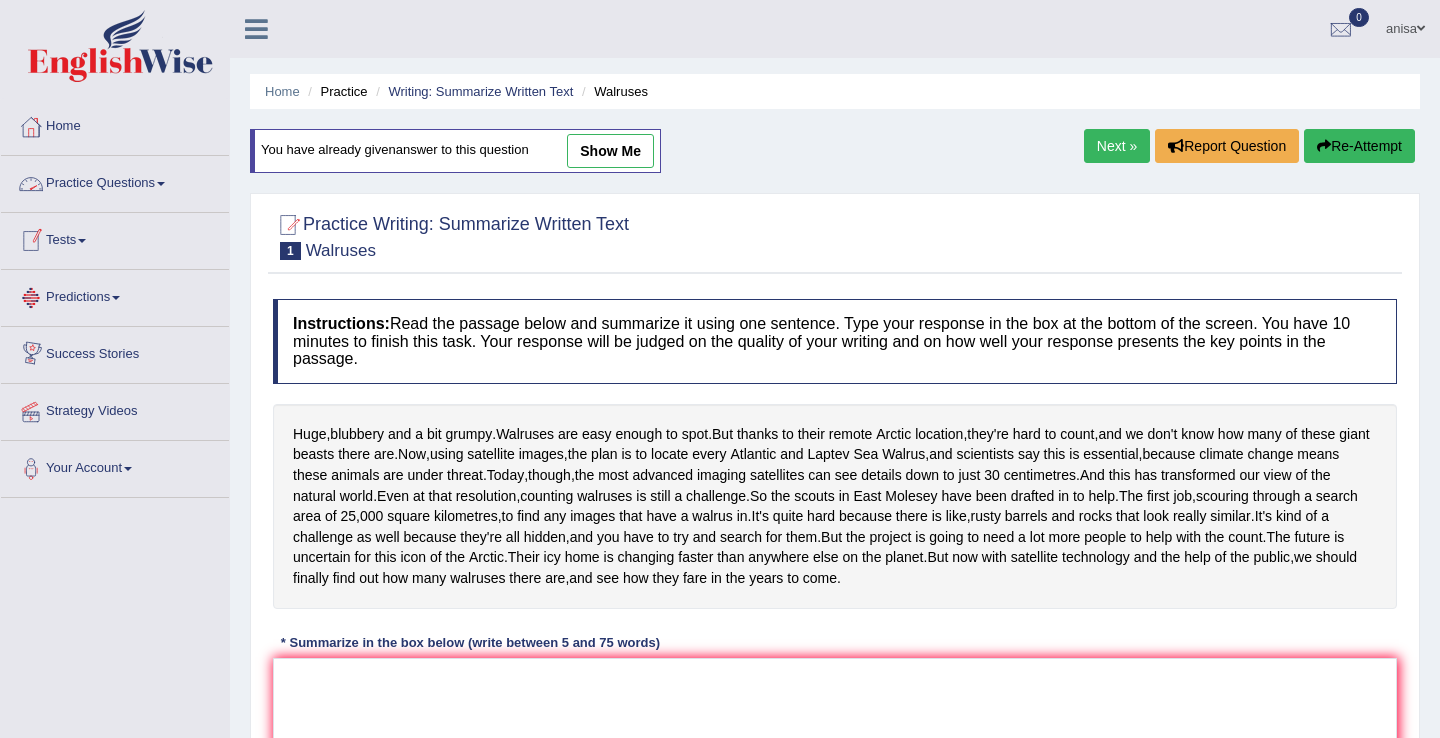 click on "Practice Questions" at bounding box center [115, 181] 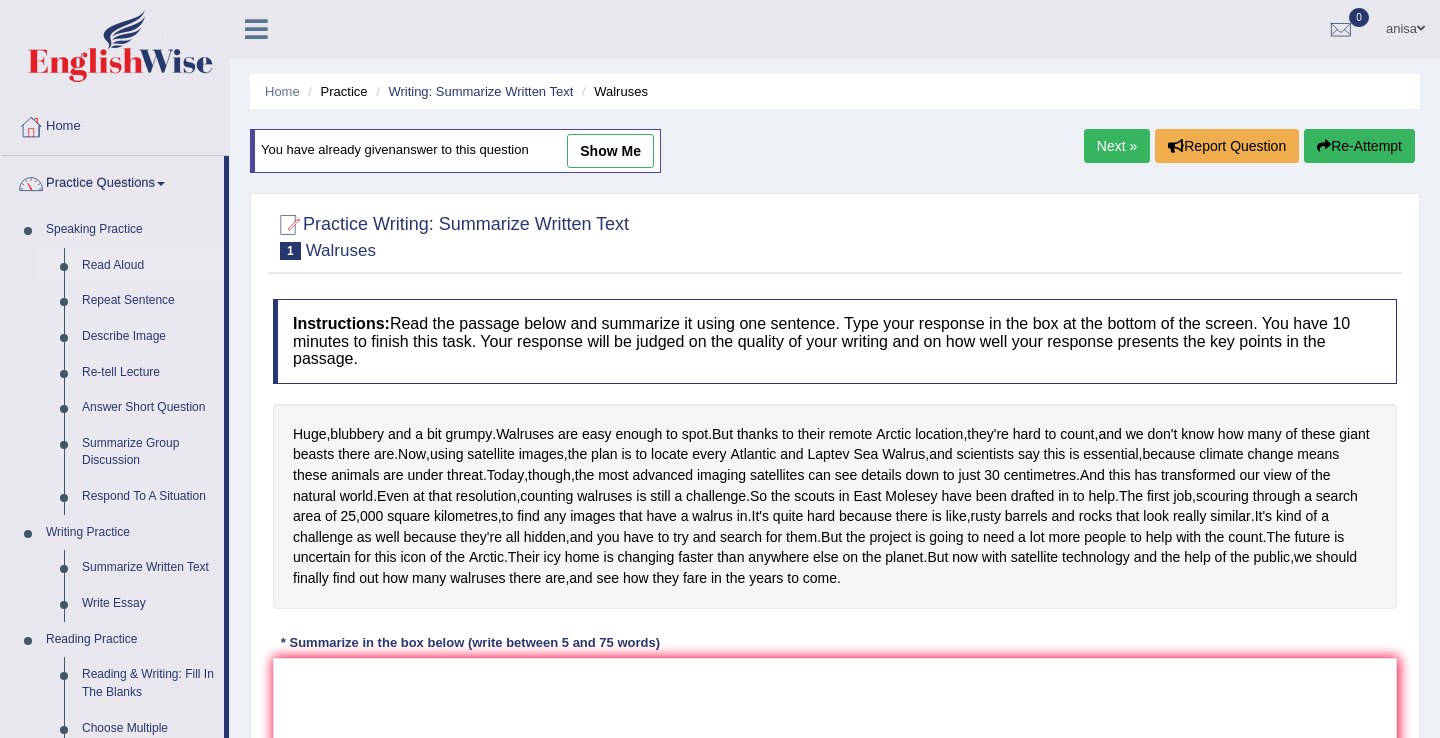 click on "Read Aloud" at bounding box center (148, 266) 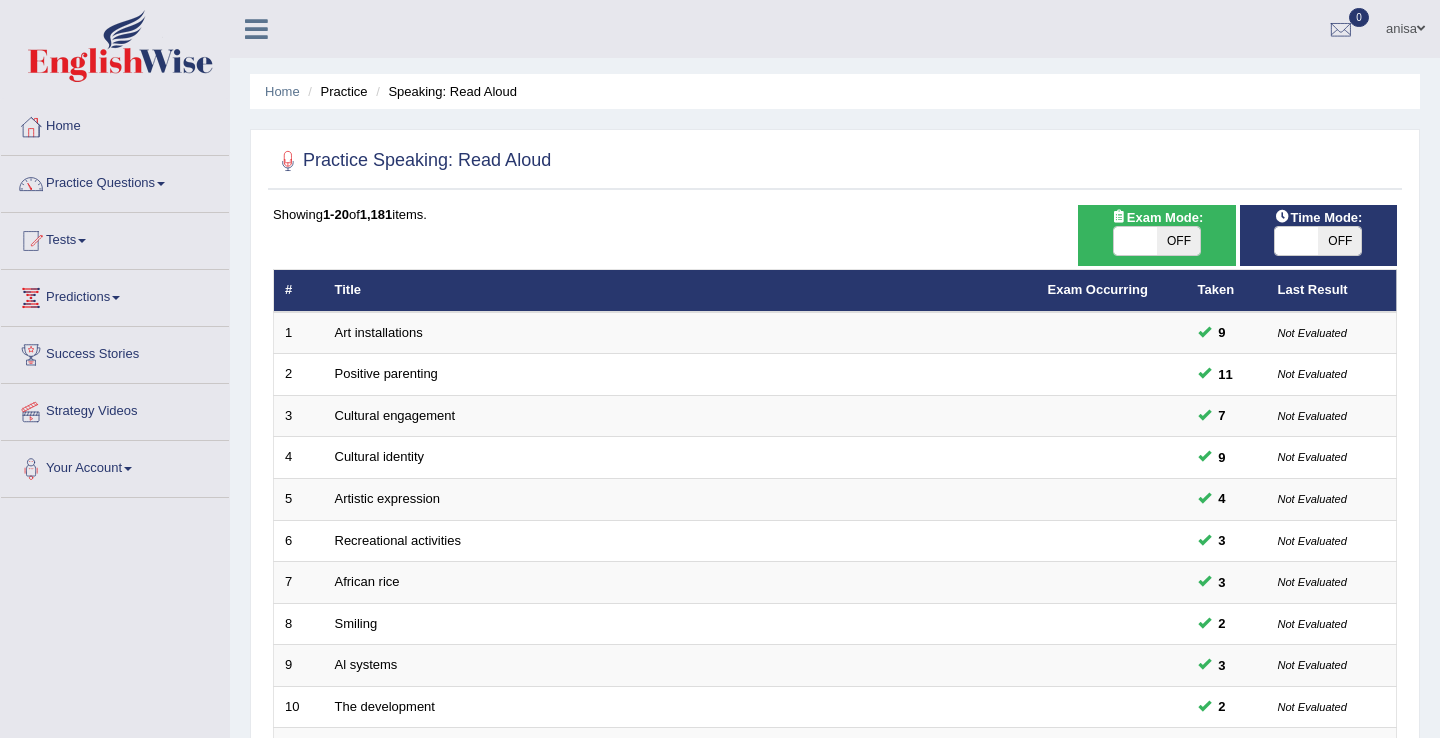 scroll, scrollTop: 586, scrollLeft: 0, axis: vertical 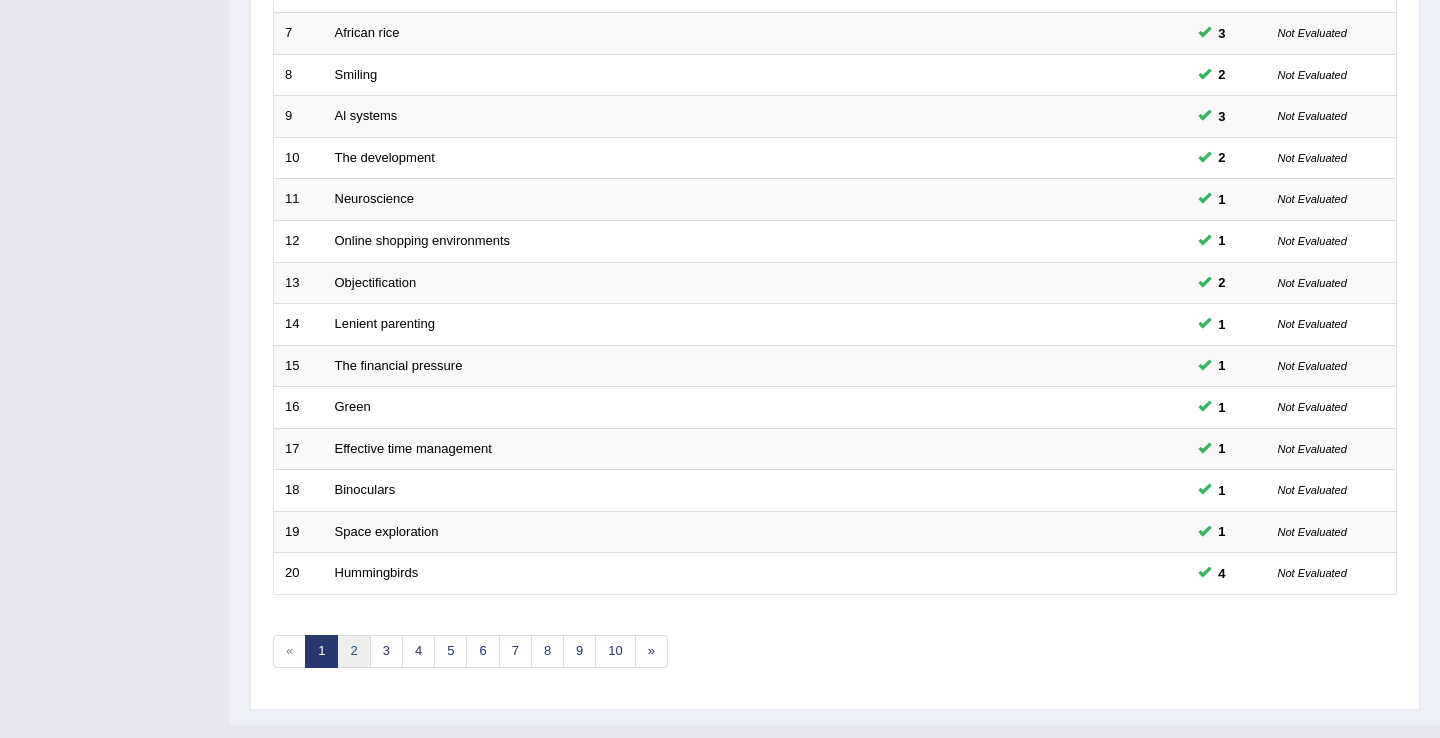 click on "2" at bounding box center (353, 651) 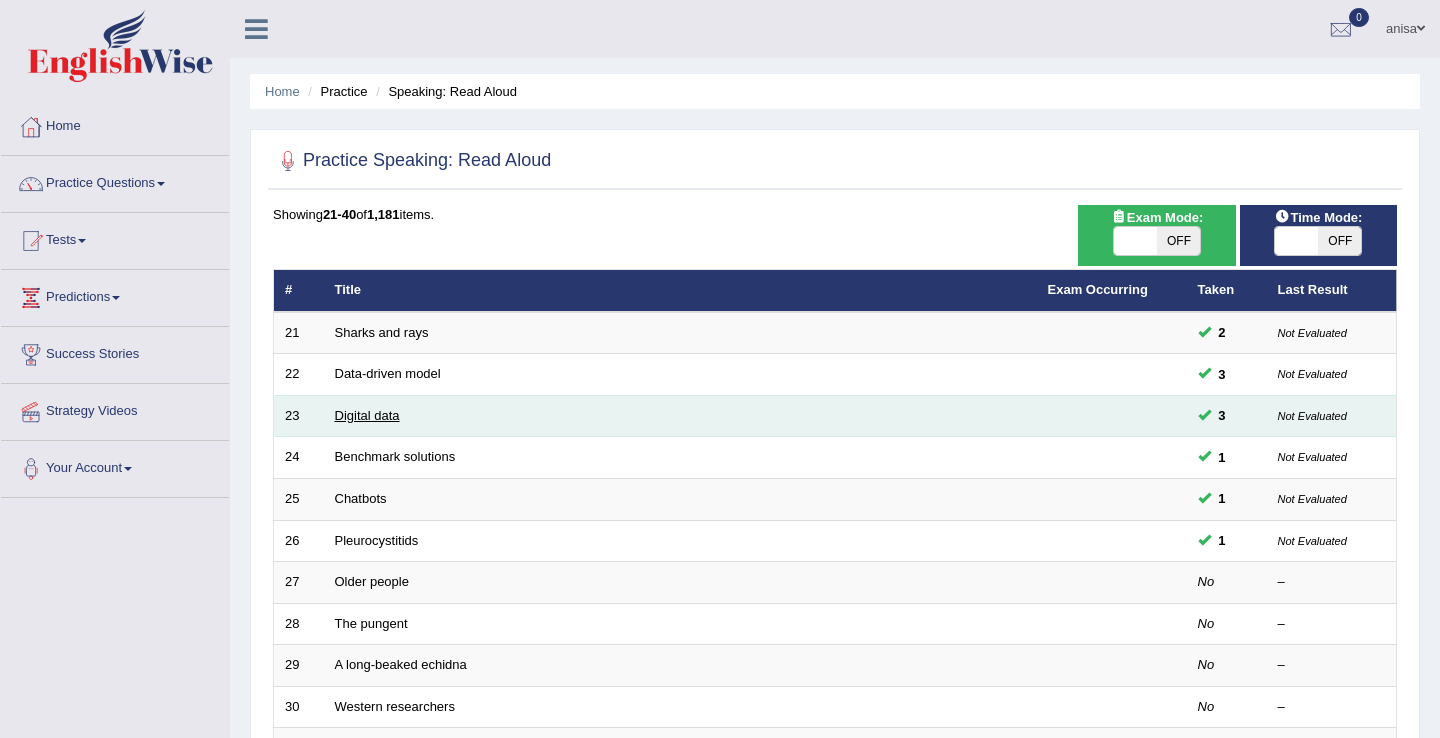 scroll, scrollTop: 0, scrollLeft: 0, axis: both 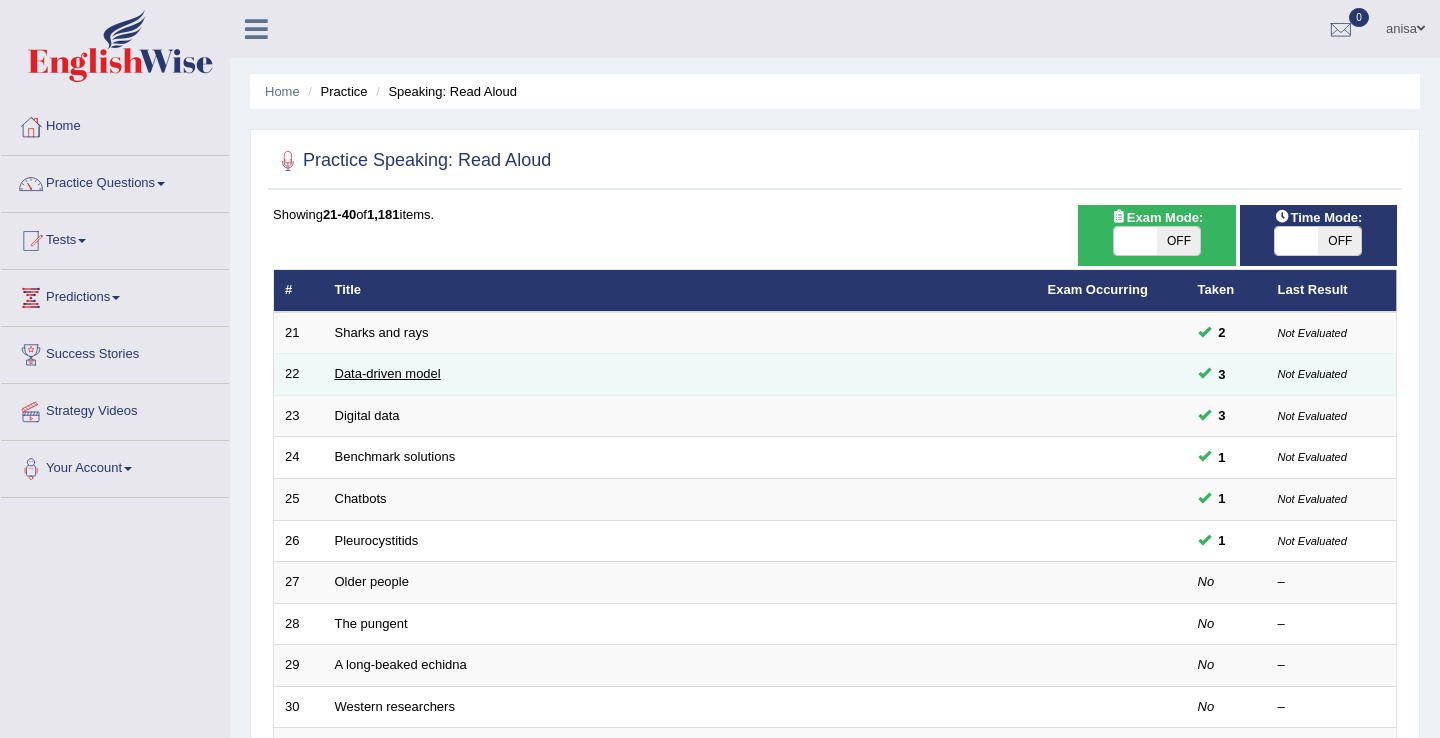 click on "Data-driven model" at bounding box center (388, 373) 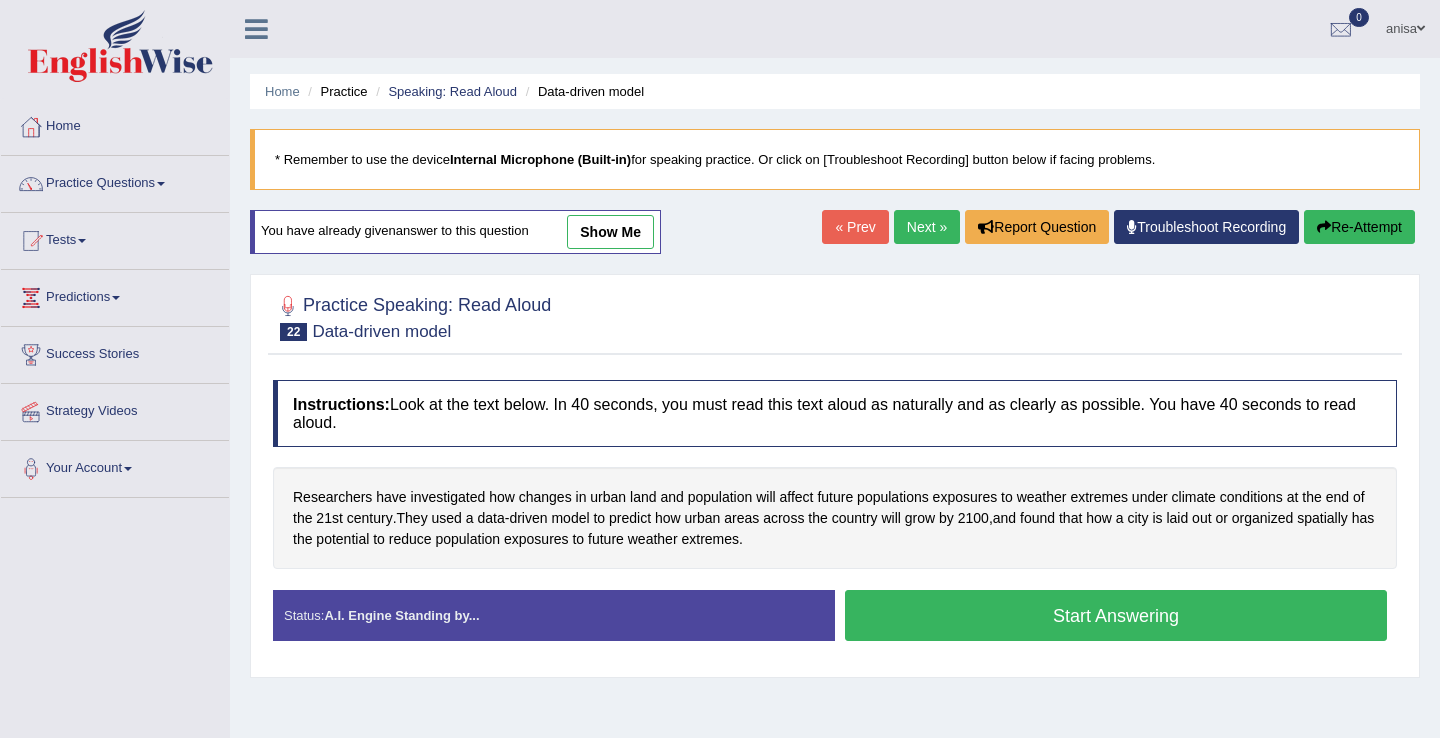 scroll, scrollTop: 0, scrollLeft: 0, axis: both 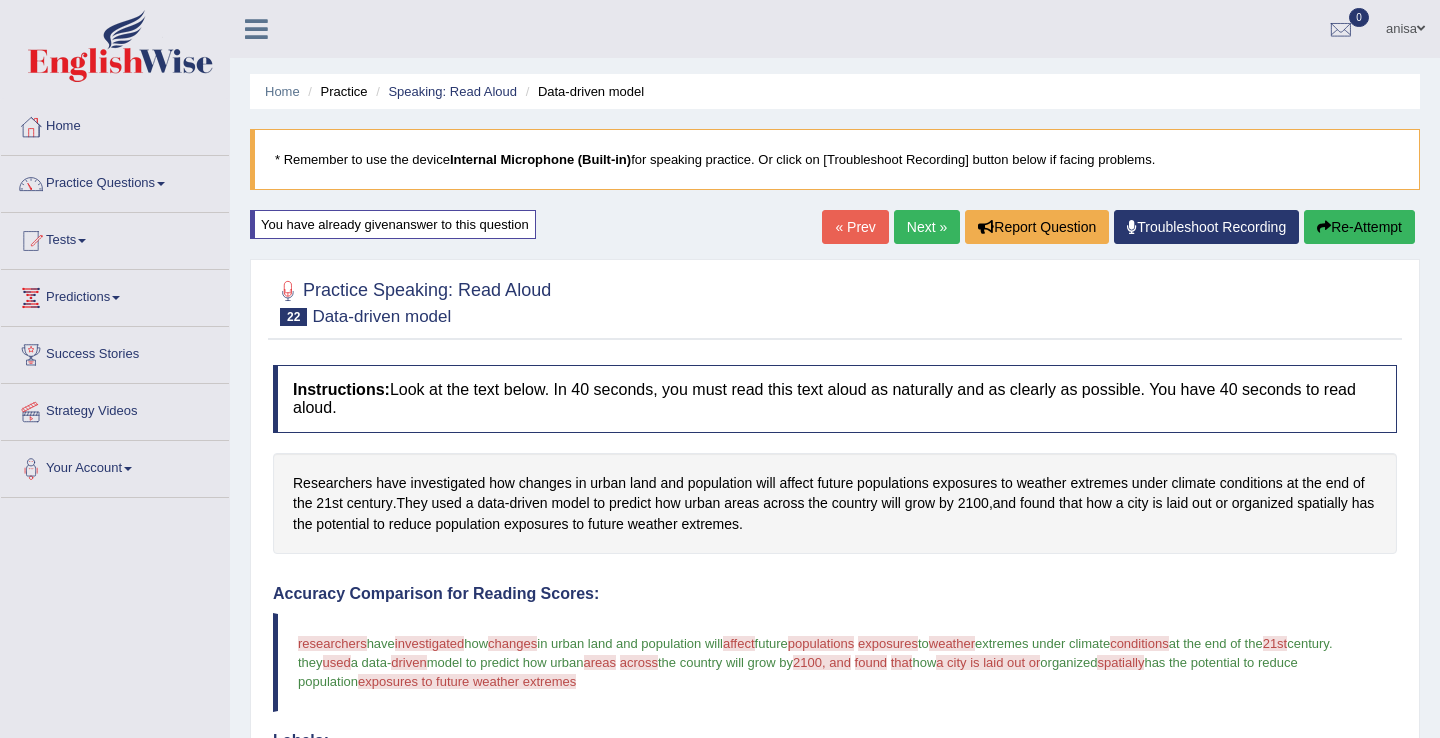 click on "« Prev" at bounding box center (855, 227) 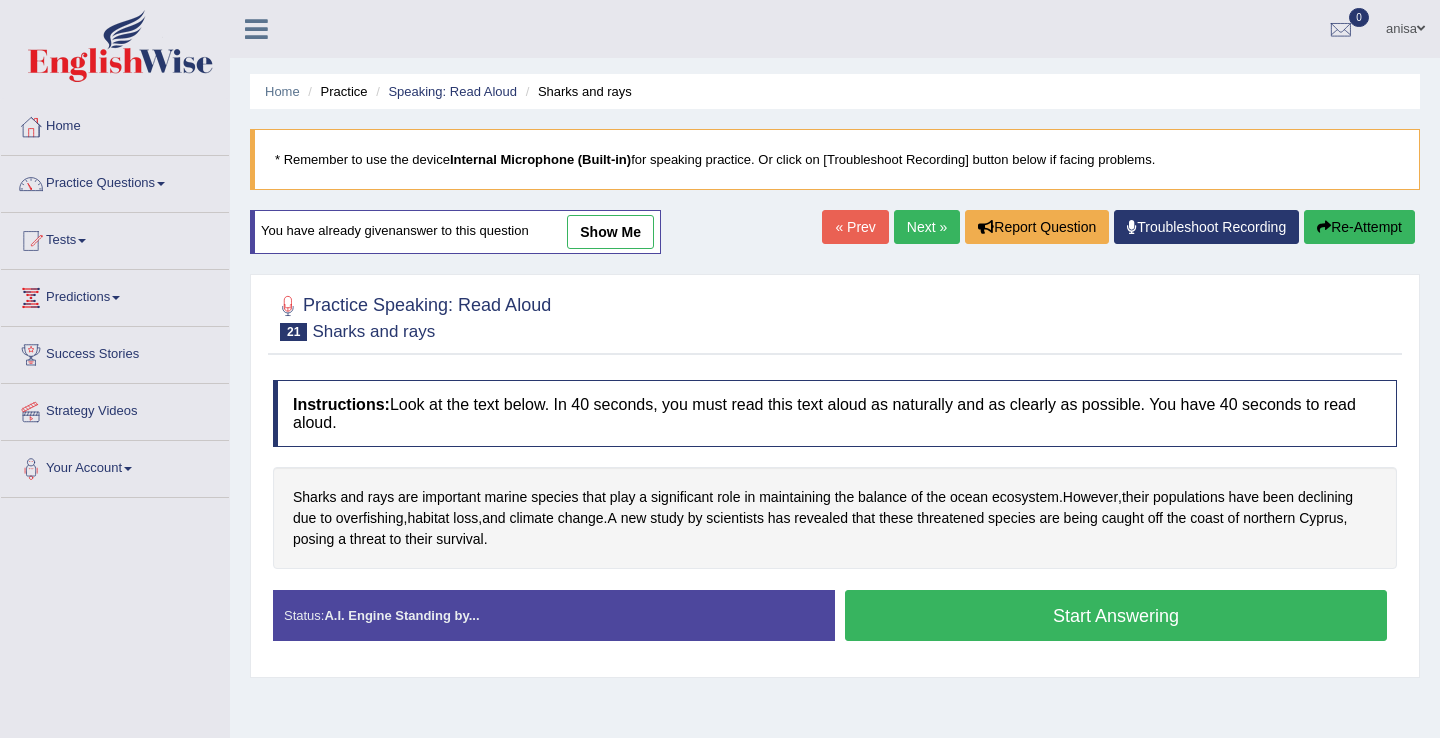 scroll, scrollTop: 0, scrollLeft: 0, axis: both 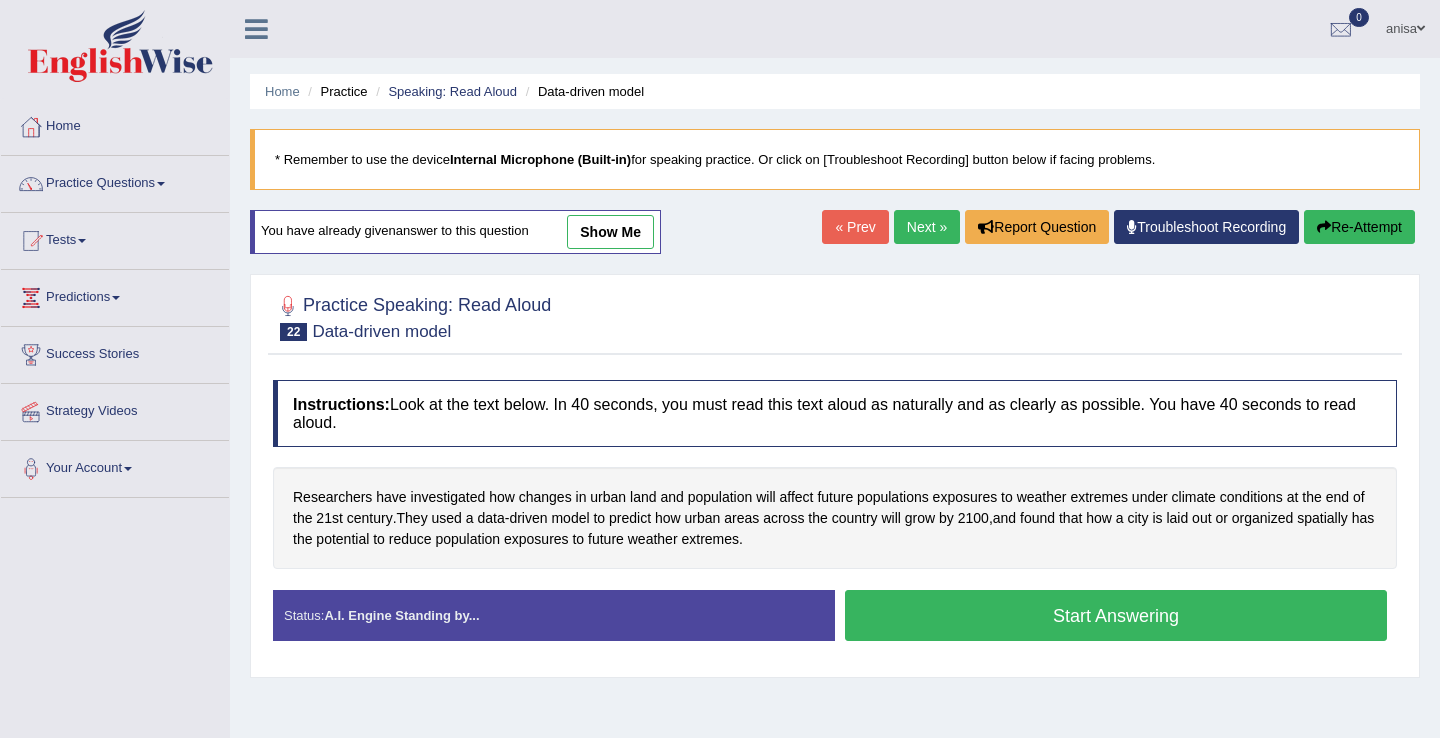 click on "Start Answering" at bounding box center (1116, 615) 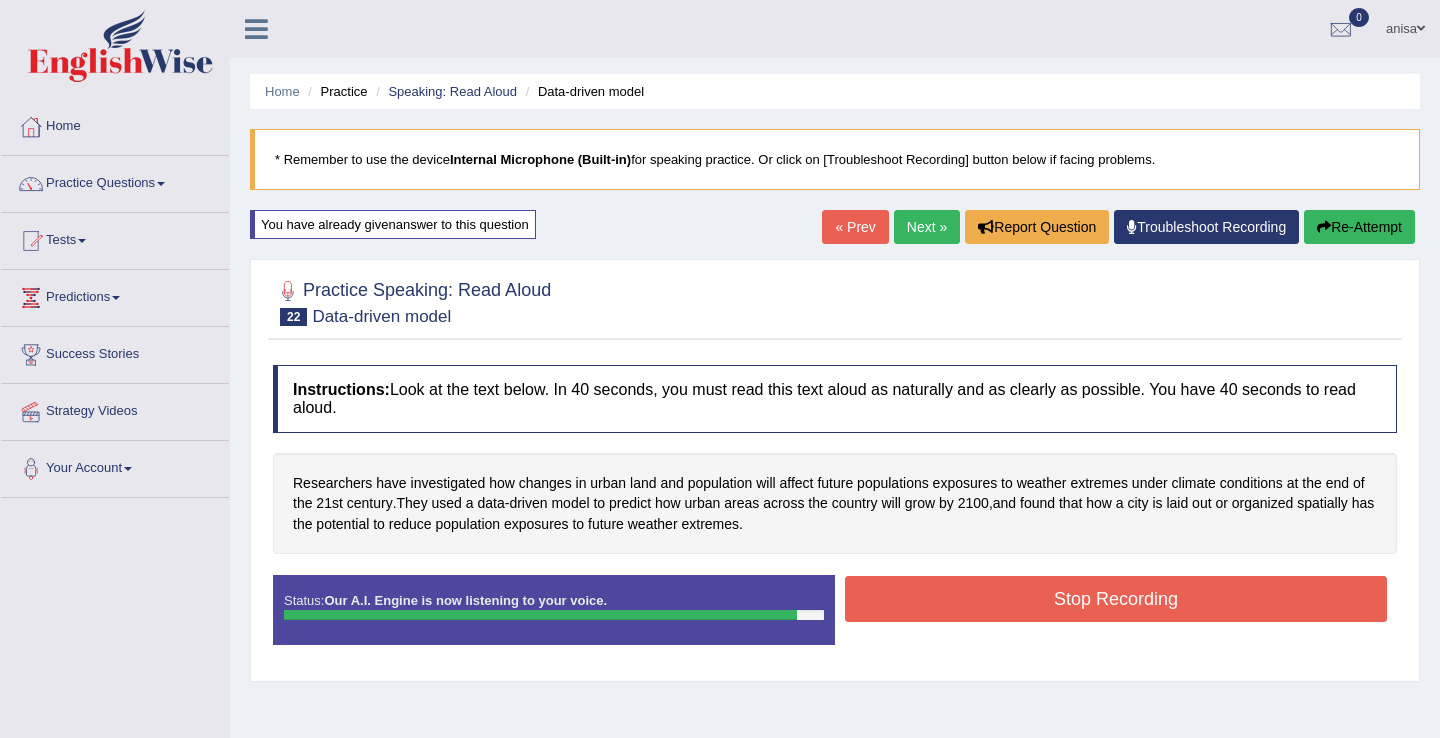 click on "Stop Recording" at bounding box center [1116, 599] 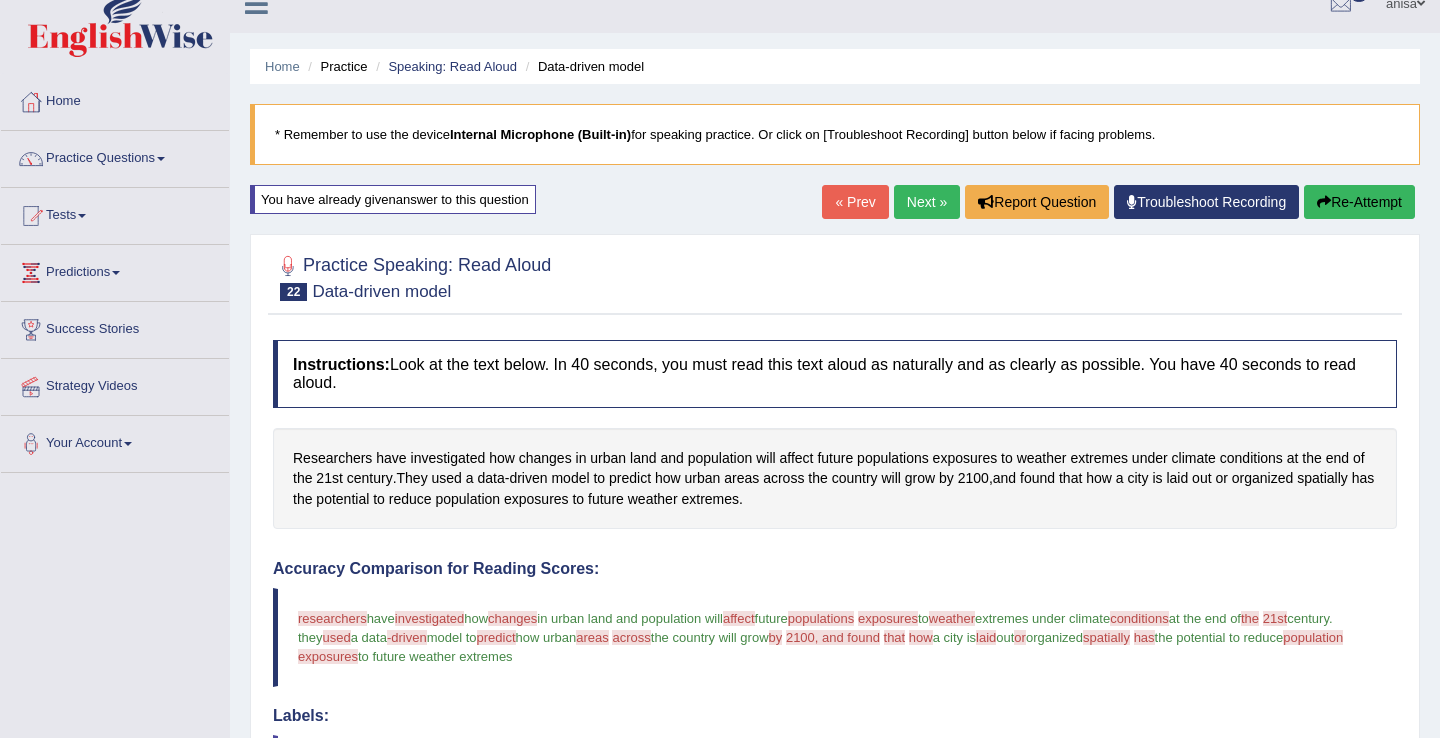scroll, scrollTop: 0, scrollLeft: 0, axis: both 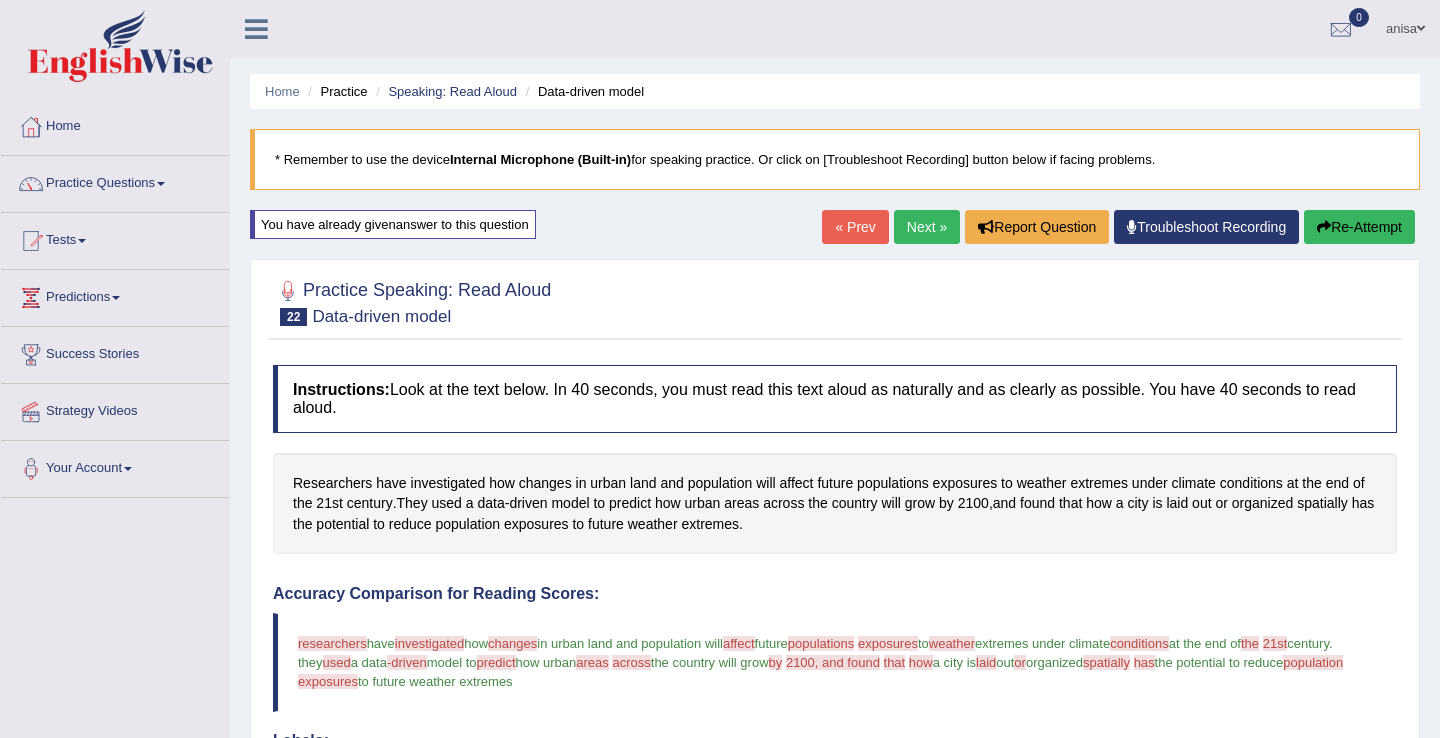 click on "Next »" at bounding box center [927, 227] 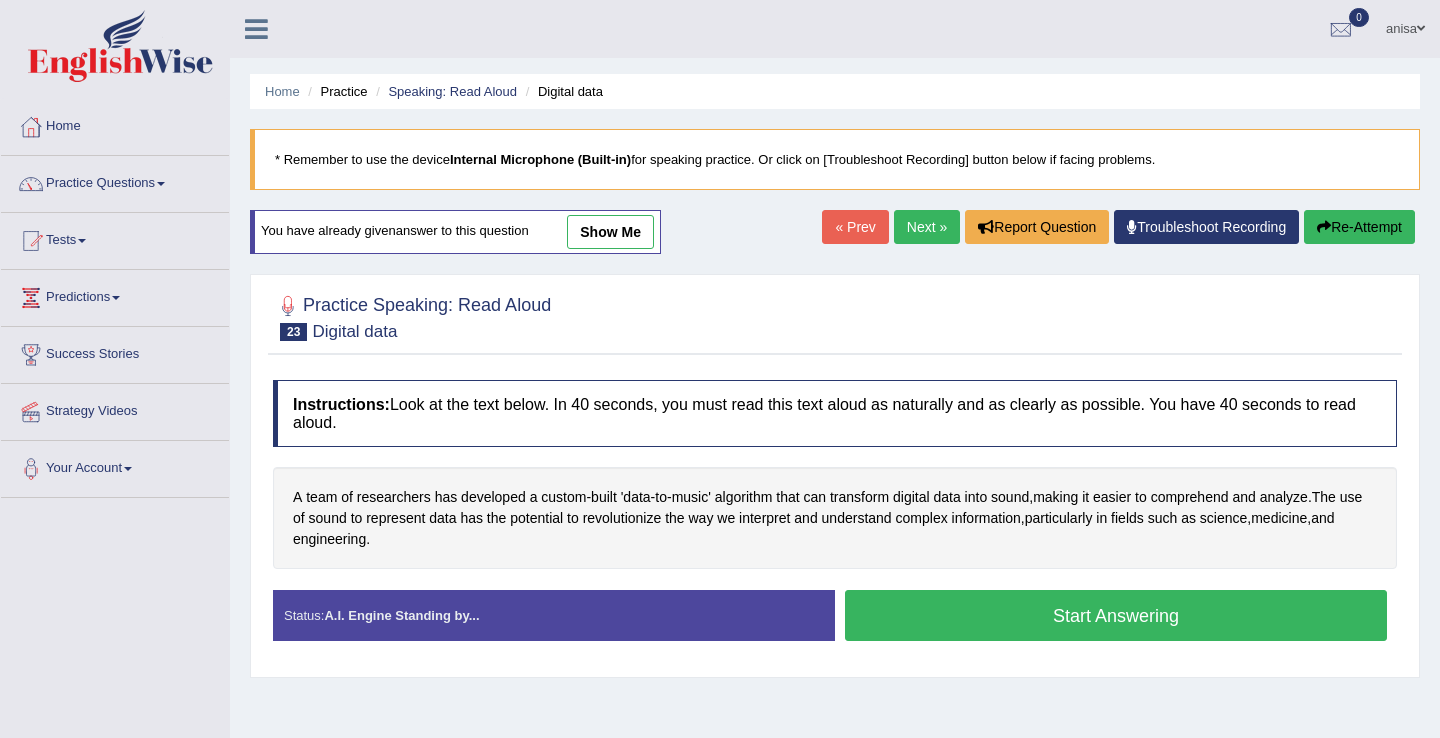 scroll, scrollTop: 0, scrollLeft: 0, axis: both 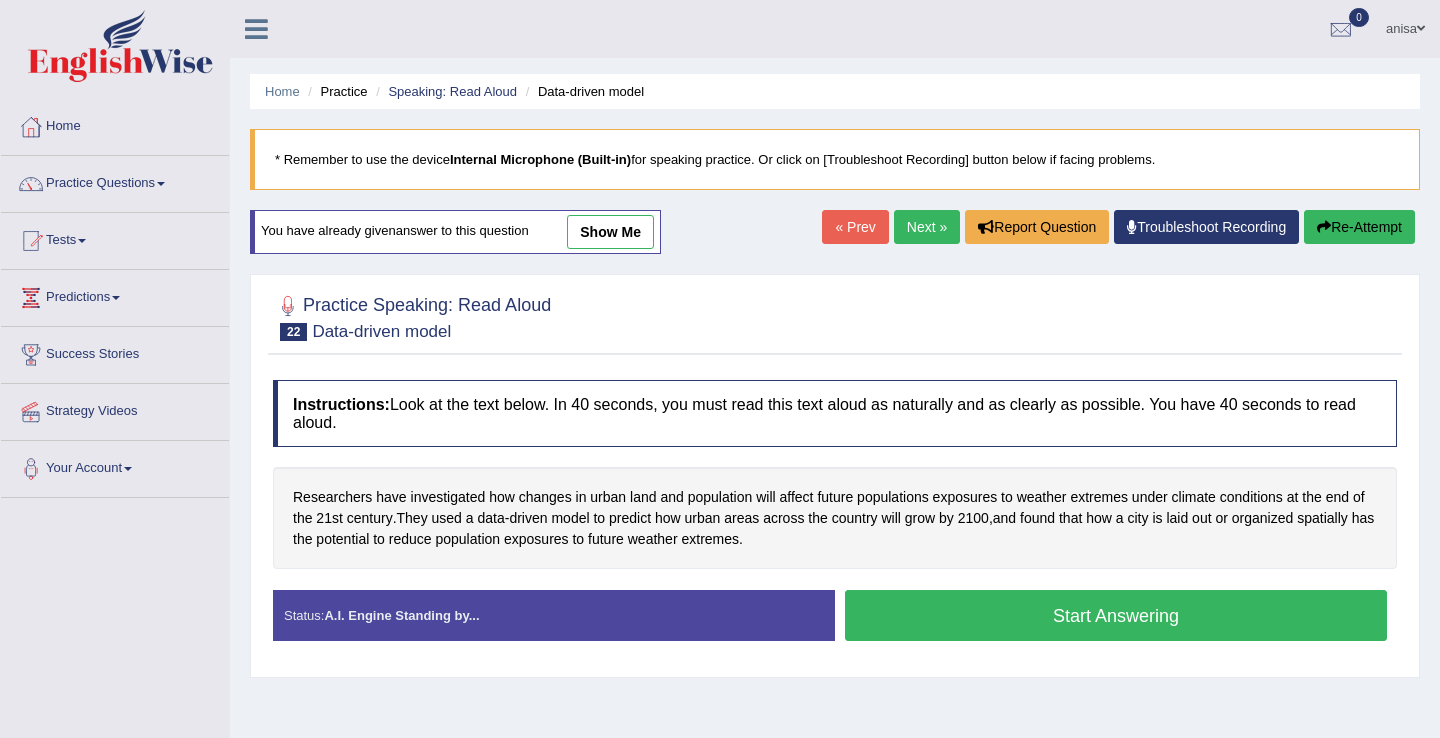 click on "Start Answering" at bounding box center (1116, 615) 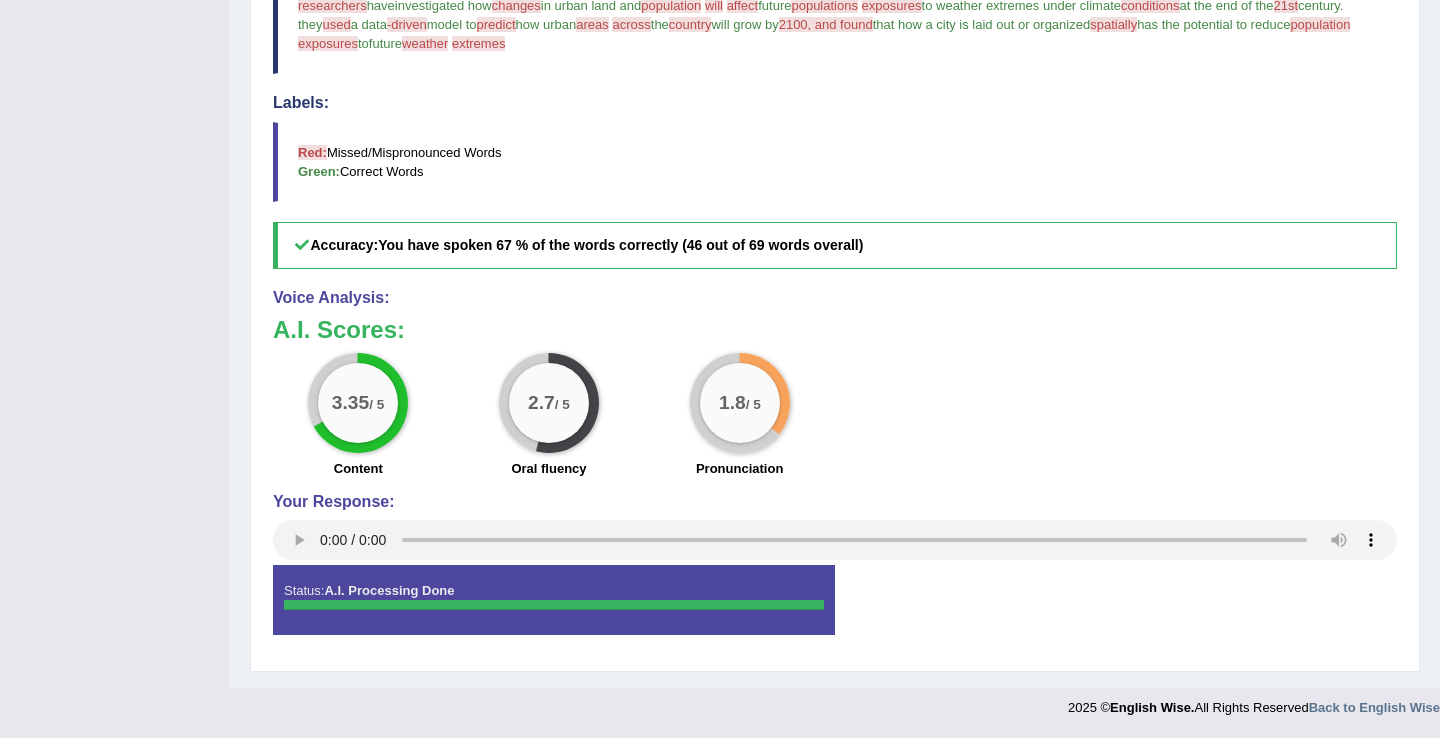 scroll, scrollTop: 0, scrollLeft: 0, axis: both 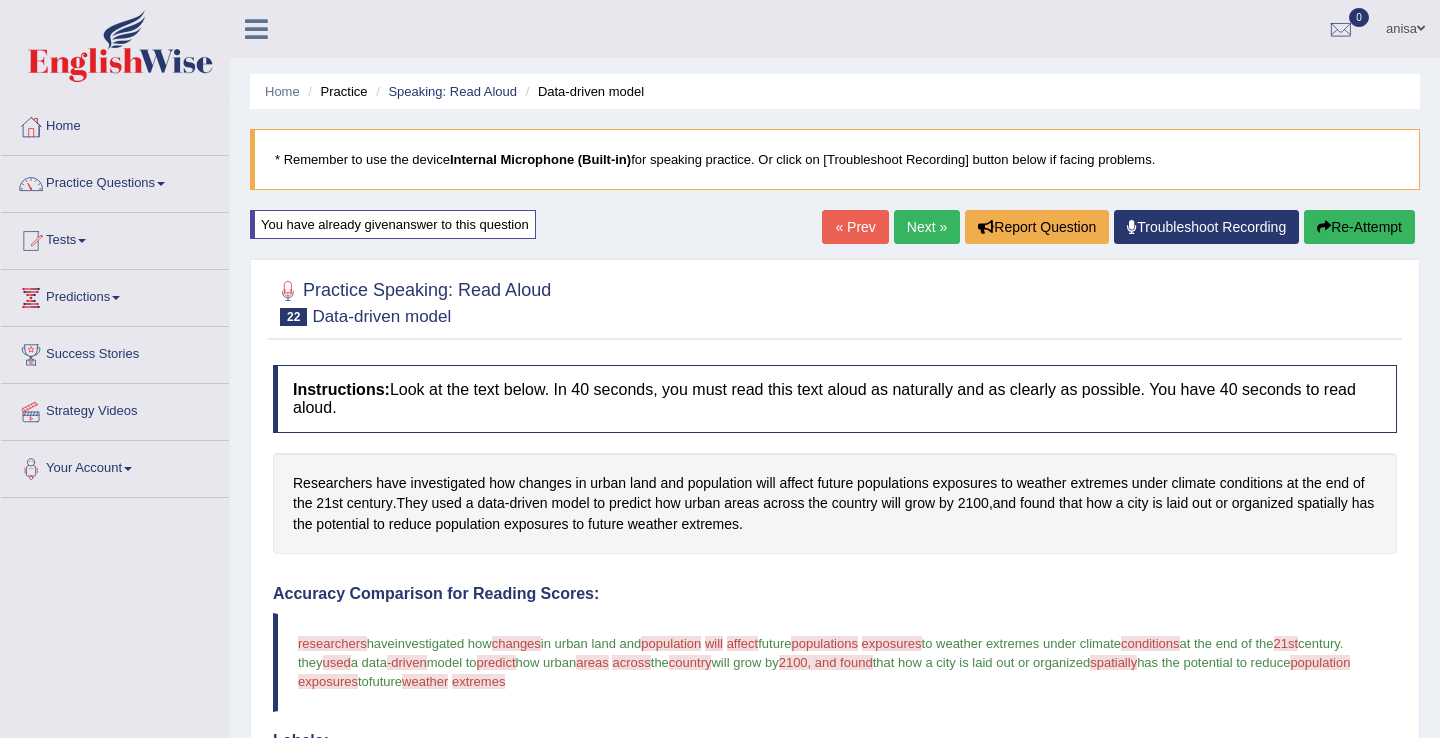 click on "« Prev" at bounding box center (855, 227) 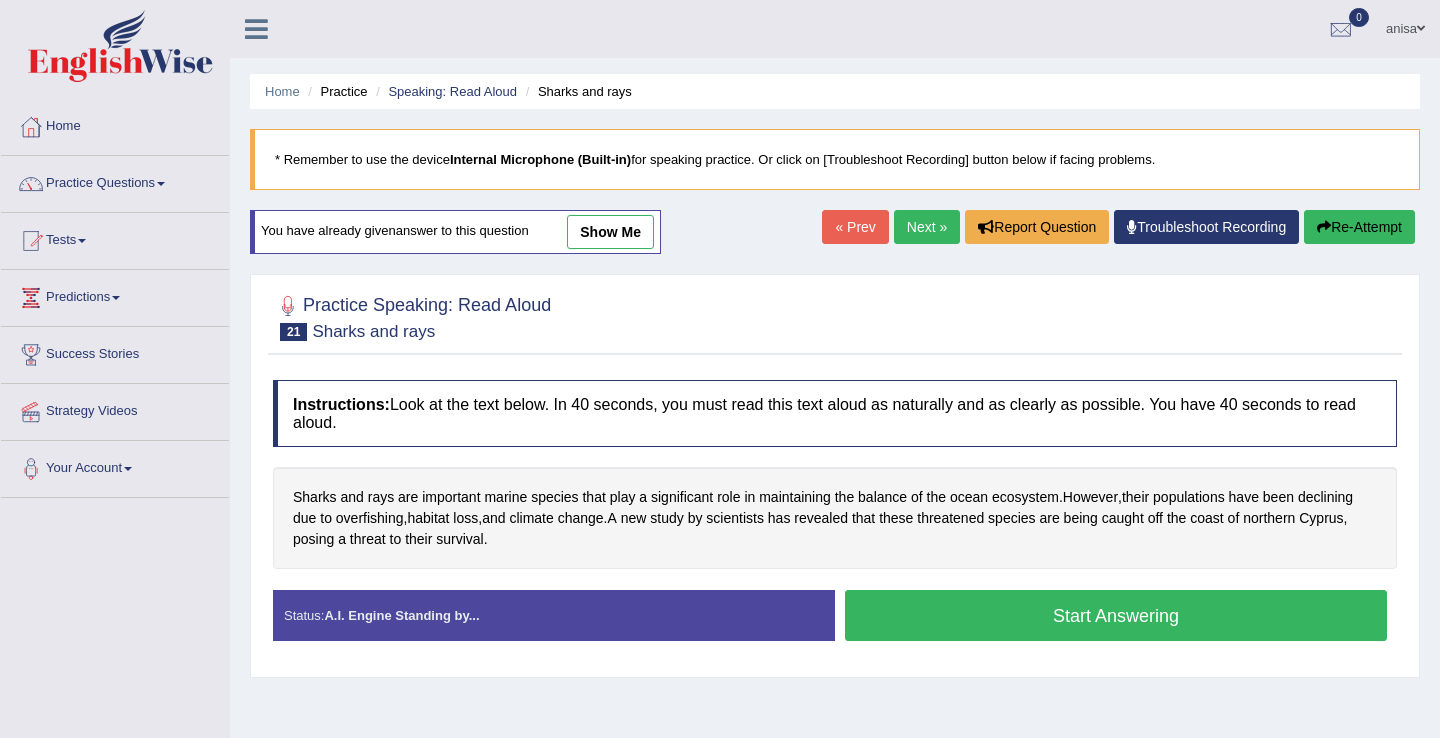 scroll, scrollTop: 0, scrollLeft: 0, axis: both 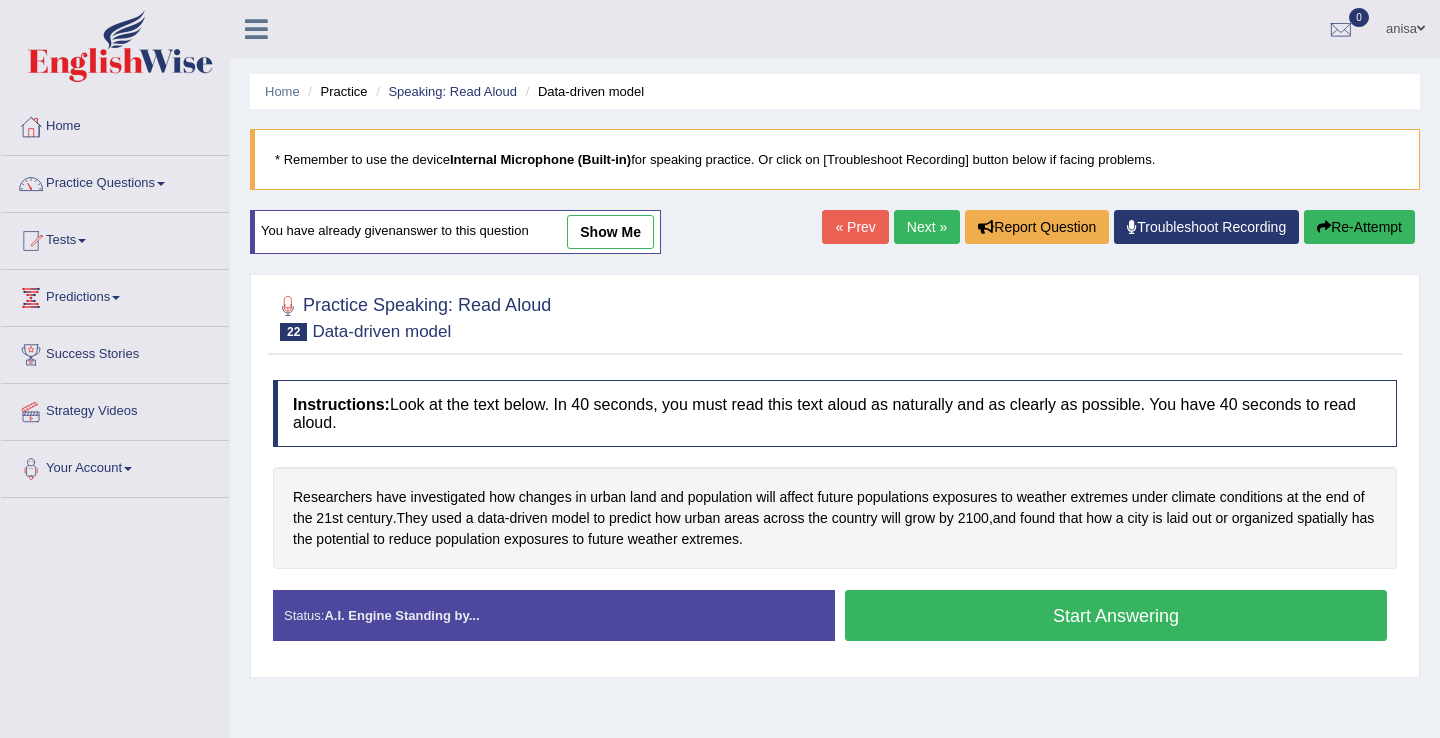click on "Start Answering" at bounding box center [1116, 615] 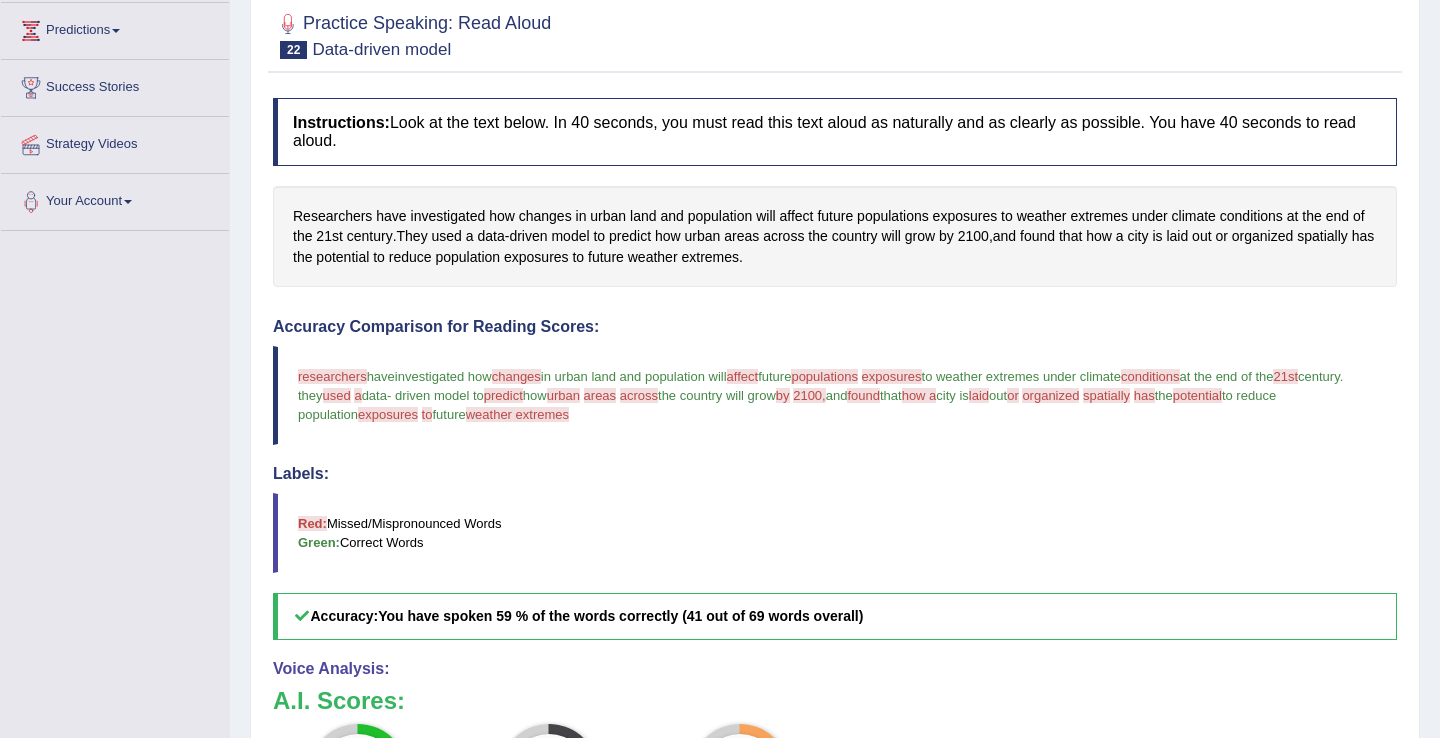 scroll, scrollTop: 0, scrollLeft: 0, axis: both 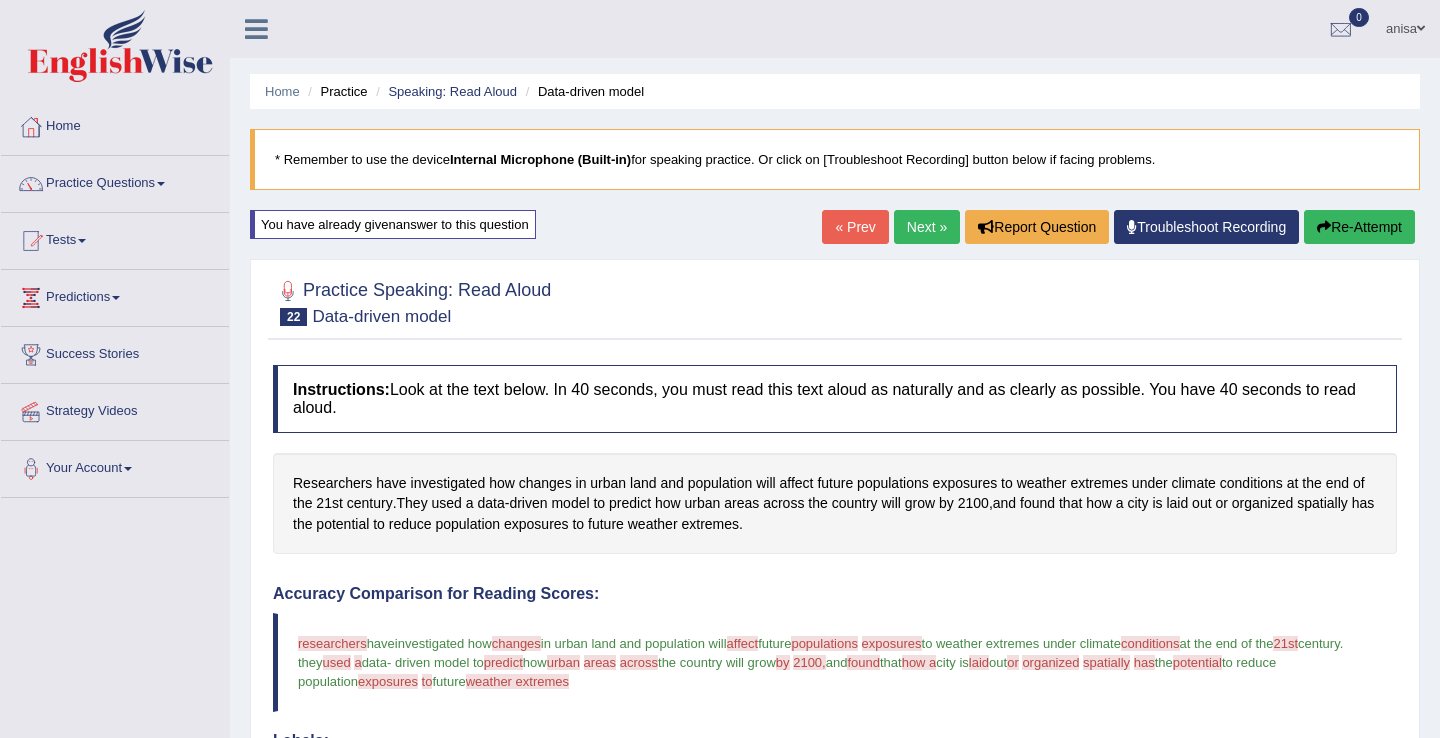 click on "« Prev Next »  Report Question  Troubleshoot Recording  Re-Attempt" at bounding box center [1121, 229] 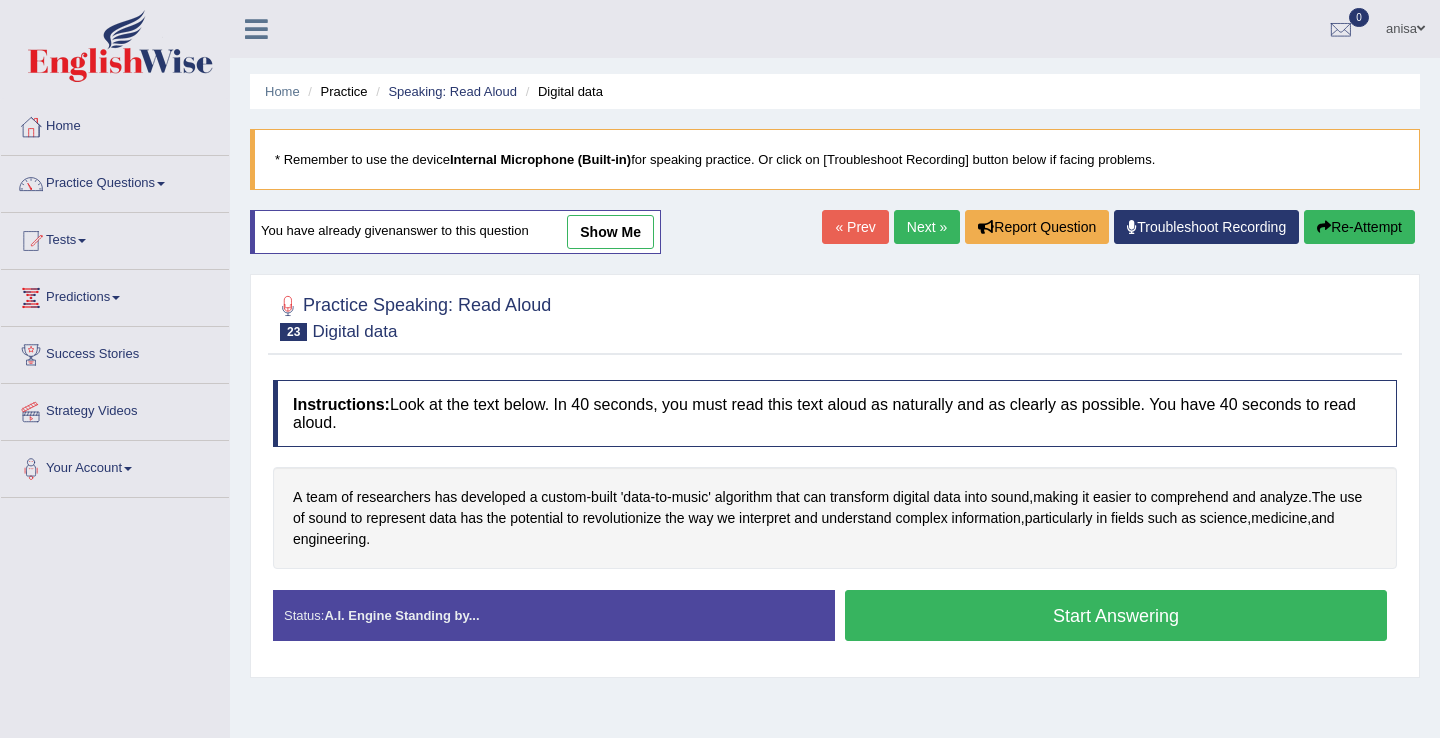 scroll, scrollTop: 0, scrollLeft: 0, axis: both 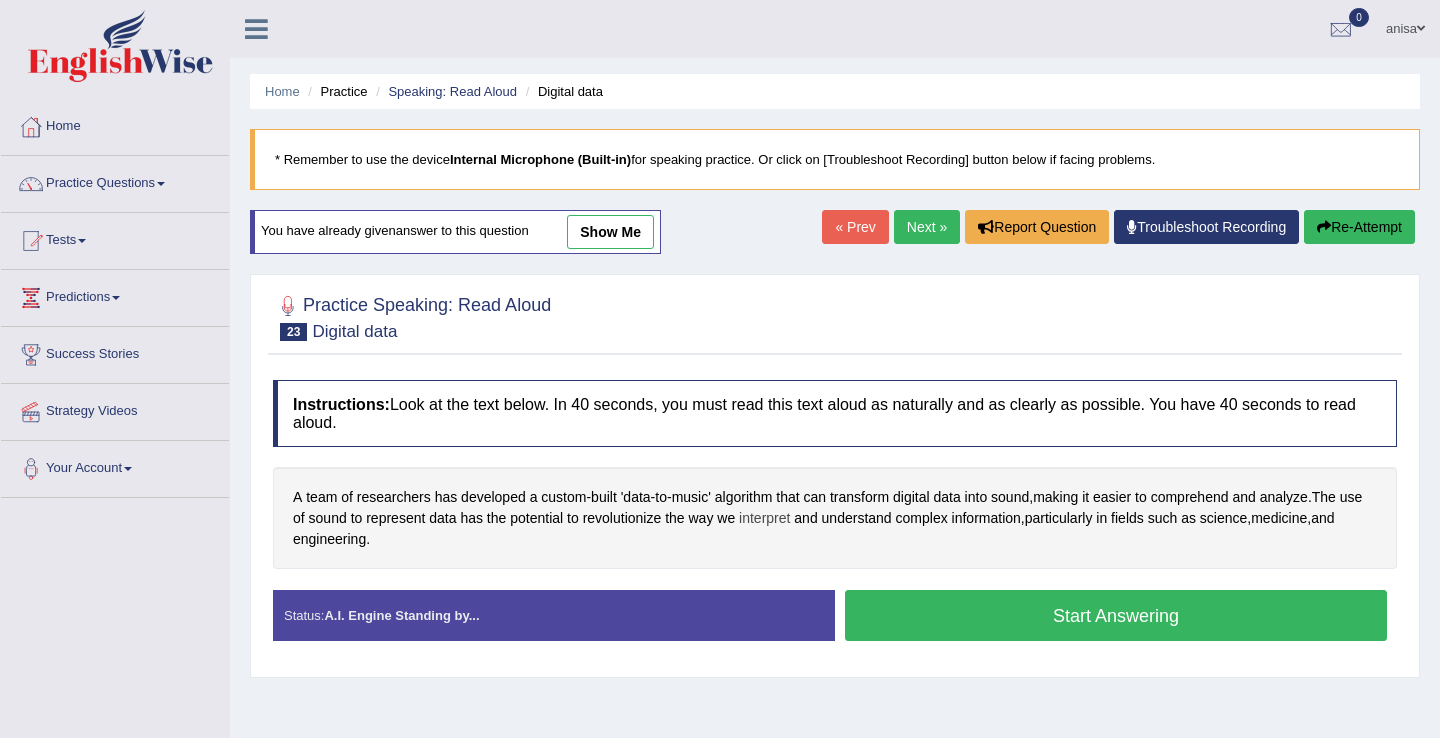 click on "interpret" at bounding box center [764, 518] 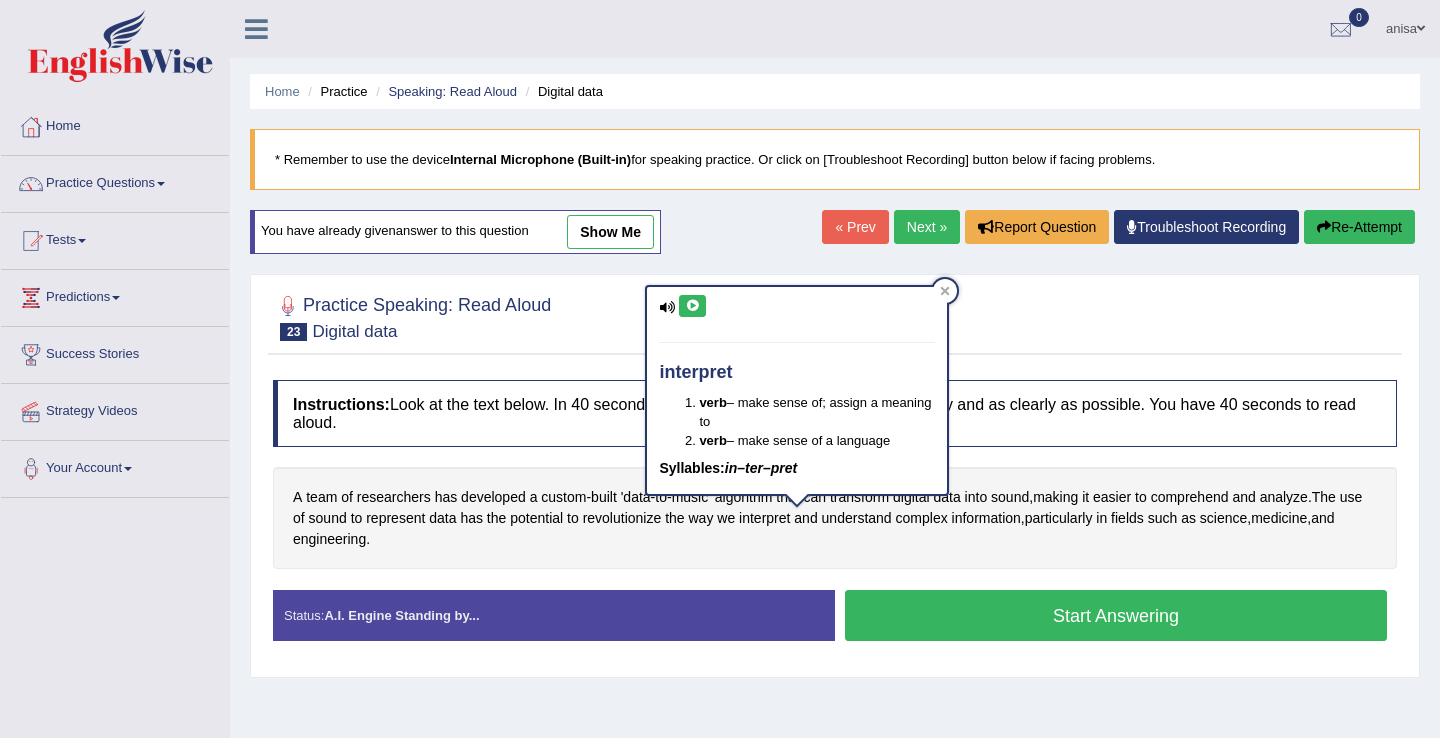 click at bounding box center (692, 306) 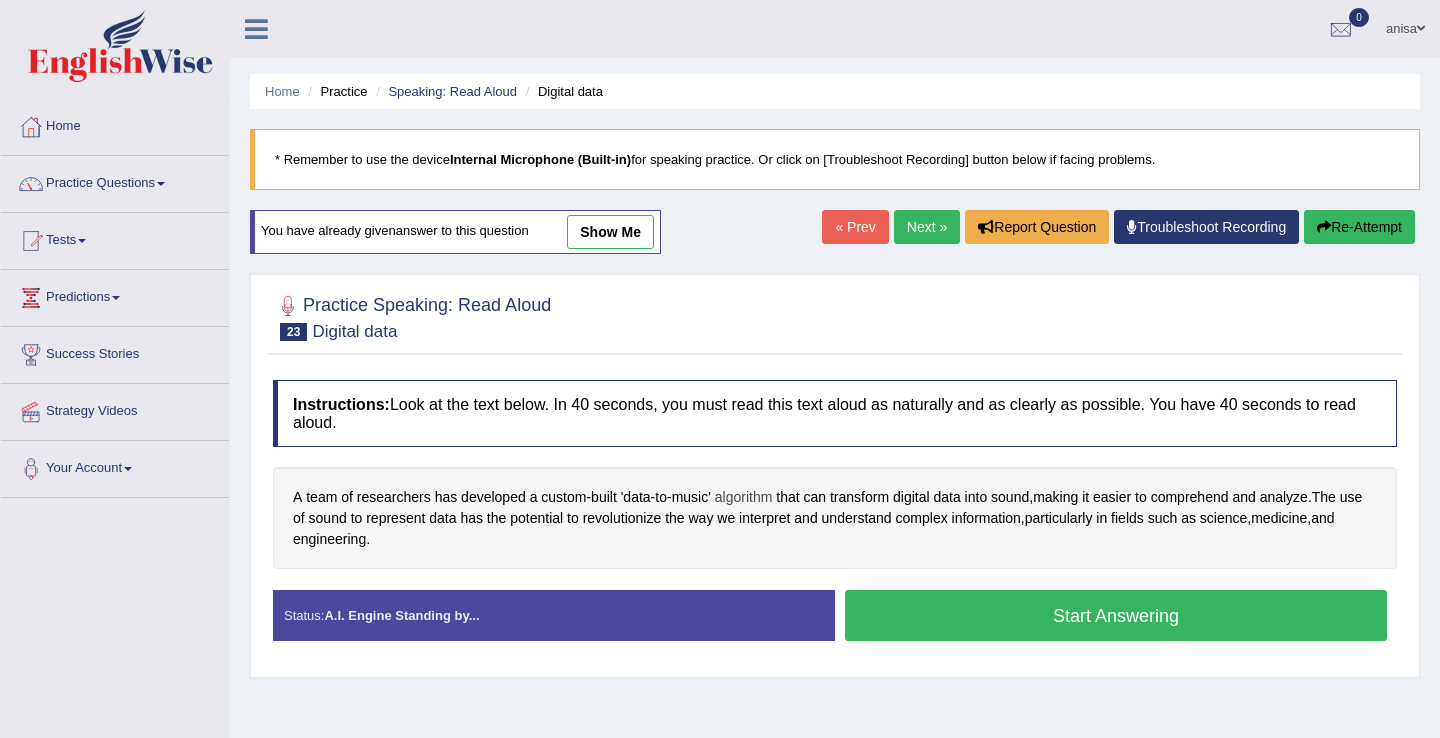 click on "algorithm" at bounding box center (744, 497) 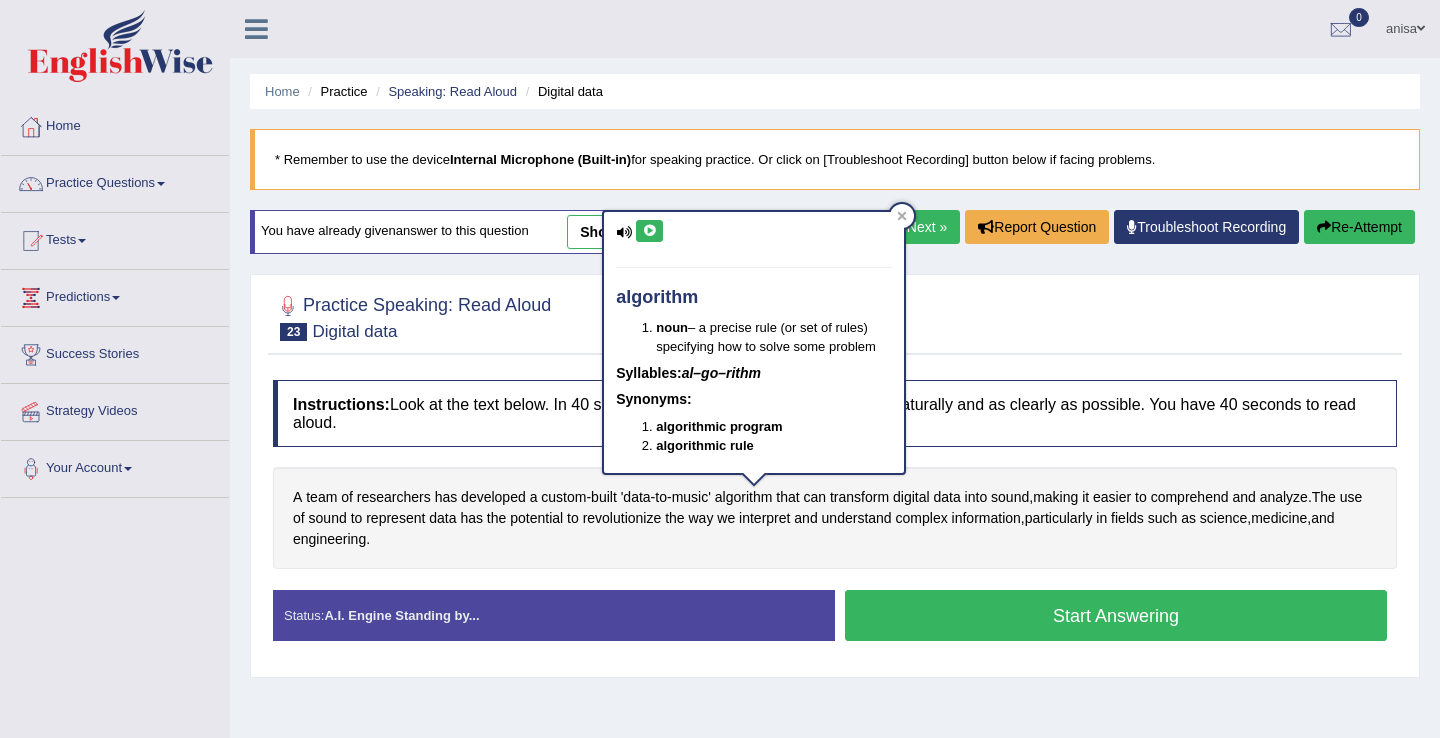 click at bounding box center (649, 231) 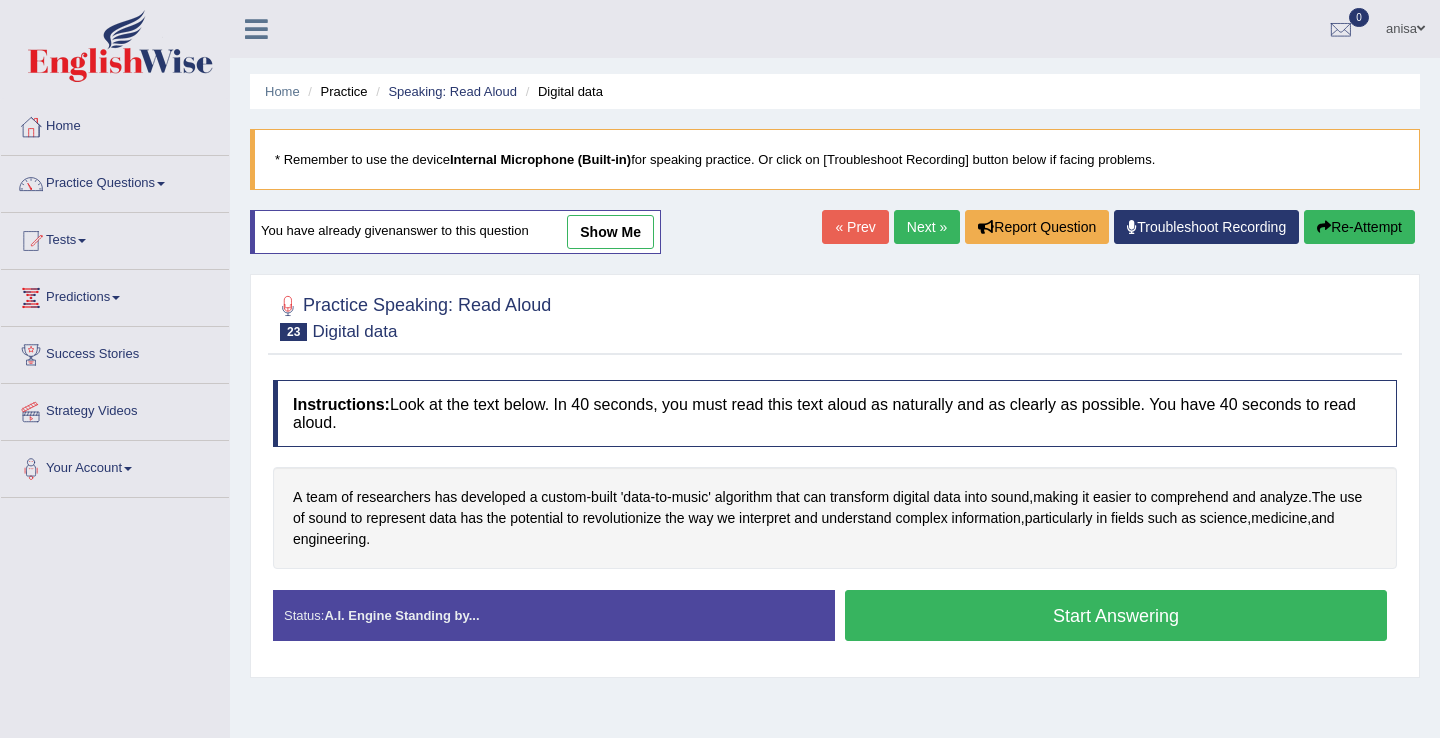 click on "Start Answering" at bounding box center [1116, 615] 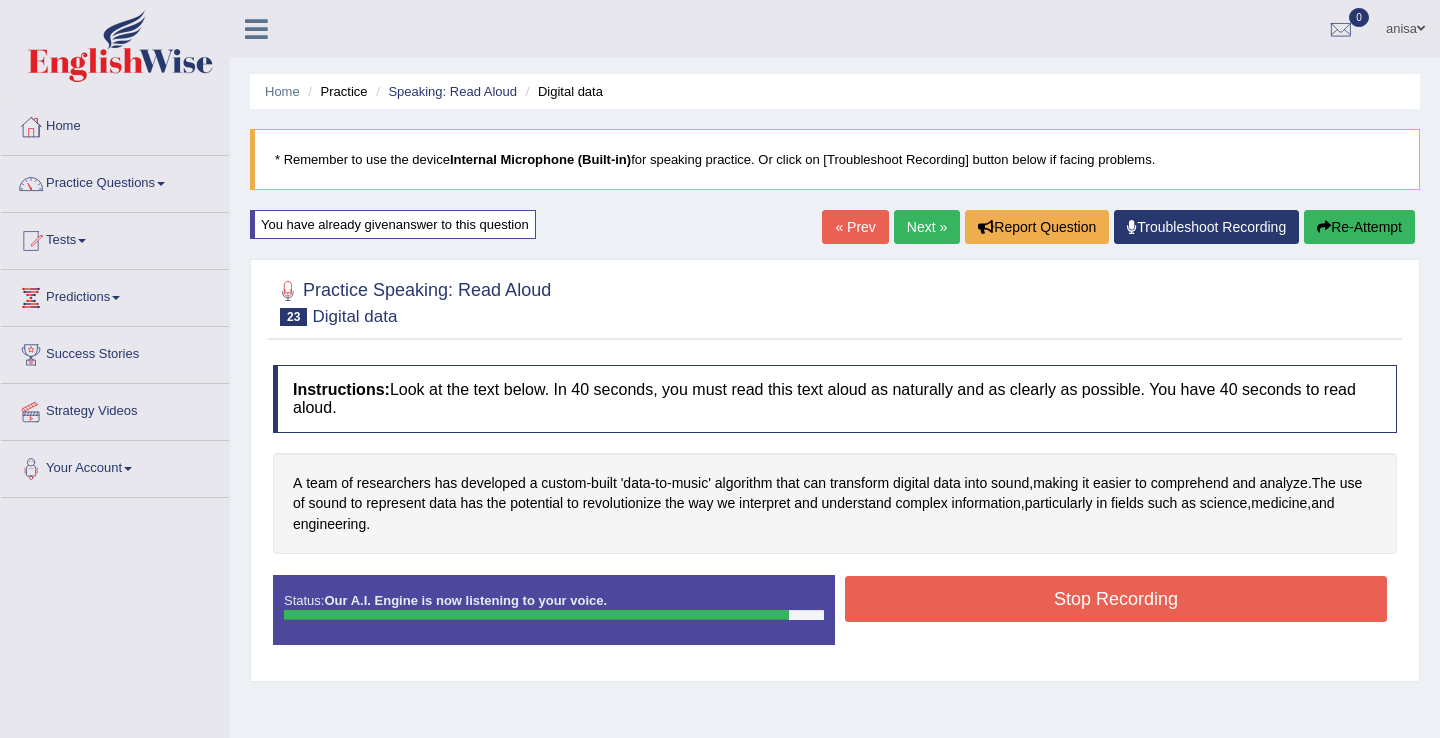 click on "Stop Recording" at bounding box center (1116, 599) 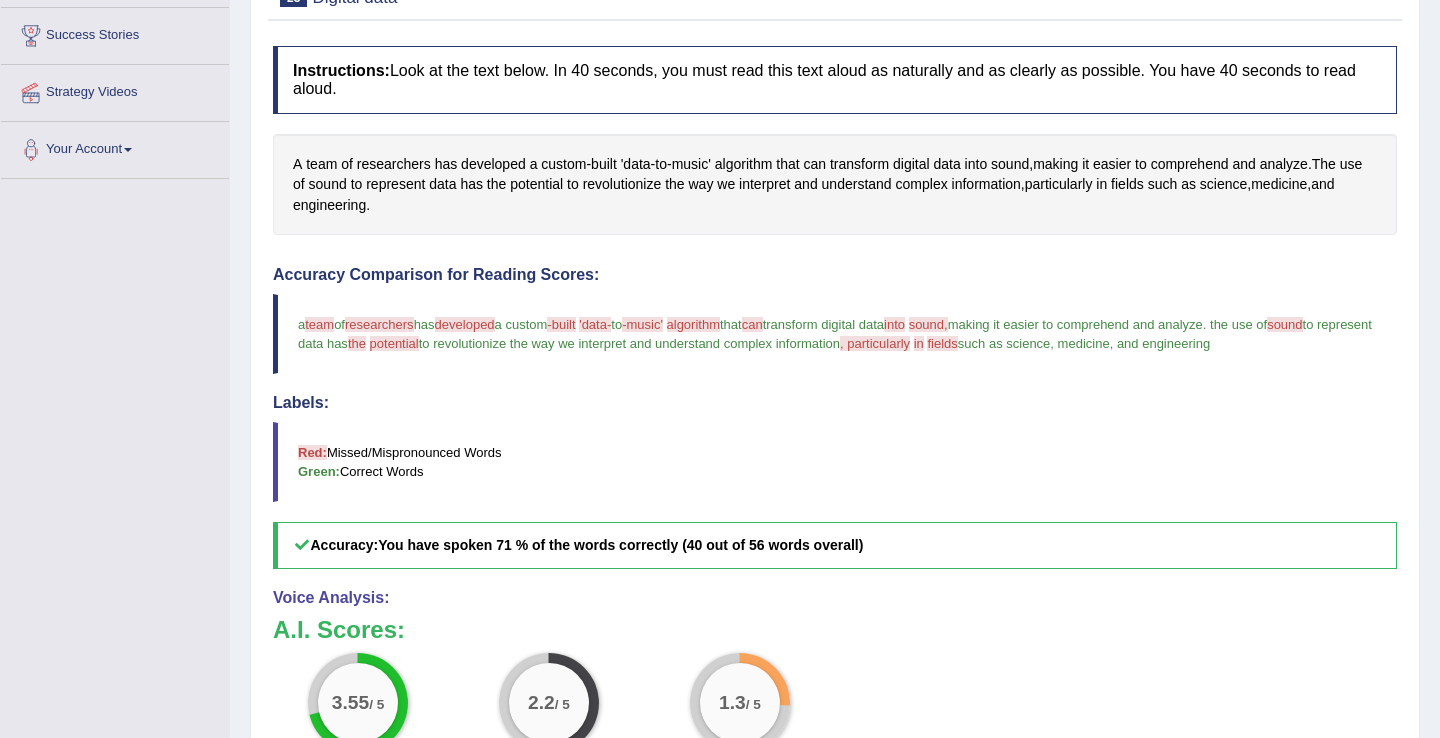 scroll, scrollTop: 0, scrollLeft: 0, axis: both 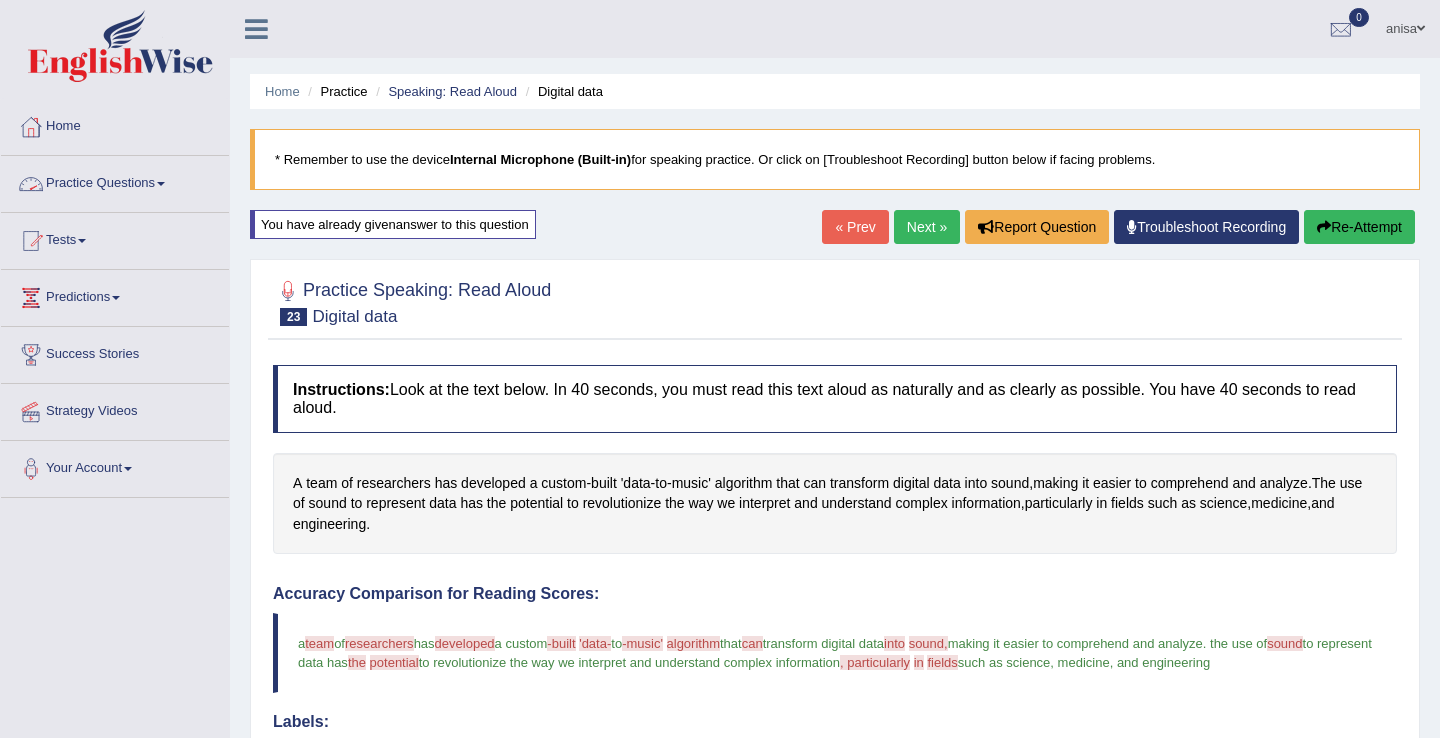 click on "Practice Questions" at bounding box center (115, 181) 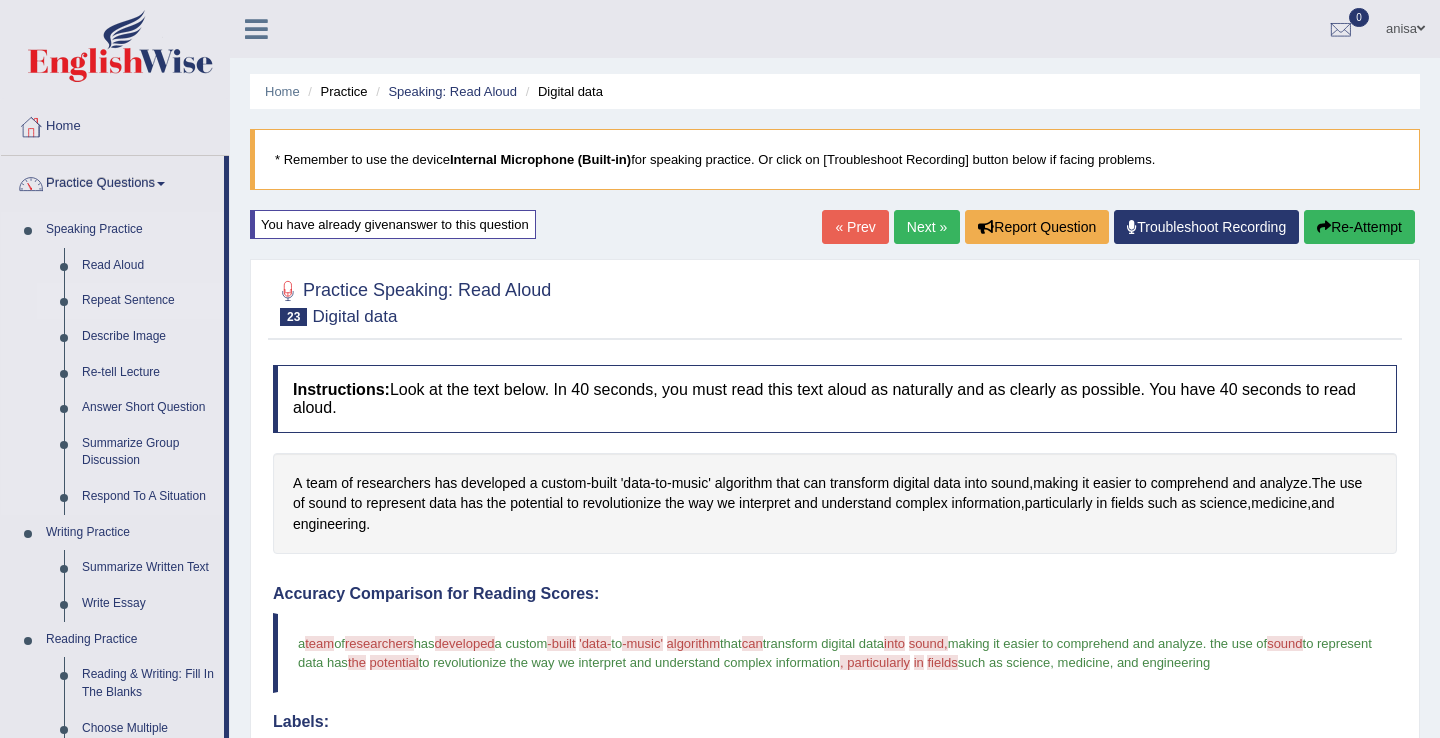 click on "Repeat Sentence" at bounding box center (148, 301) 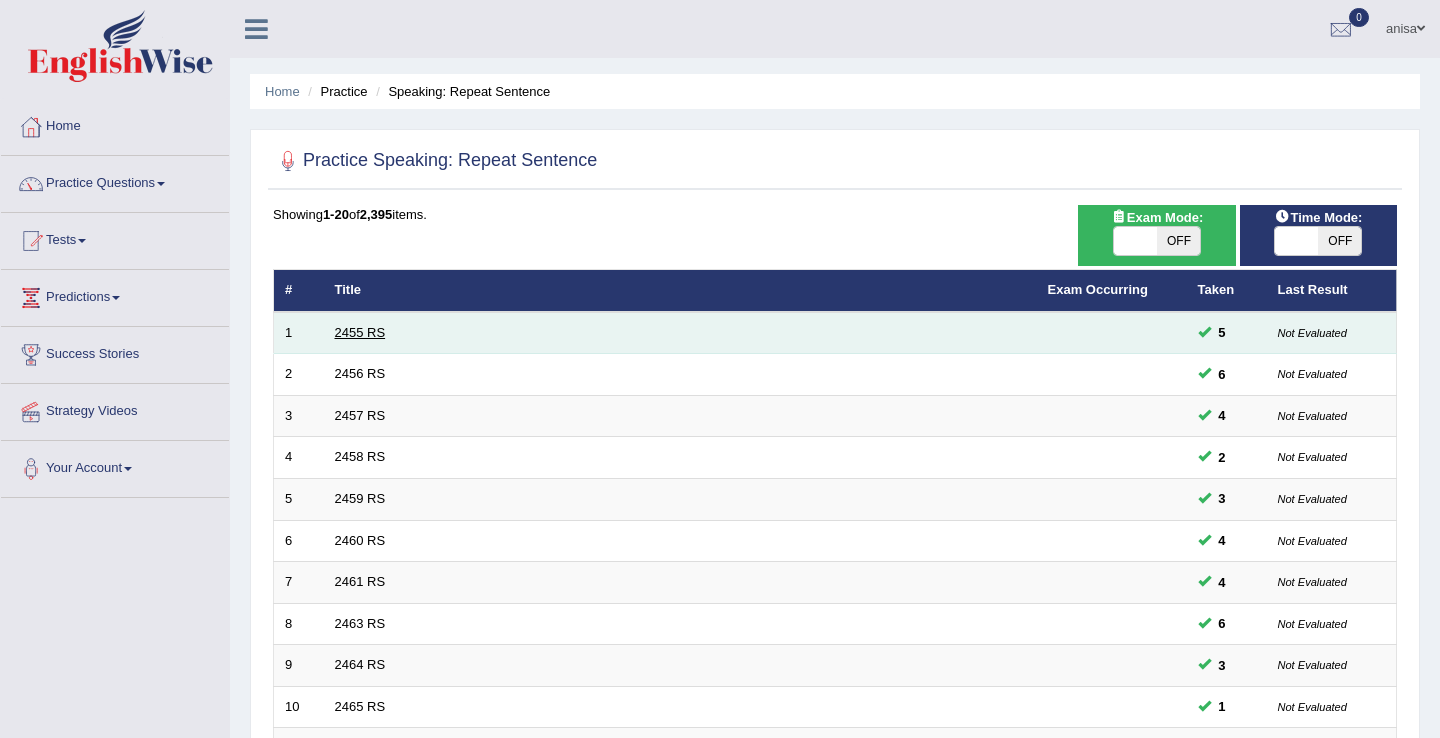 scroll, scrollTop: 0, scrollLeft: 0, axis: both 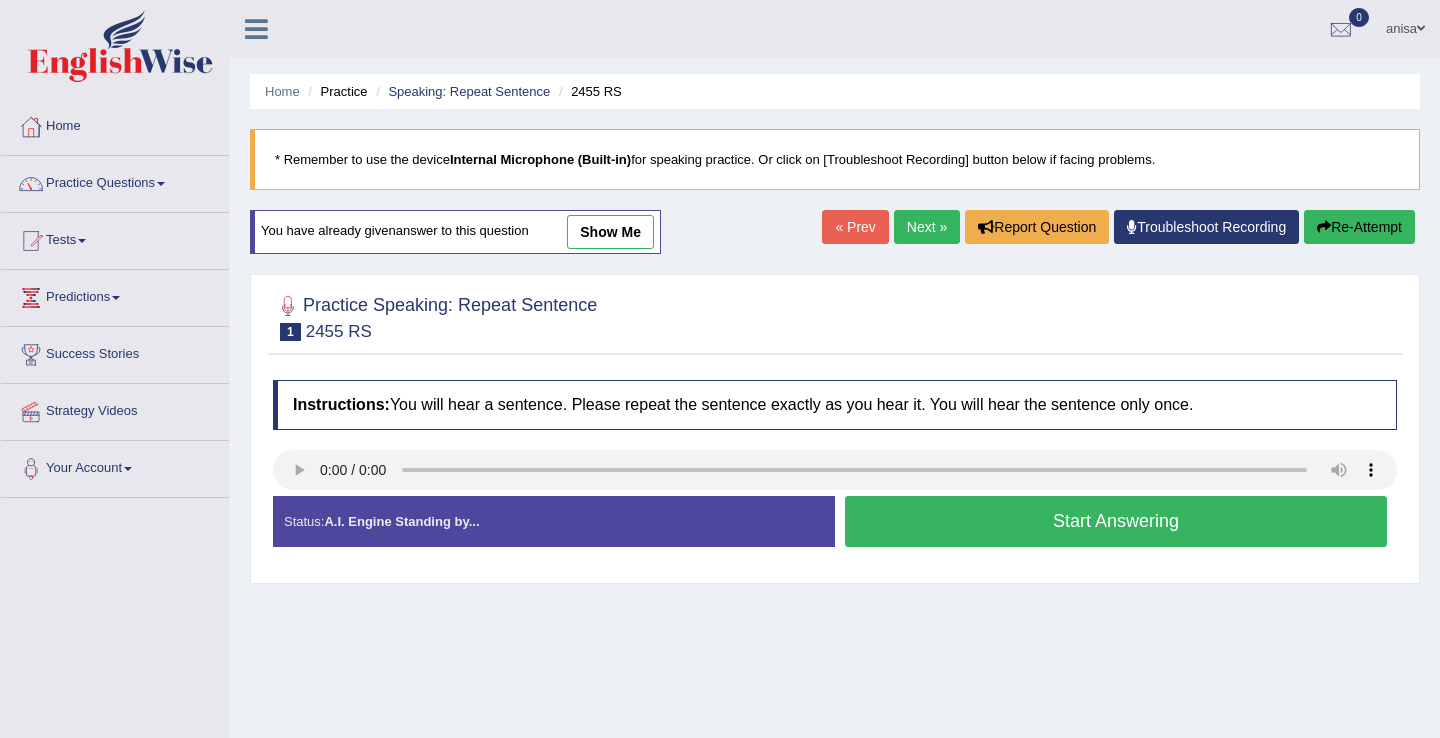 click on "Start Answering" at bounding box center [1116, 521] 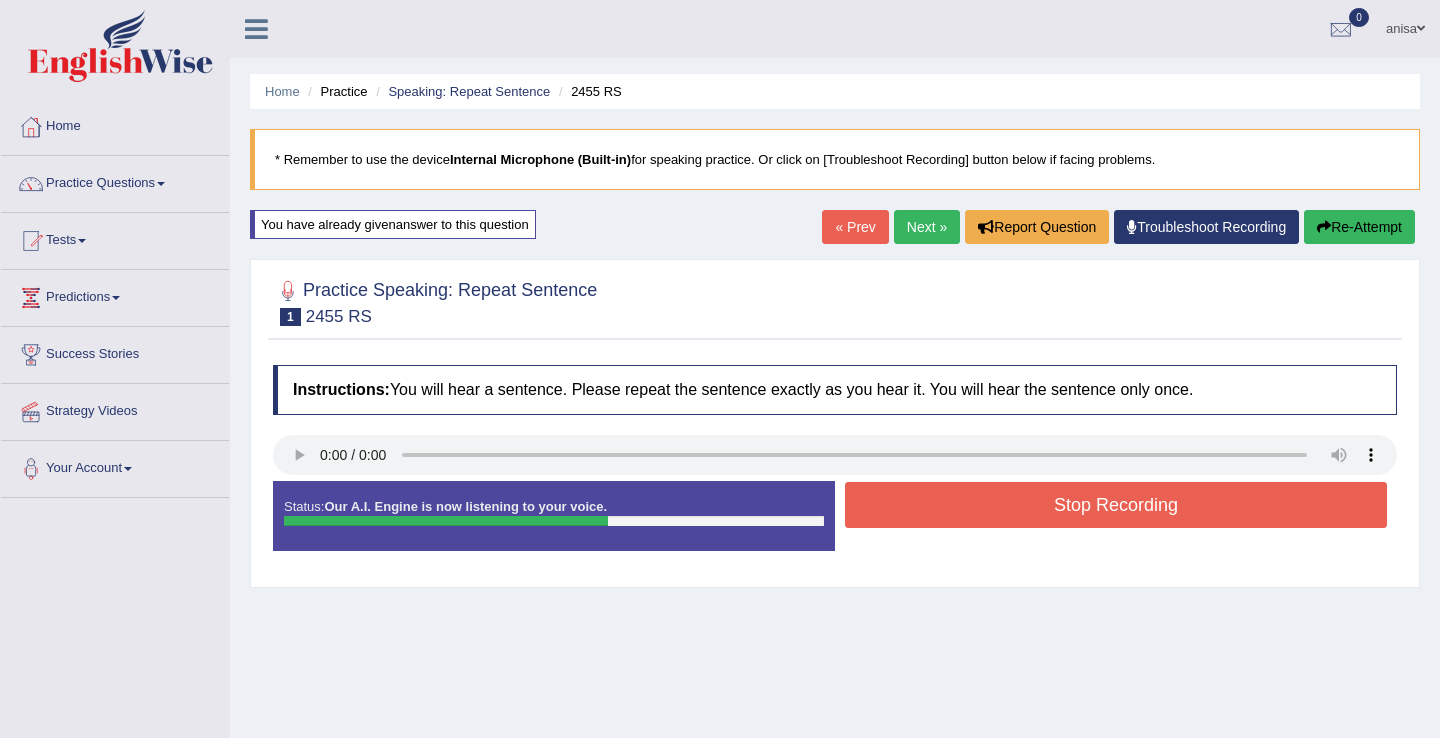 click on "Stop Recording" at bounding box center (1116, 505) 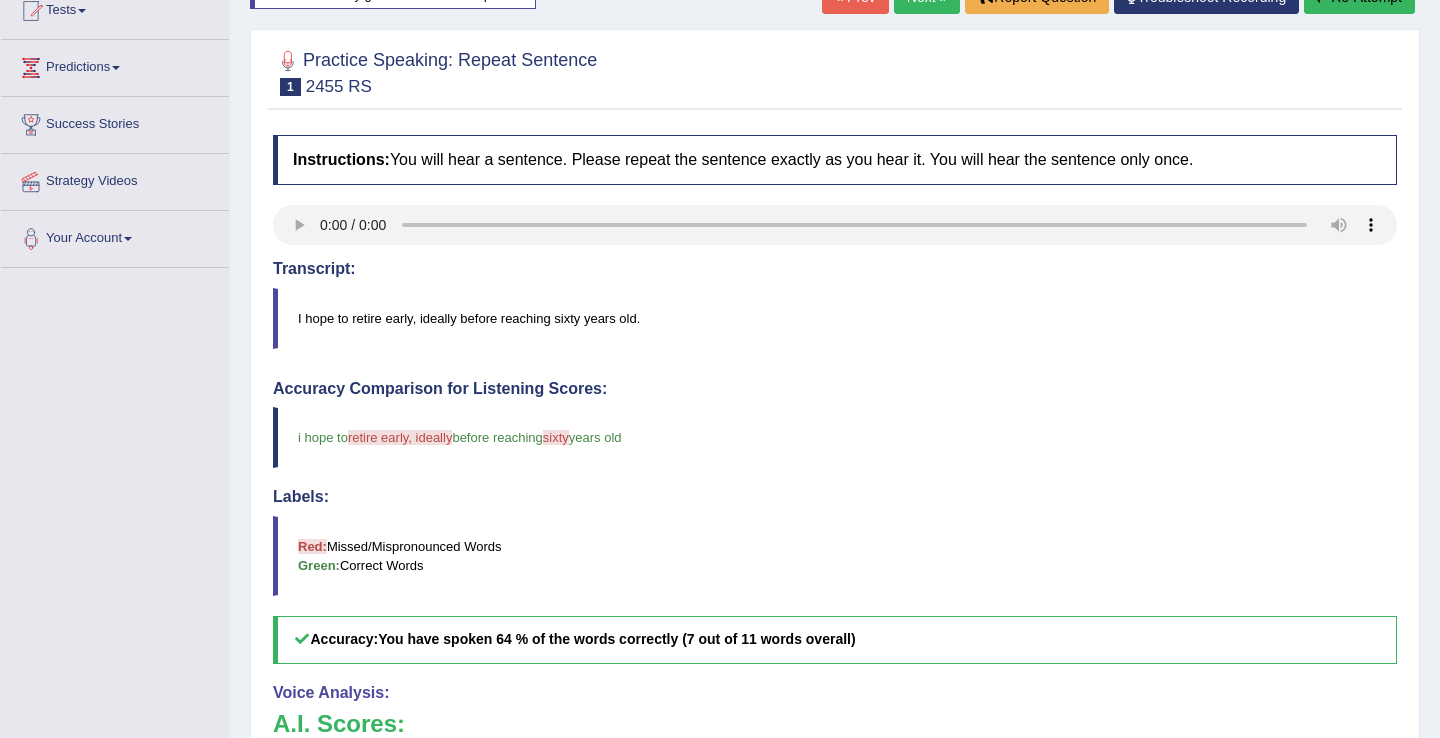 scroll, scrollTop: 0, scrollLeft: 0, axis: both 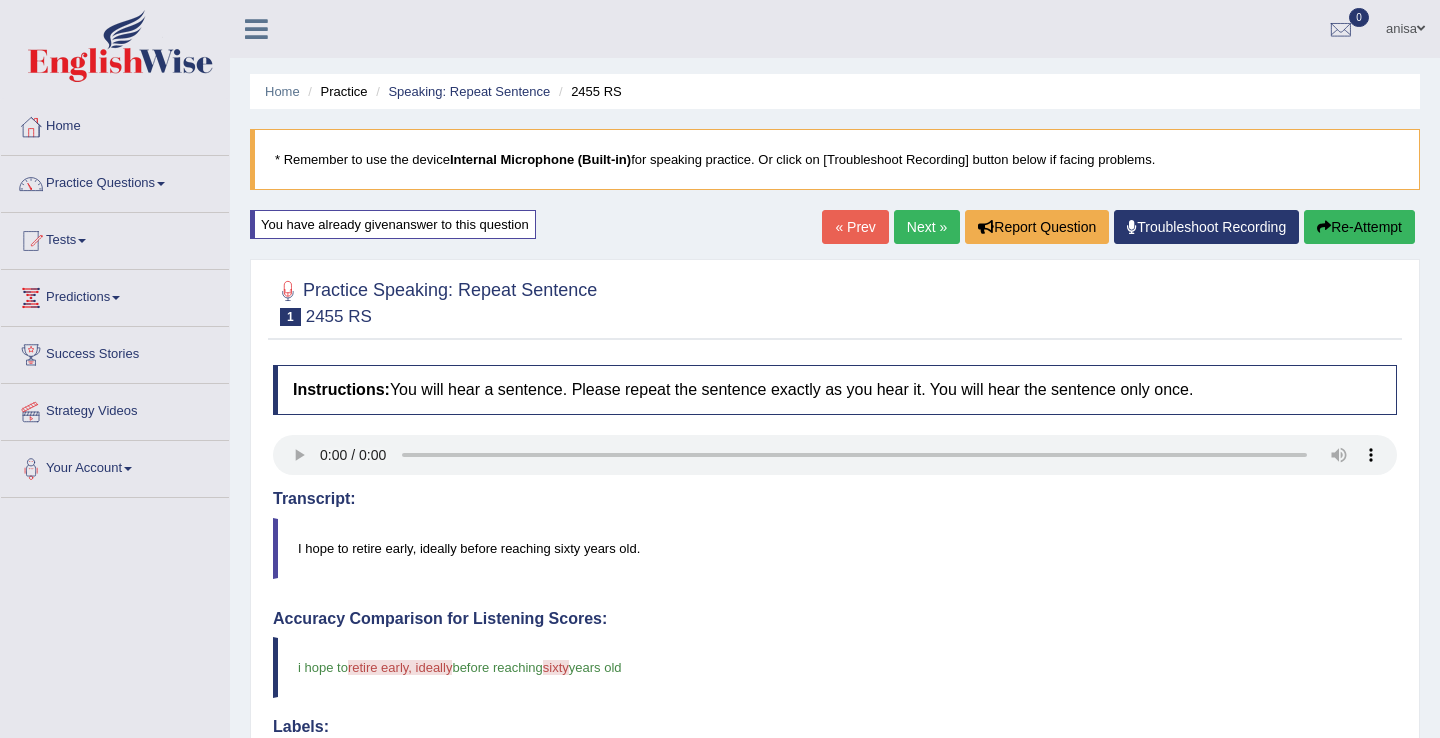 click on "Next »" at bounding box center (927, 227) 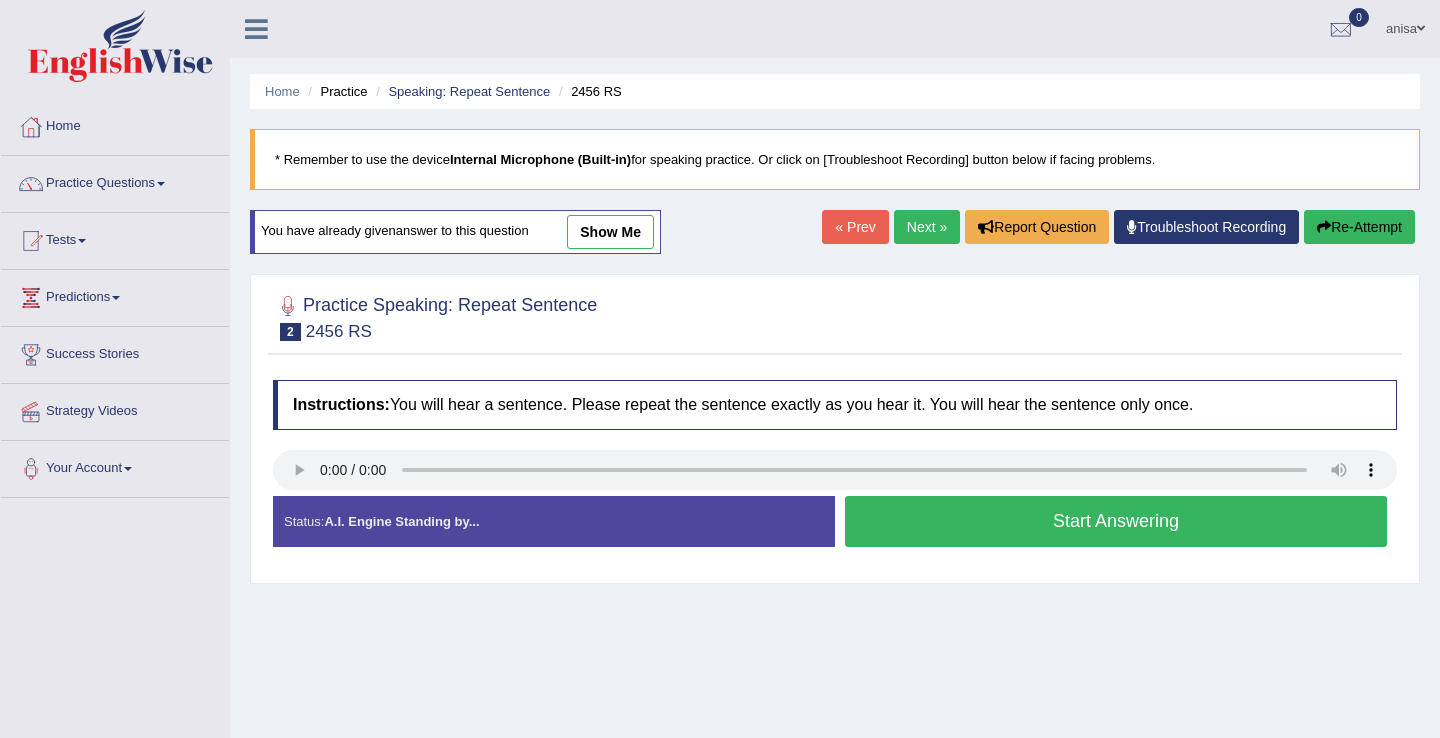 scroll, scrollTop: 0, scrollLeft: 0, axis: both 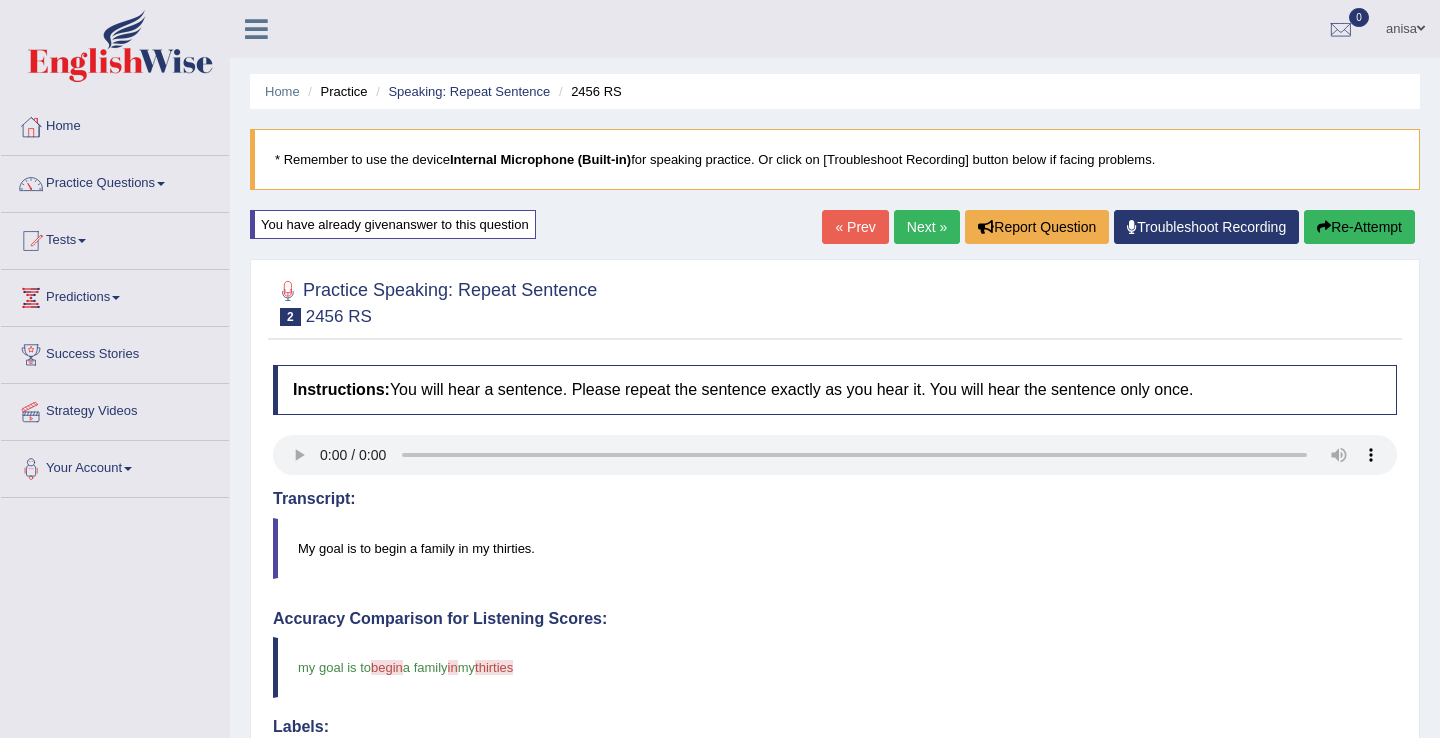 click on "Next »" at bounding box center [927, 227] 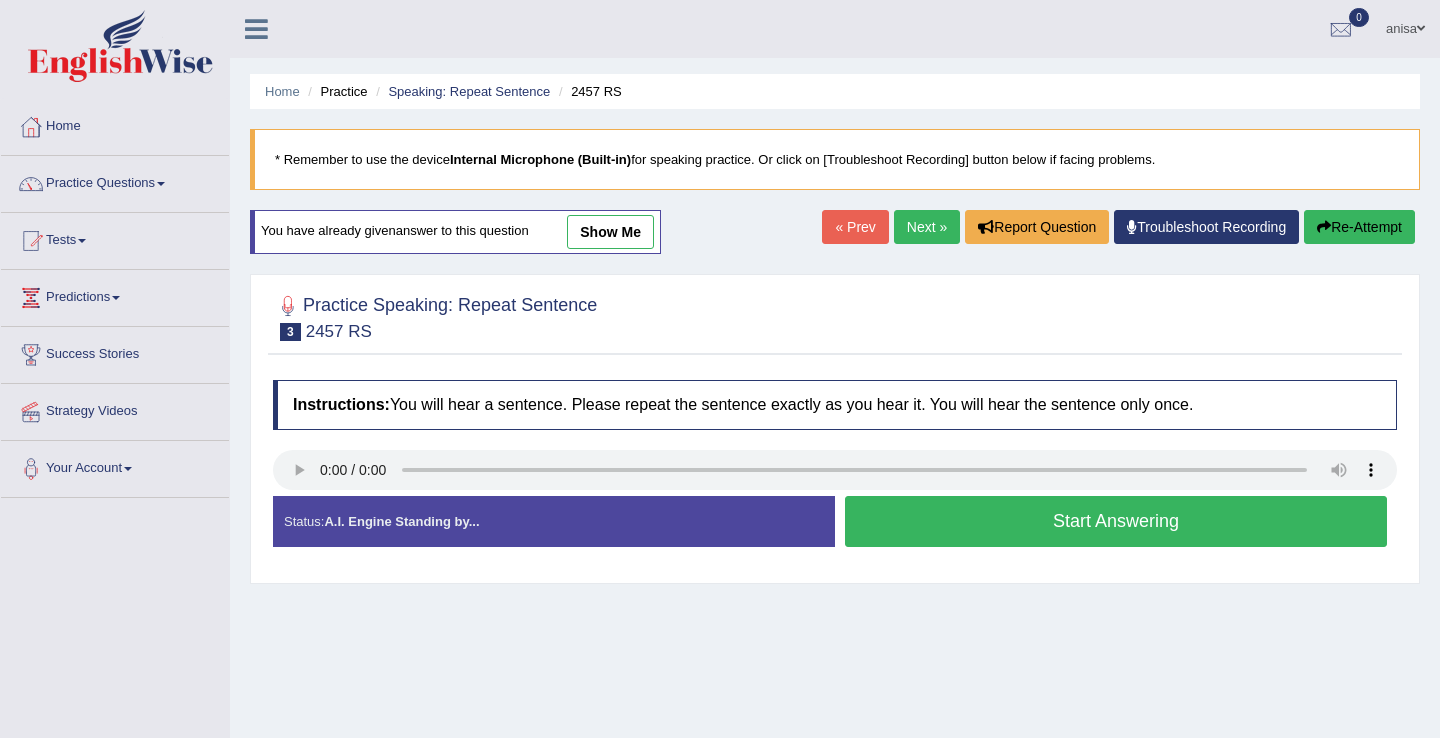 scroll, scrollTop: 0, scrollLeft: 0, axis: both 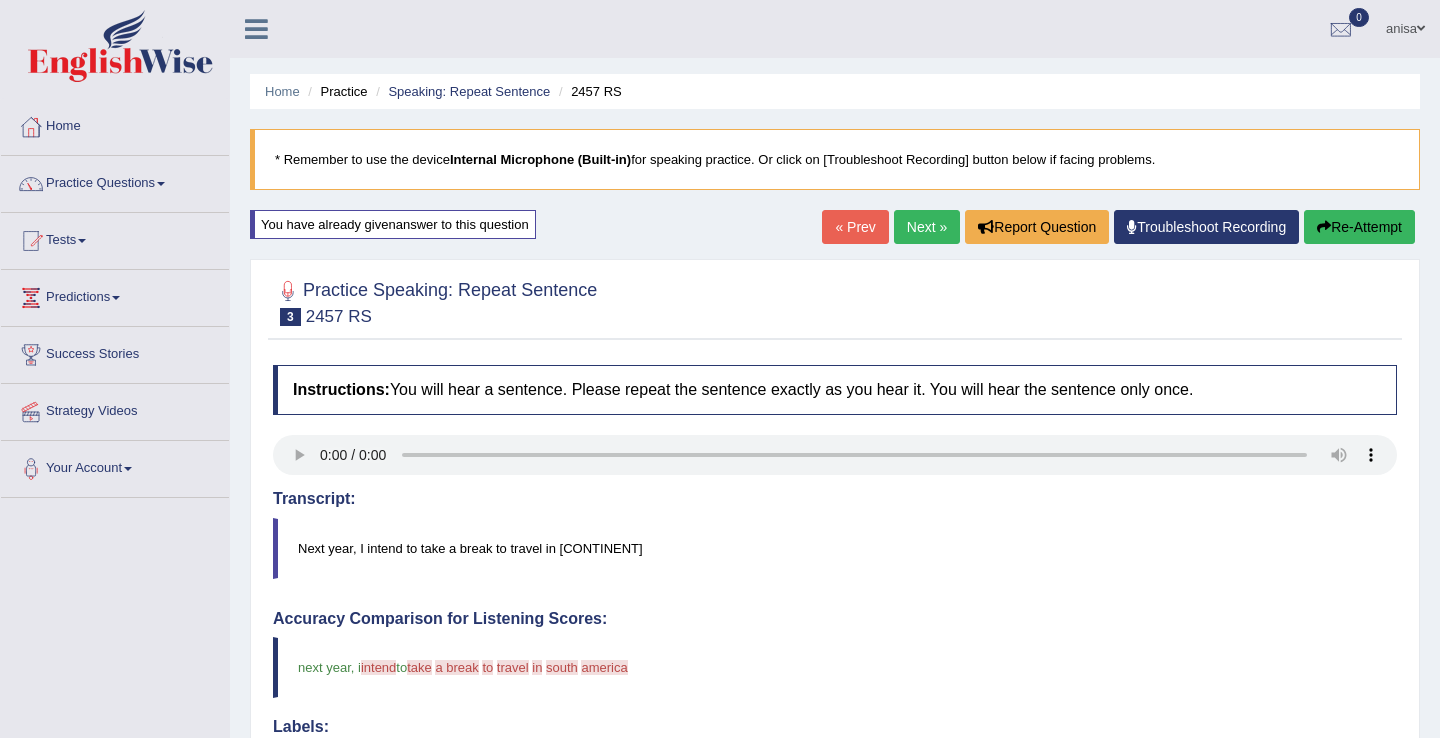 click on "Next »" at bounding box center [927, 227] 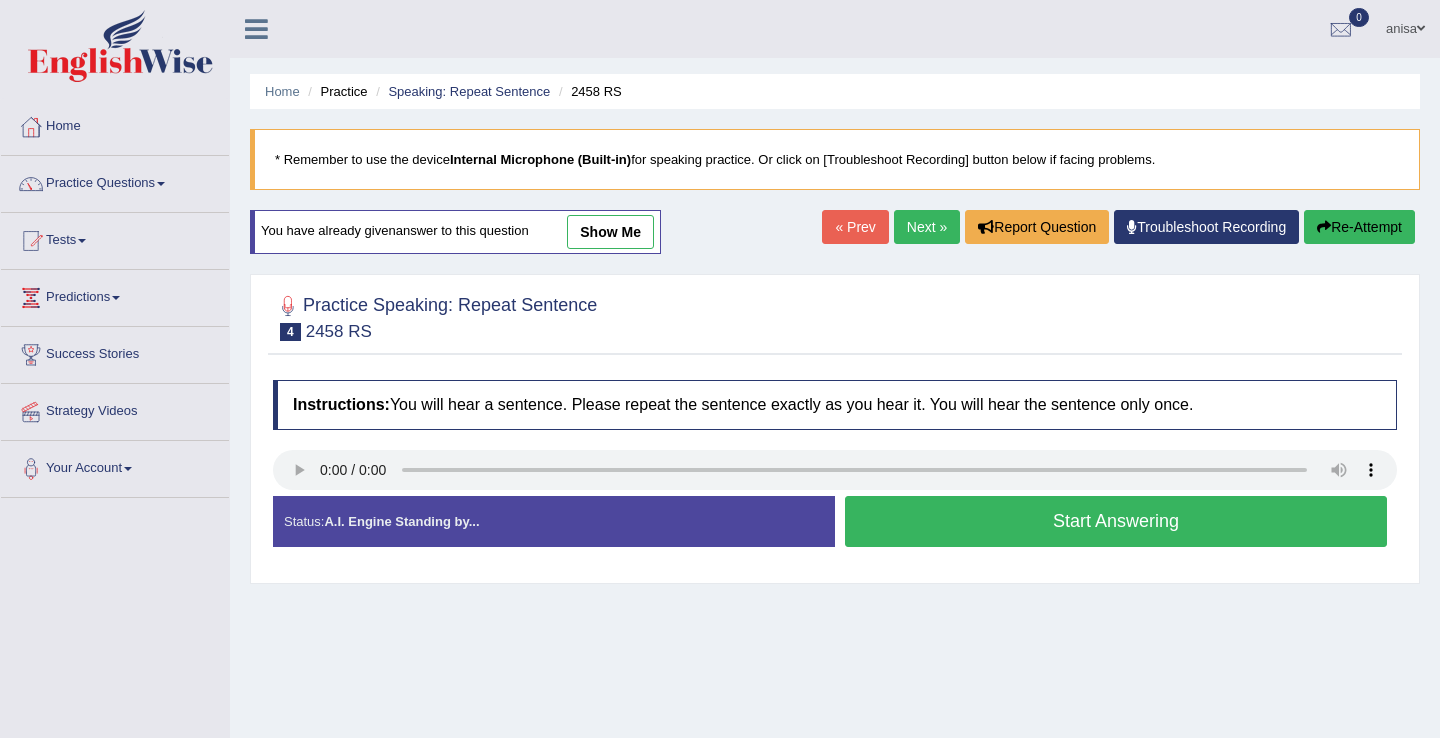 scroll, scrollTop: 0, scrollLeft: 0, axis: both 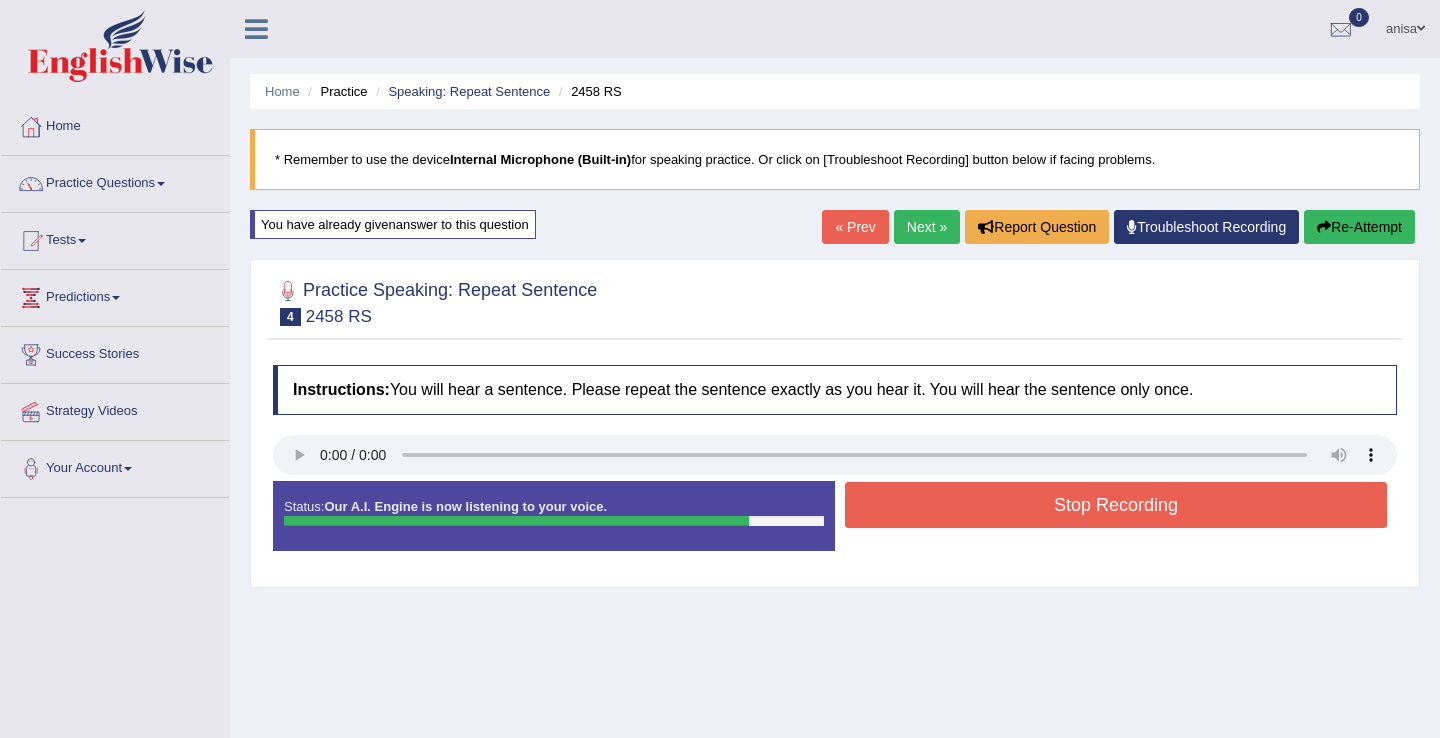 click on "Stop Recording" at bounding box center (1116, 505) 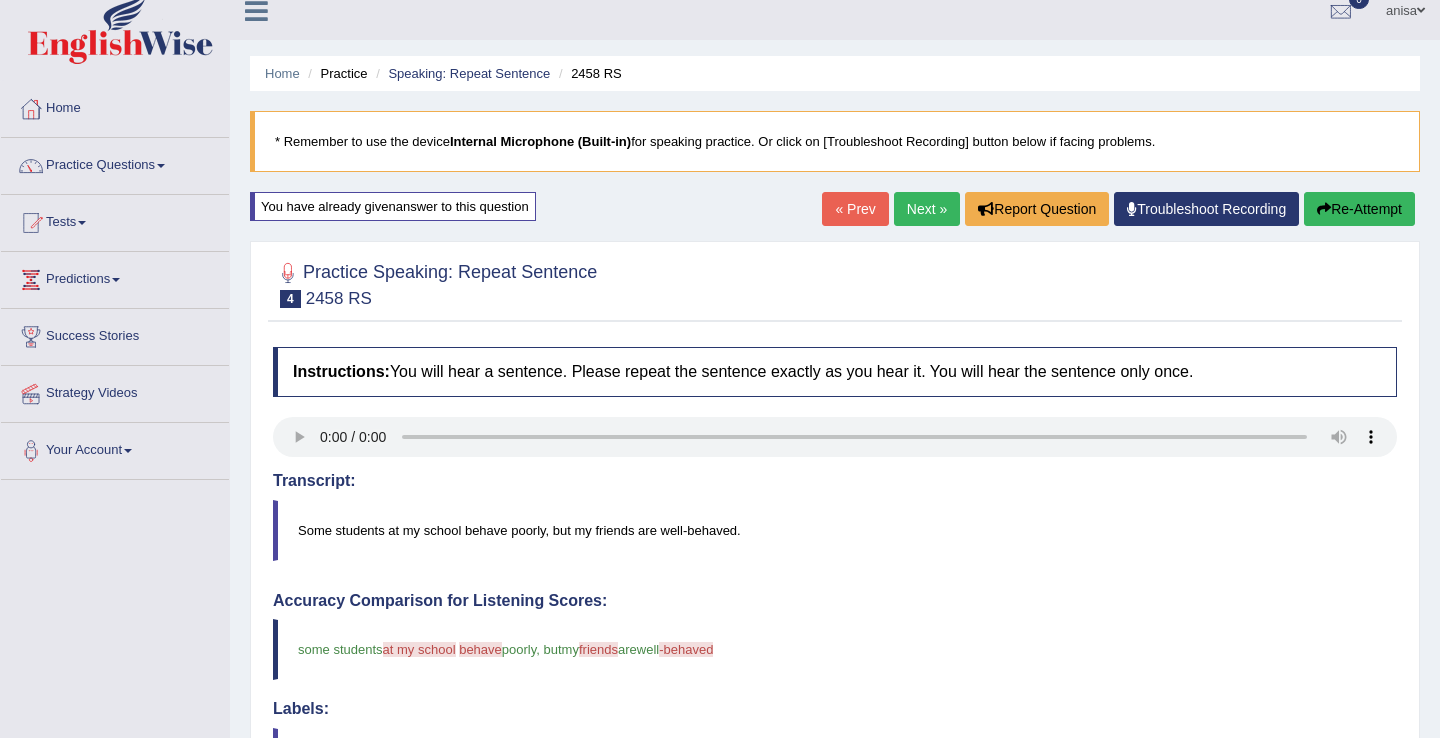 scroll, scrollTop: 0, scrollLeft: 0, axis: both 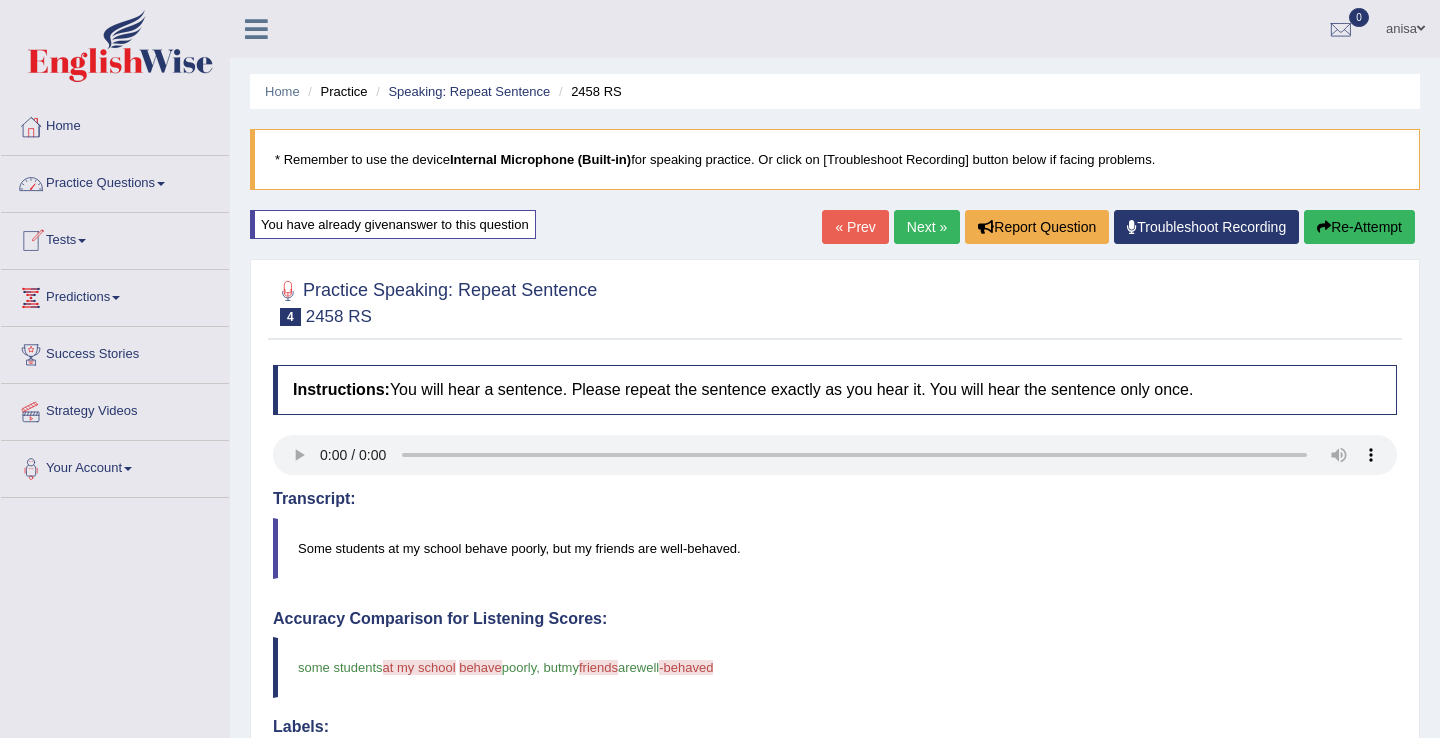 click on "Practice Questions" at bounding box center (115, 181) 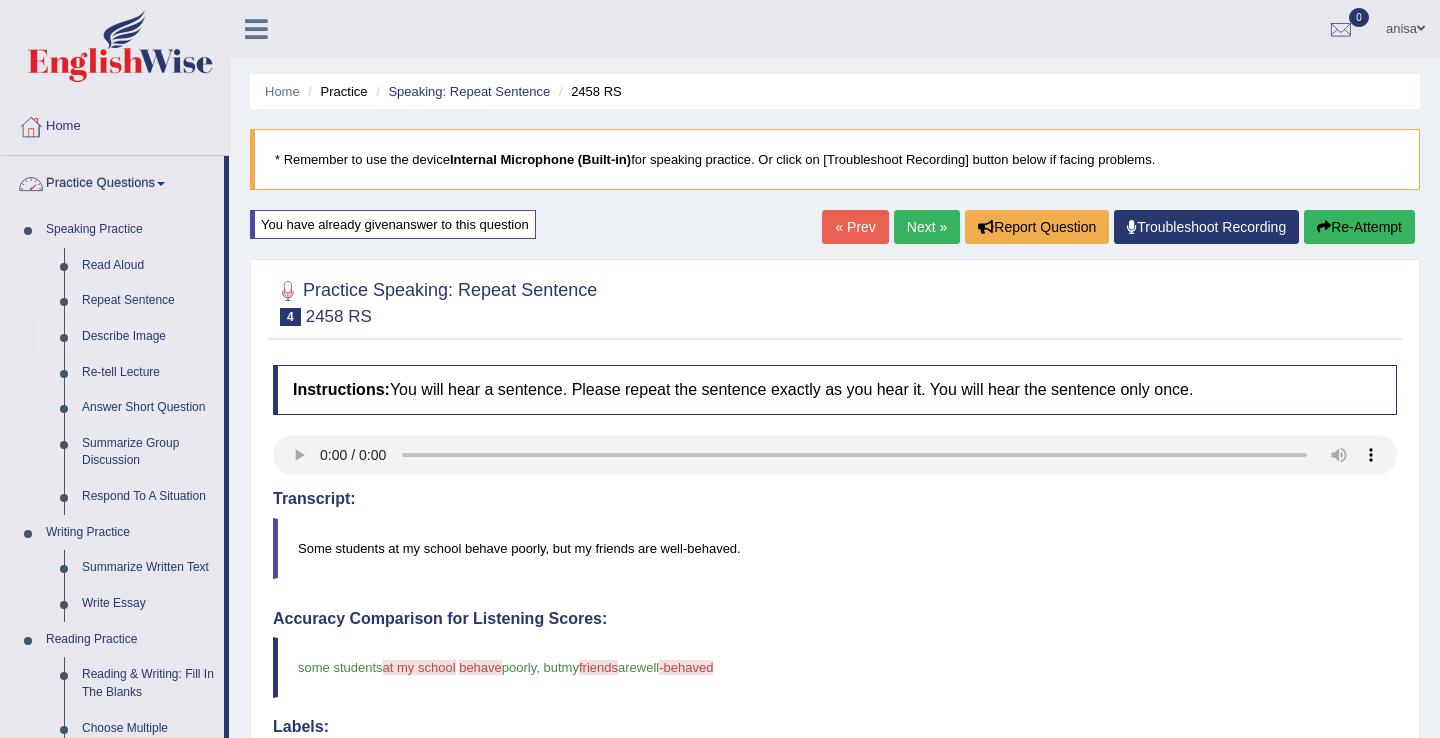 click on "Describe Image" at bounding box center (148, 337) 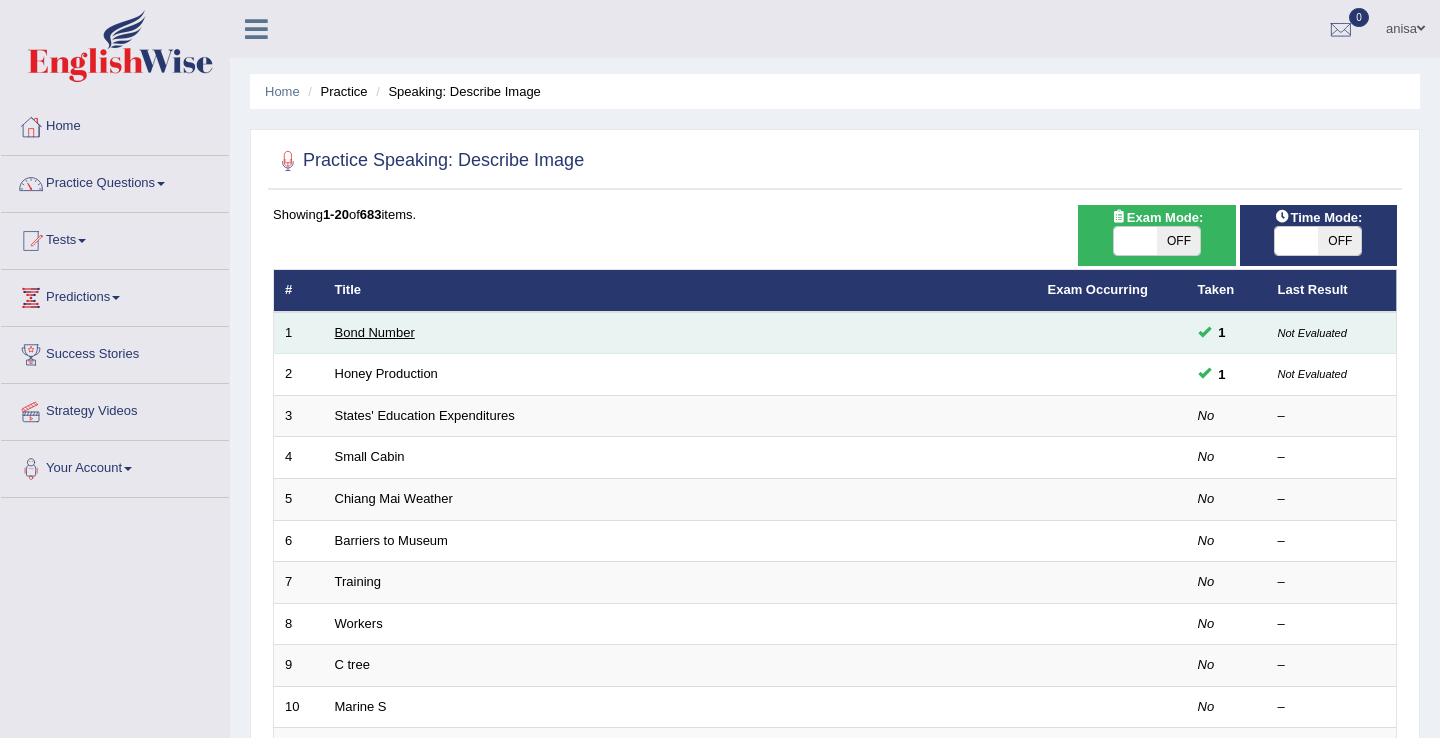scroll, scrollTop: 0, scrollLeft: 0, axis: both 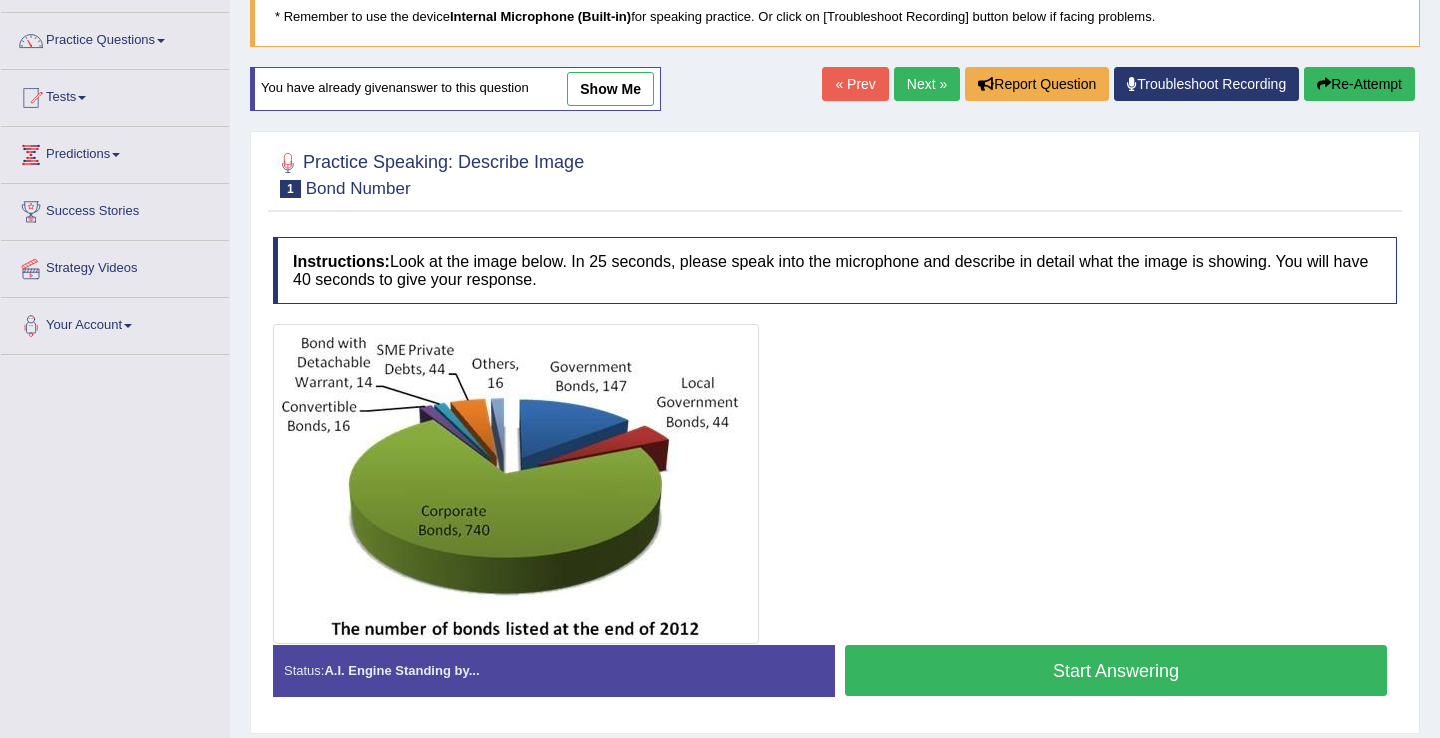 click on "Start Answering" at bounding box center (1116, 670) 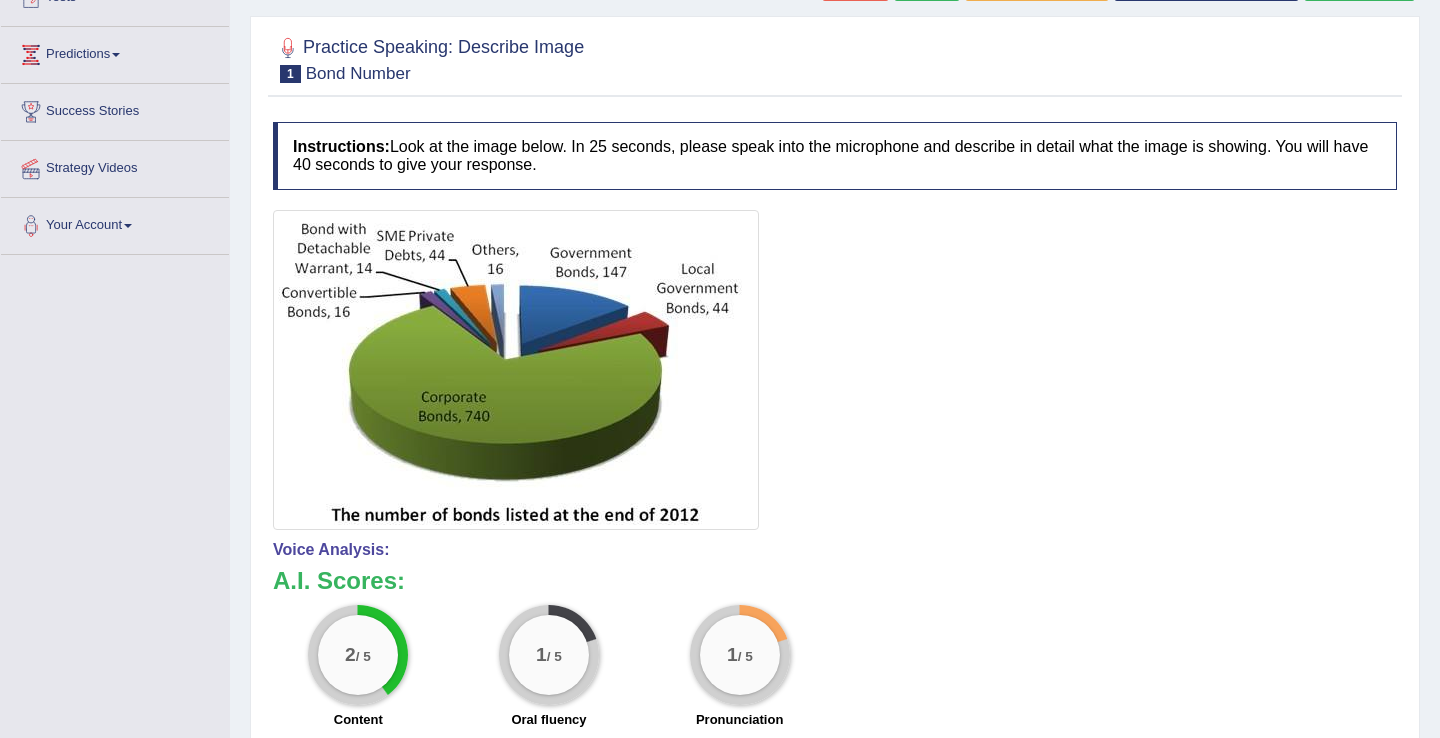scroll, scrollTop: 162, scrollLeft: 0, axis: vertical 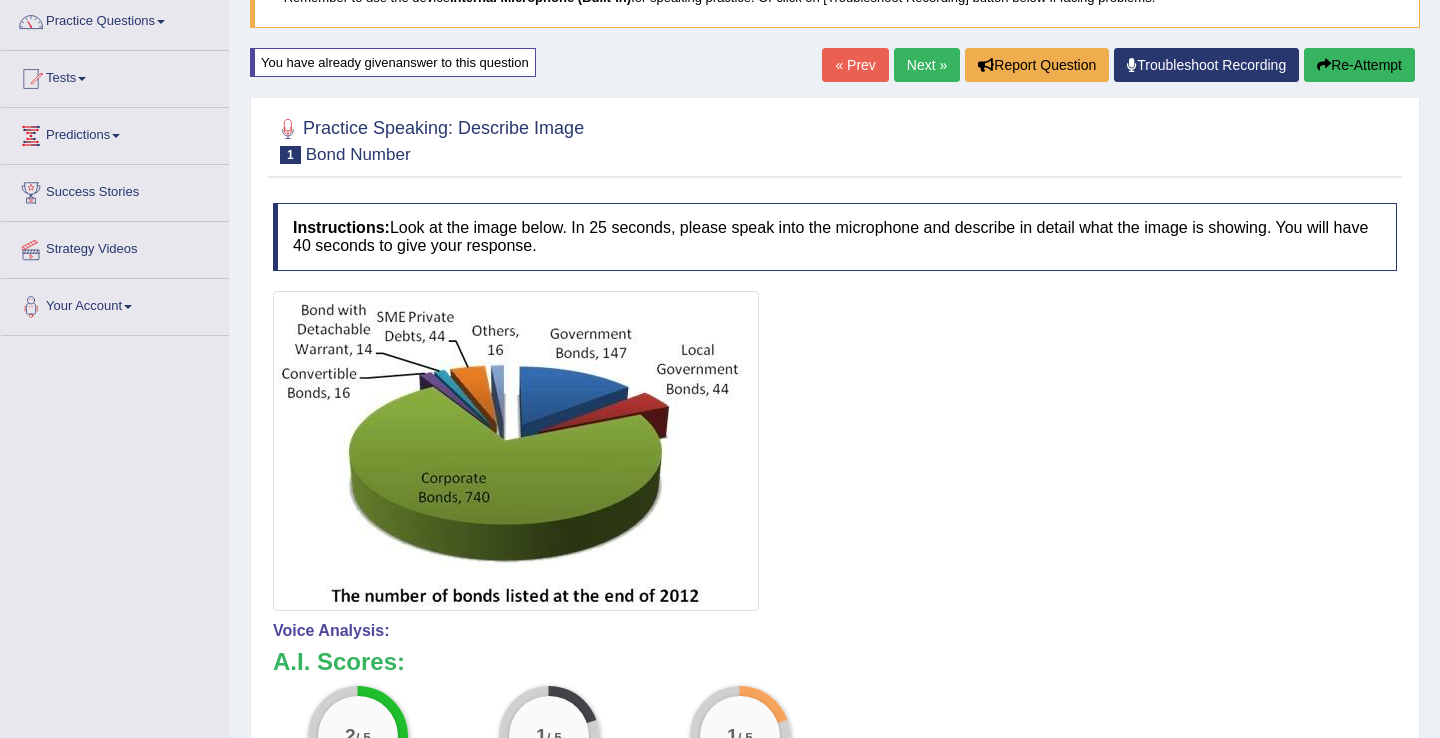 click on "« Prev" at bounding box center [855, 65] 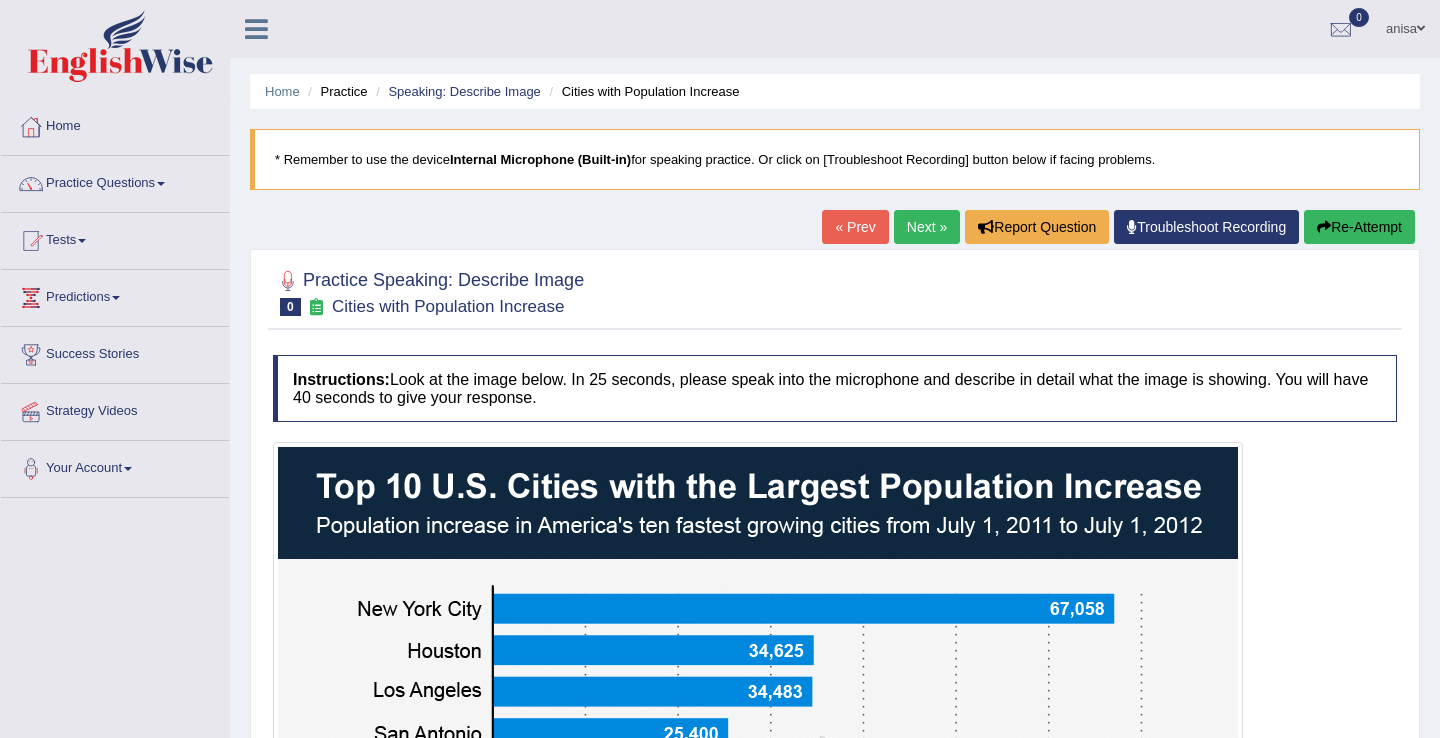 scroll, scrollTop: 0, scrollLeft: 0, axis: both 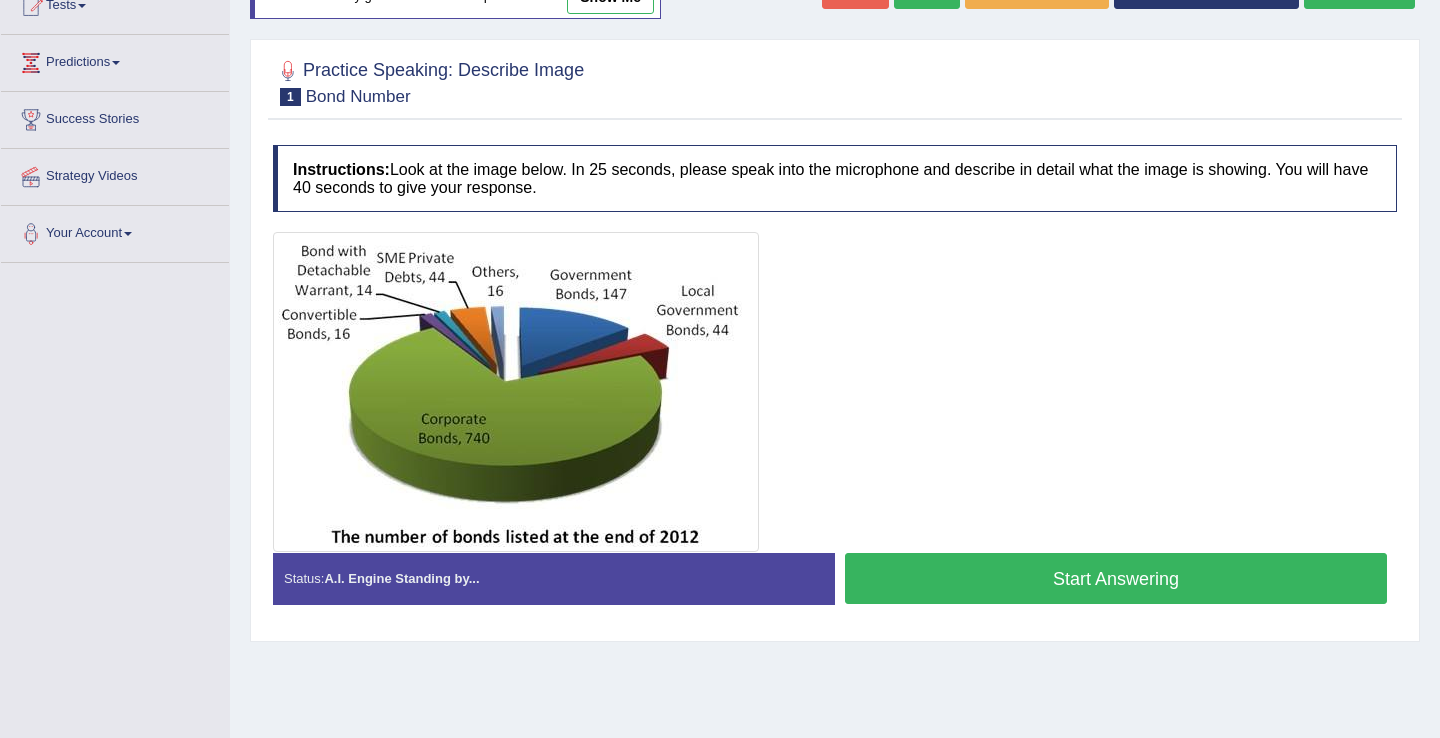 click on "Start Answering" at bounding box center [1116, 578] 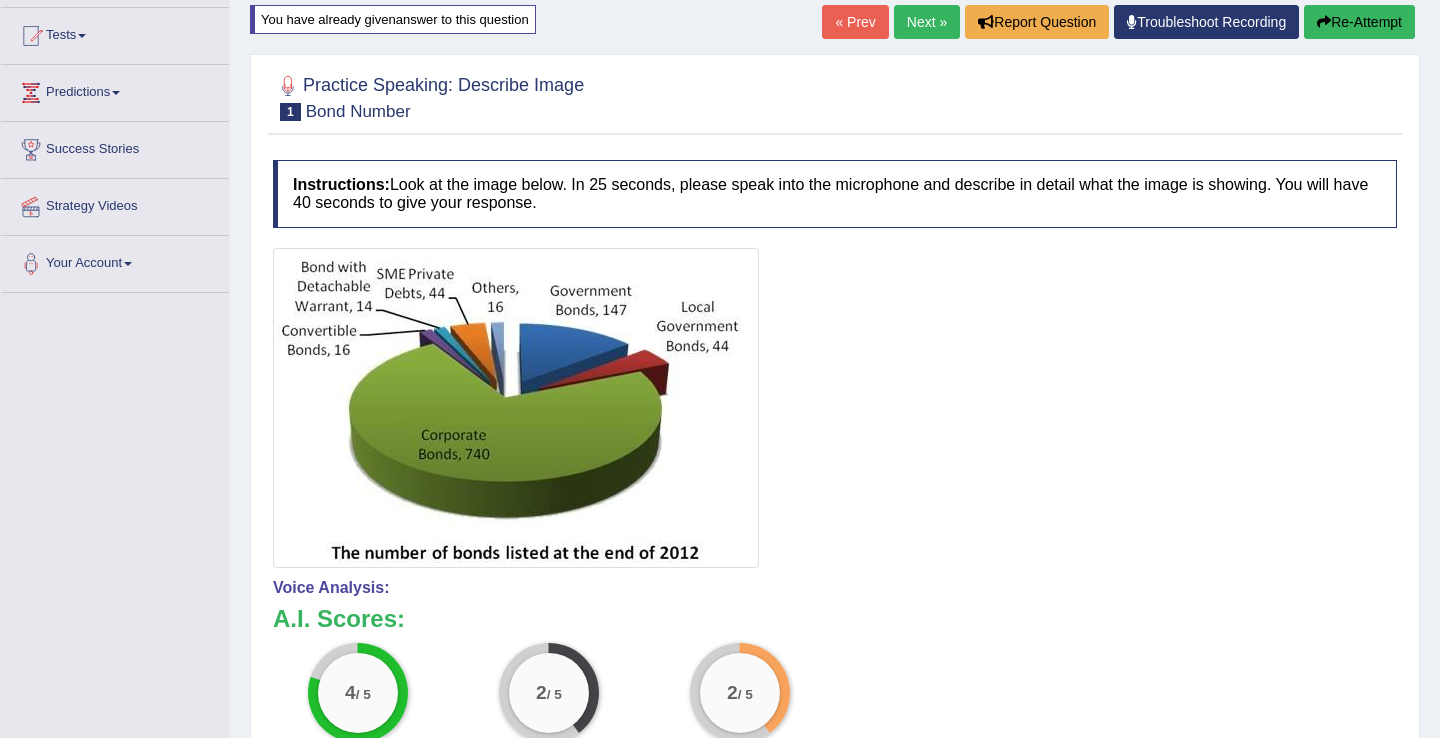 scroll, scrollTop: 0, scrollLeft: 0, axis: both 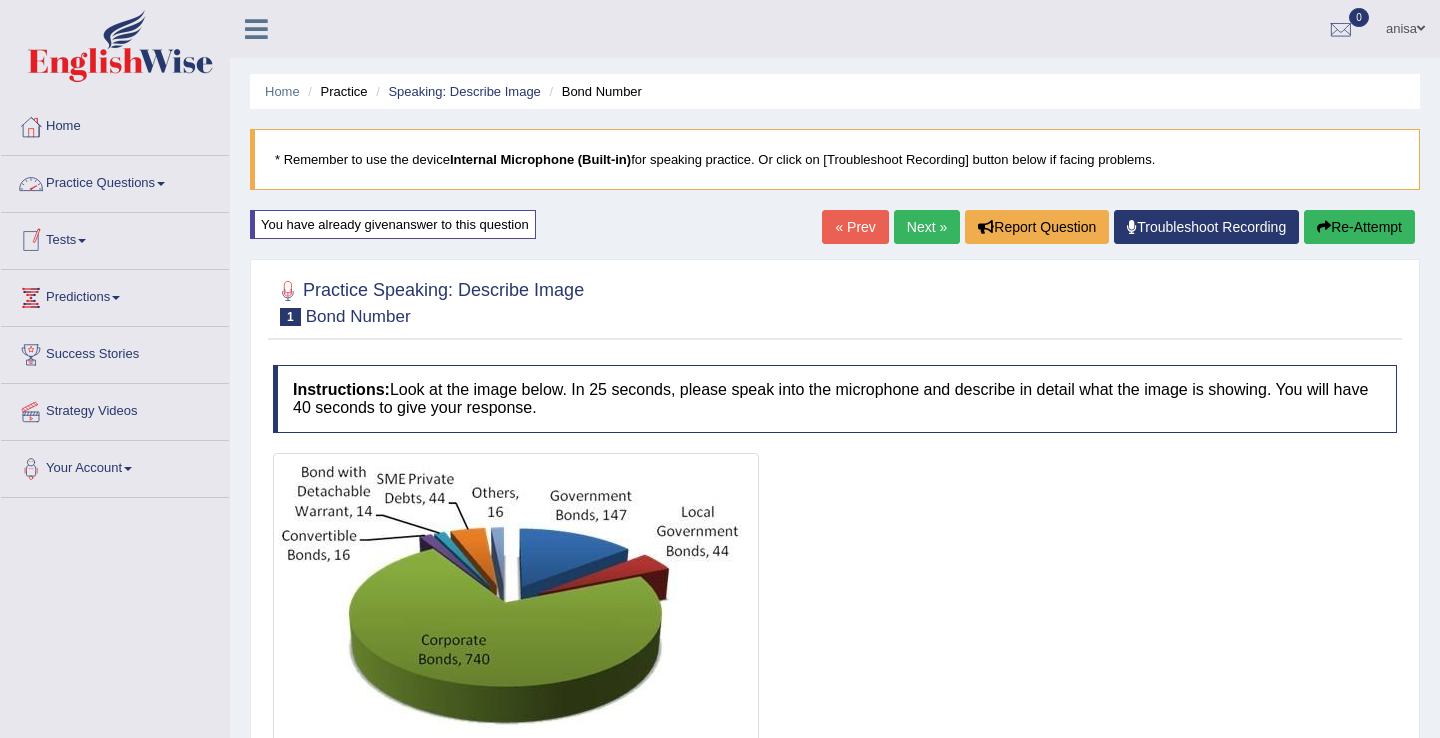 click on "Practice Questions" at bounding box center [115, 181] 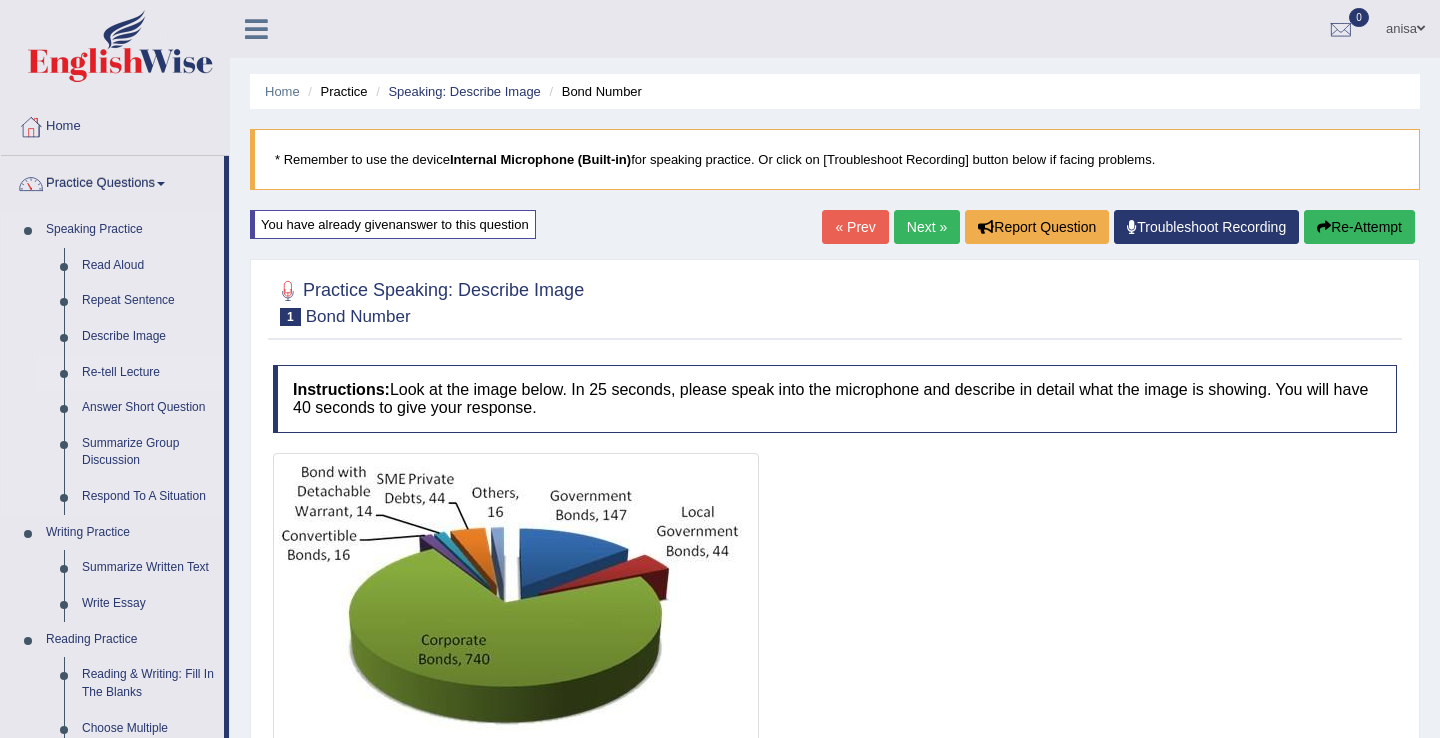 click on "Re-tell Lecture" at bounding box center [148, 373] 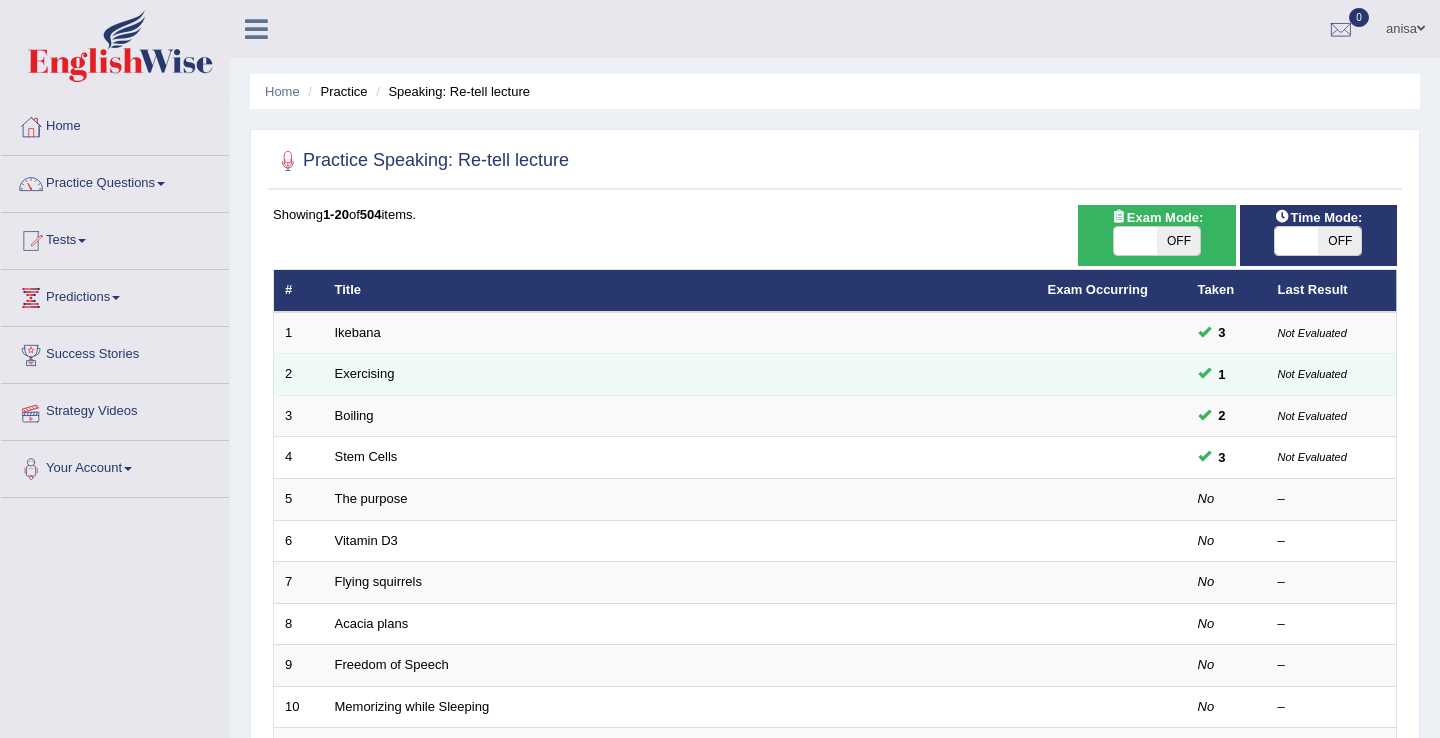 scroll, scrollTop: 0, scrollLeft: 0, axis: both 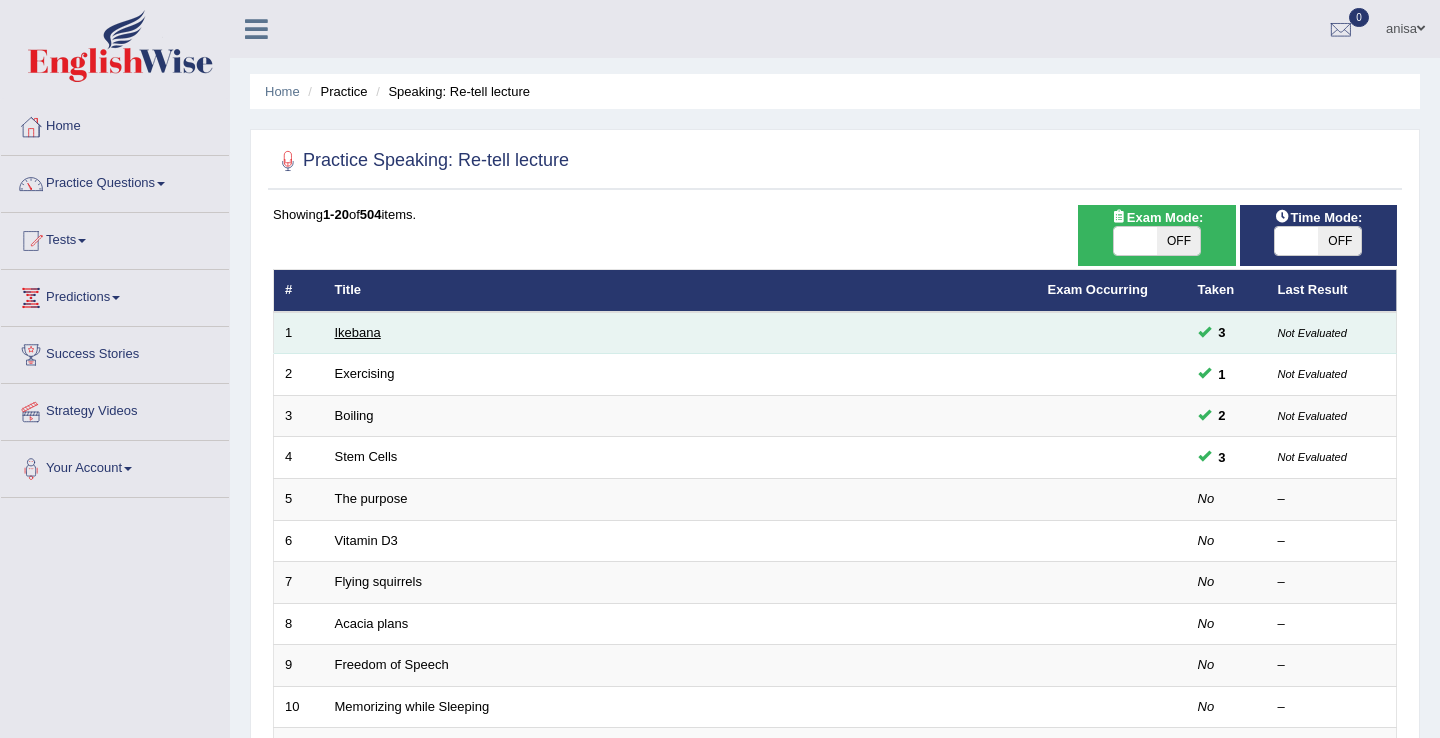 click on "Ikebana" at bounding box center [358, 332] 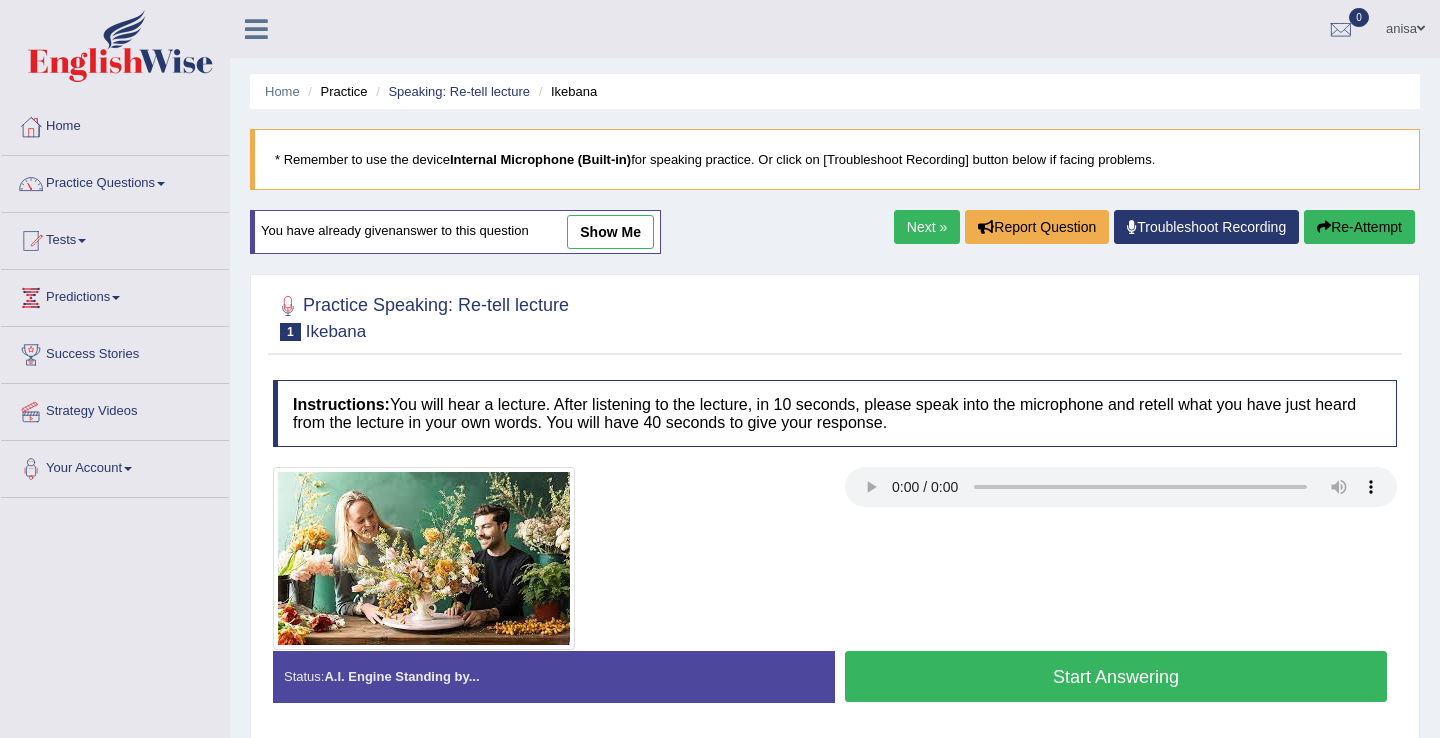 scroll, scrollTop: 0, scrollLeft: 0, axis: both 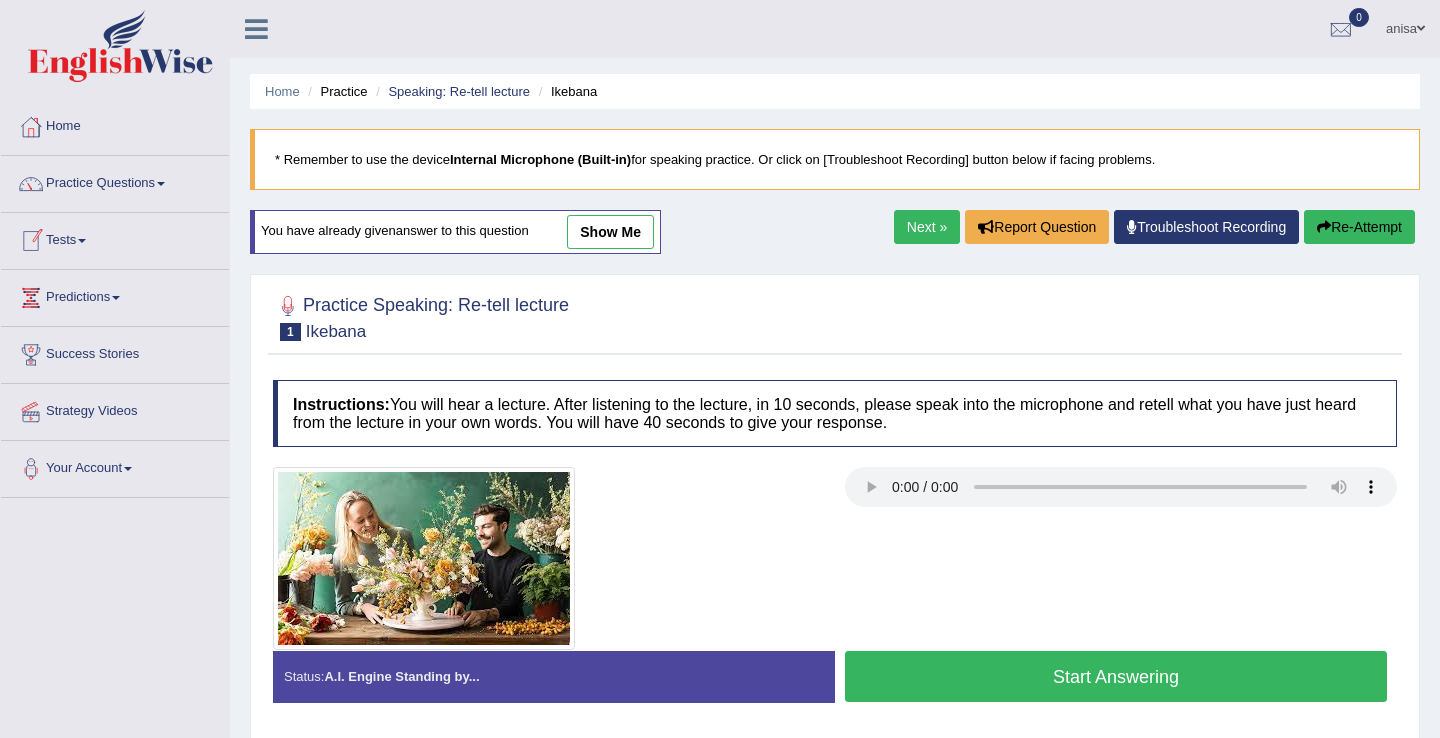 click on "Tests" at bounding box center (115, 238) 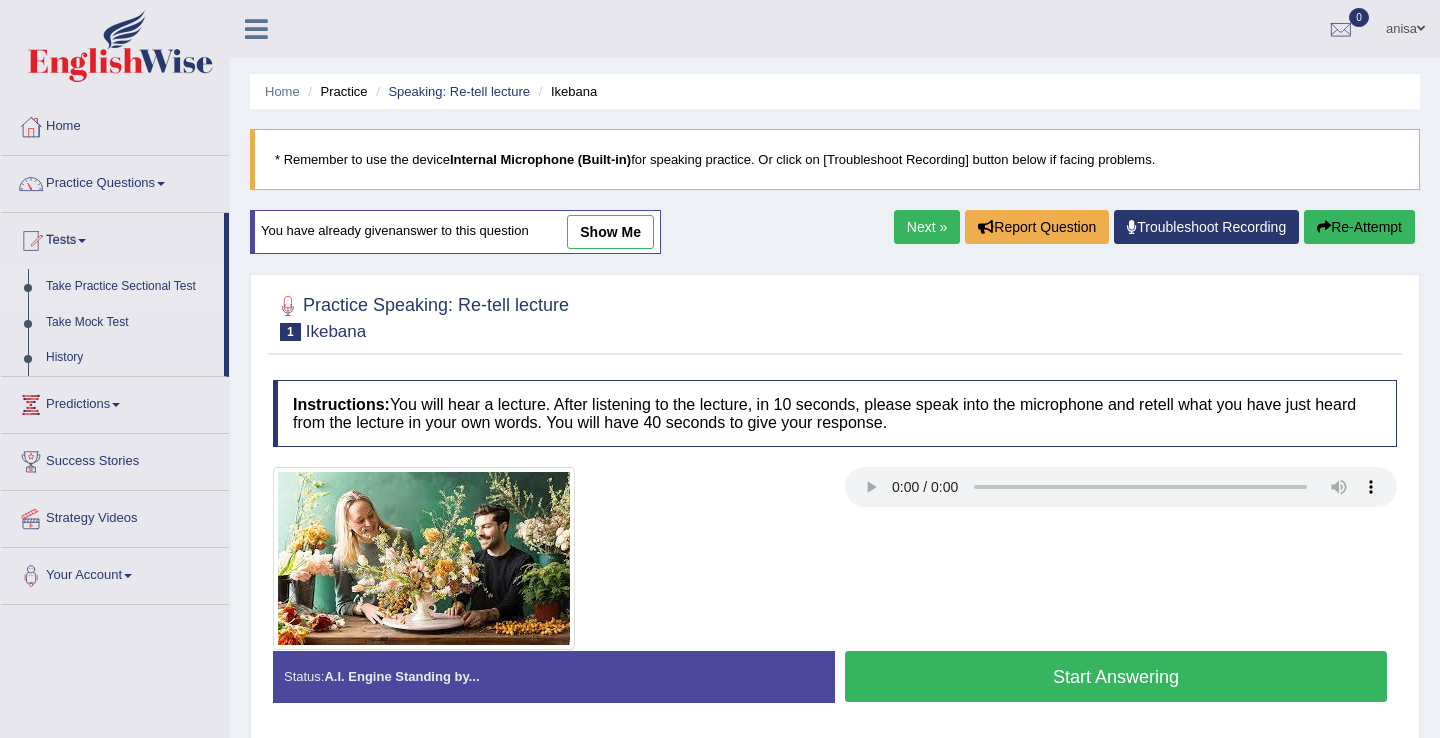 click on "Take Practice Sectional Test" at bounding box center (130, 287) 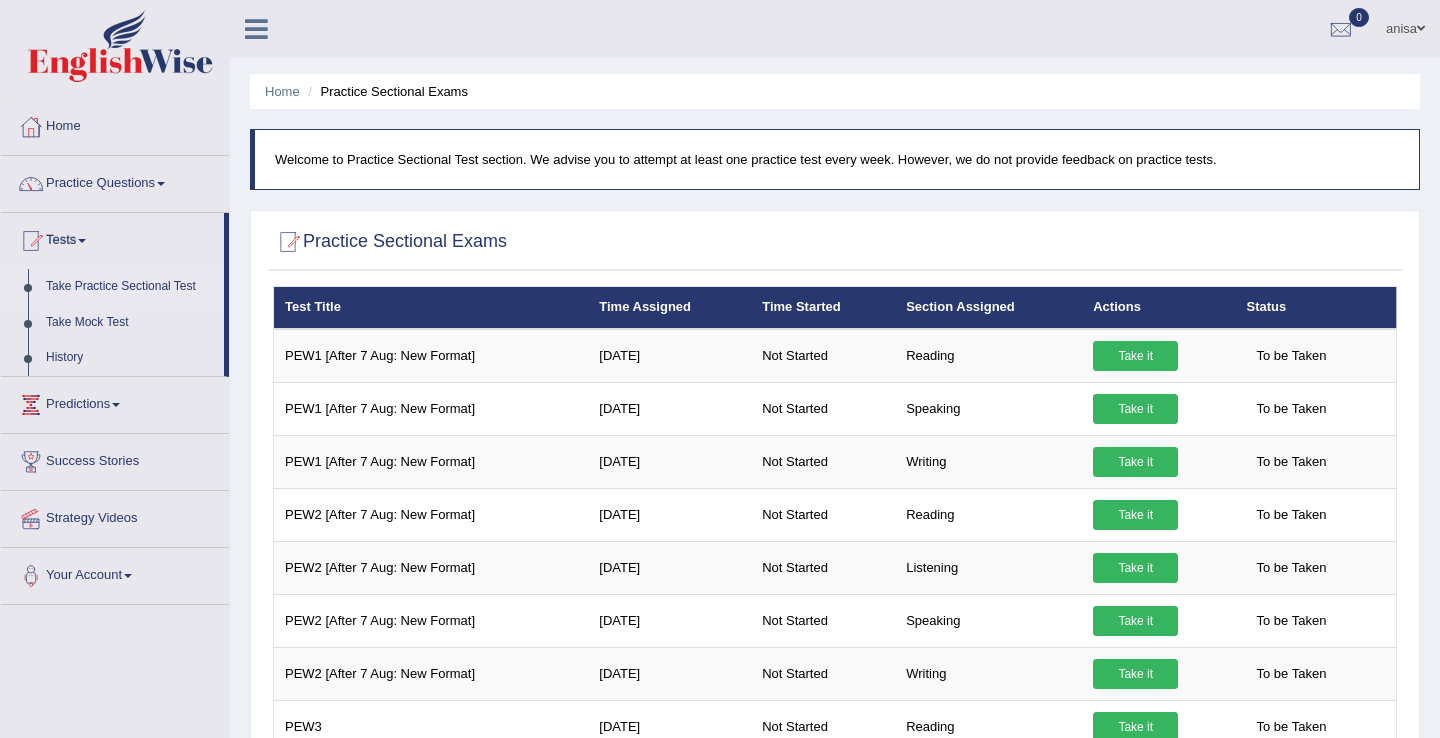 scroll, scrollTop: 174, scrollLeft: 0, axis: vertical 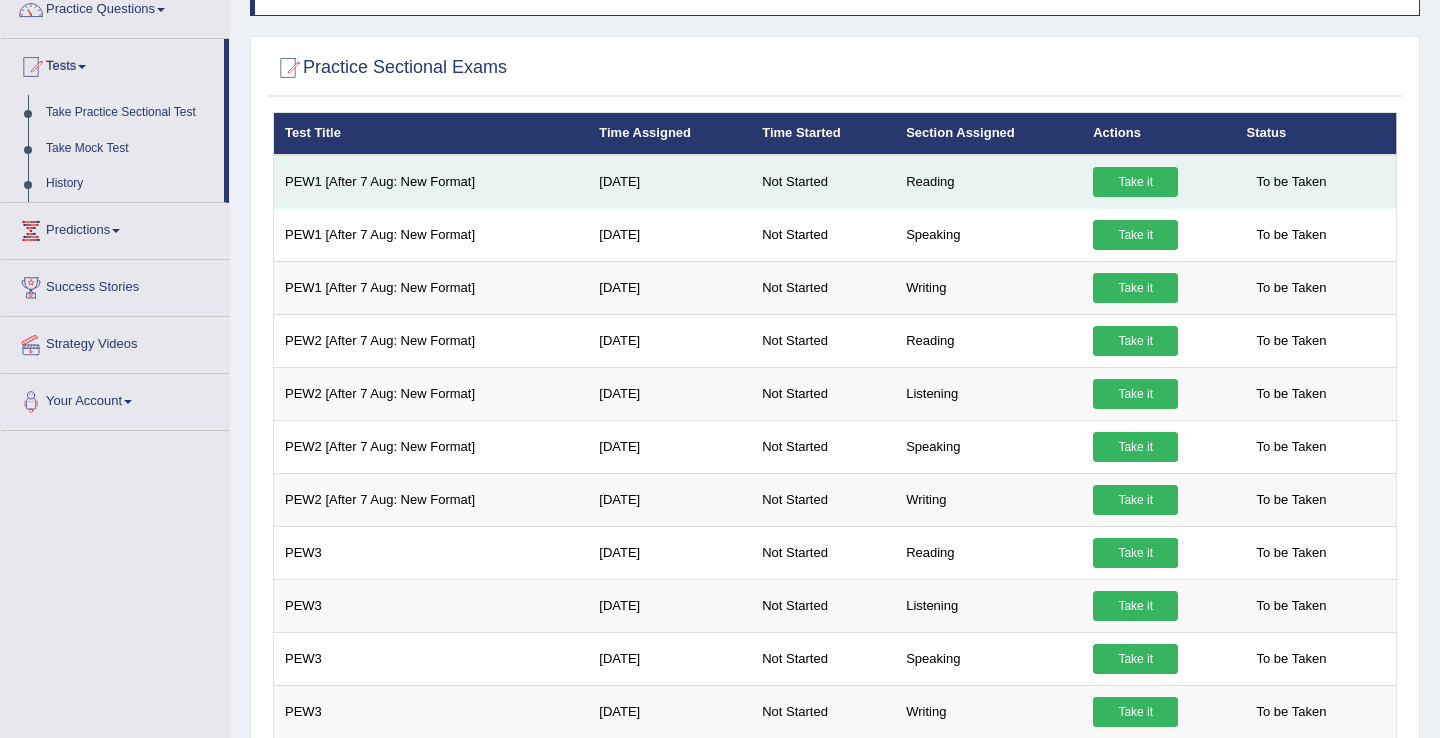click on "Take it" at bounding box center (1135, 182) 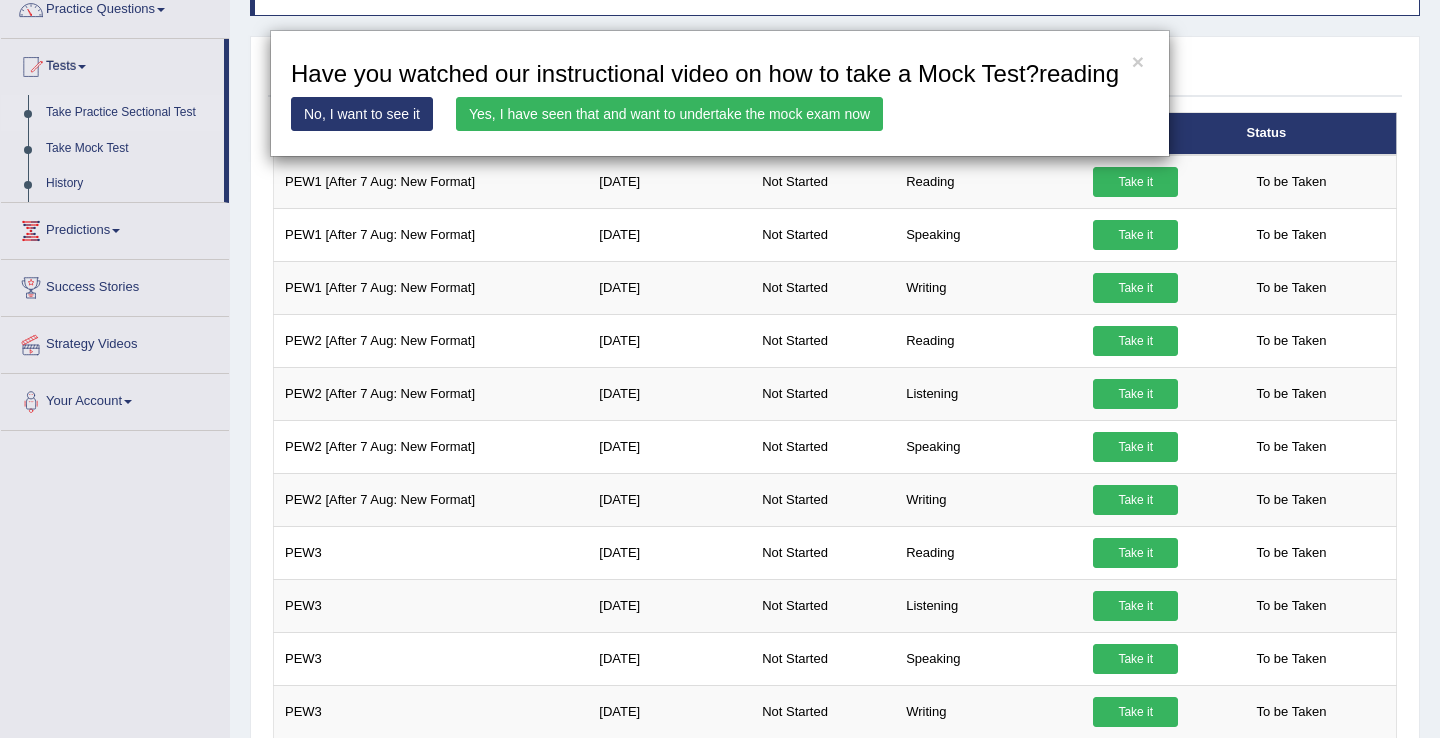 click on "Yes, I have seen that and want to undertake the mock exam now" at bounding box center [669, 114] 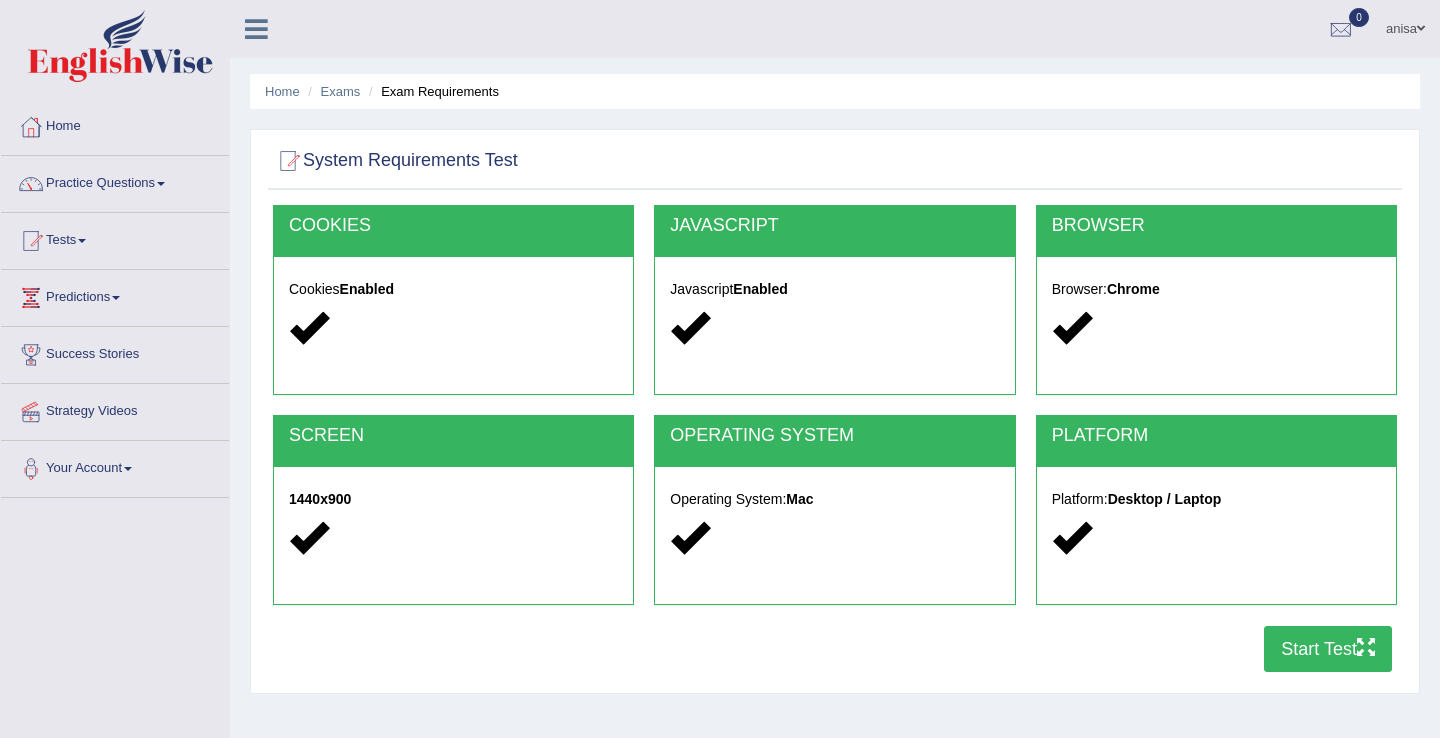 scroll, scrollTop: 0, scrollLeft: 0, axis: both 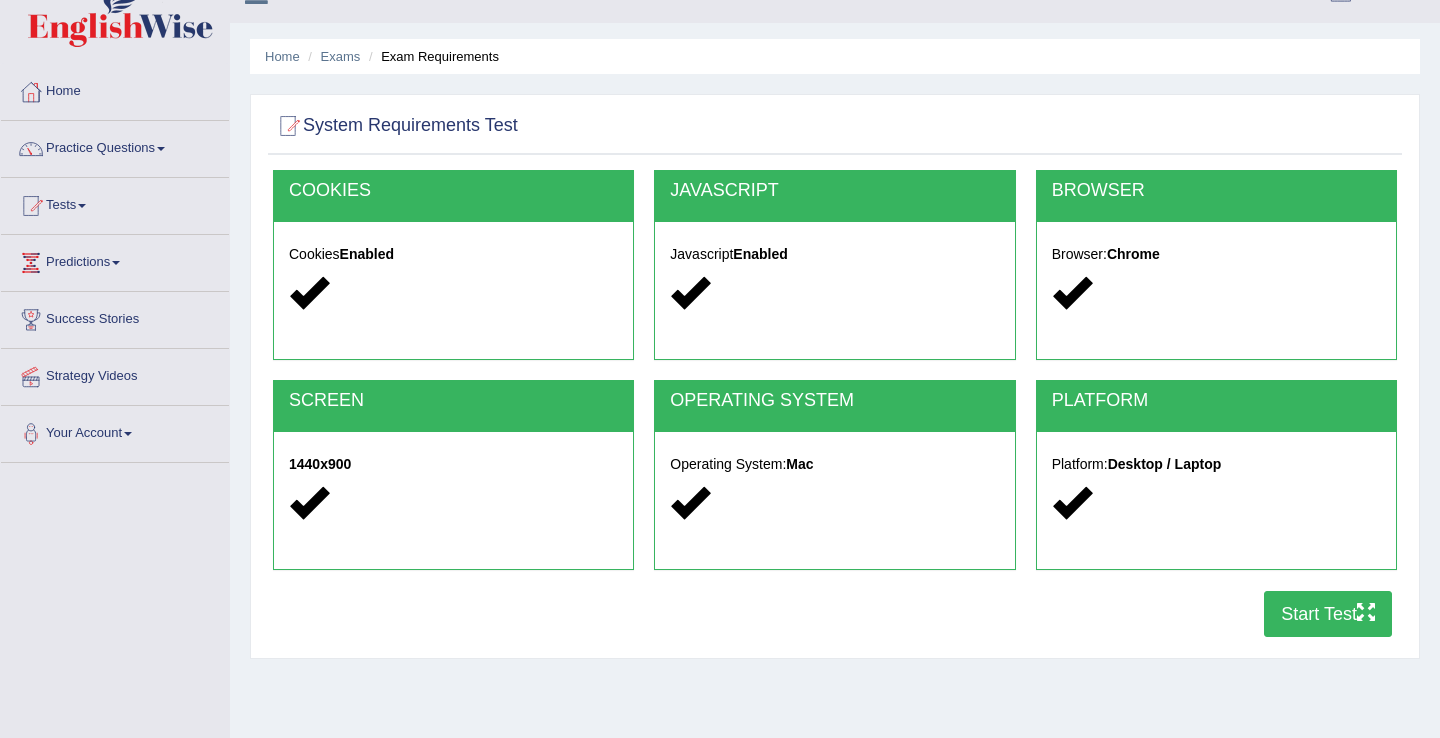 click on "Practice Questions" at bounding box center [115, 146] 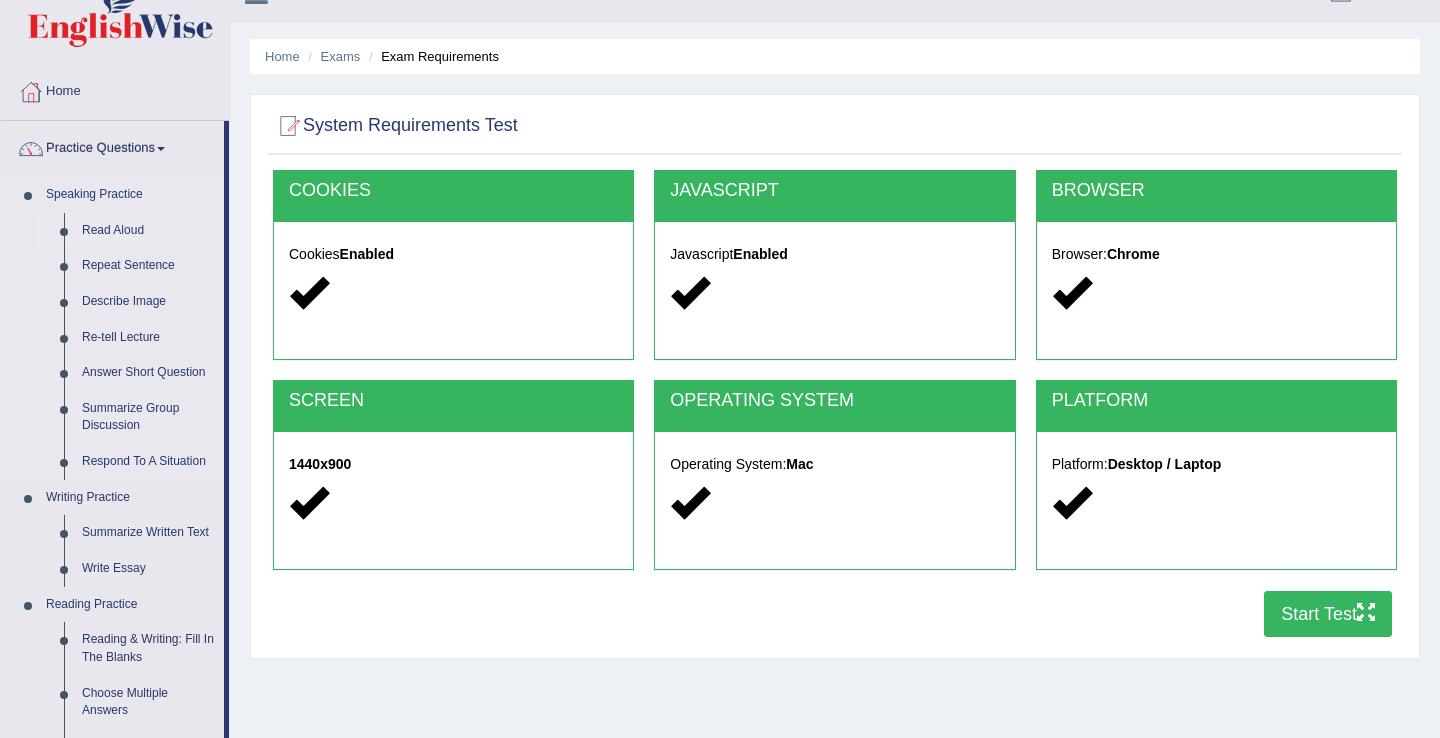 click on "Read Aloud" at bounding box center (148, 231) 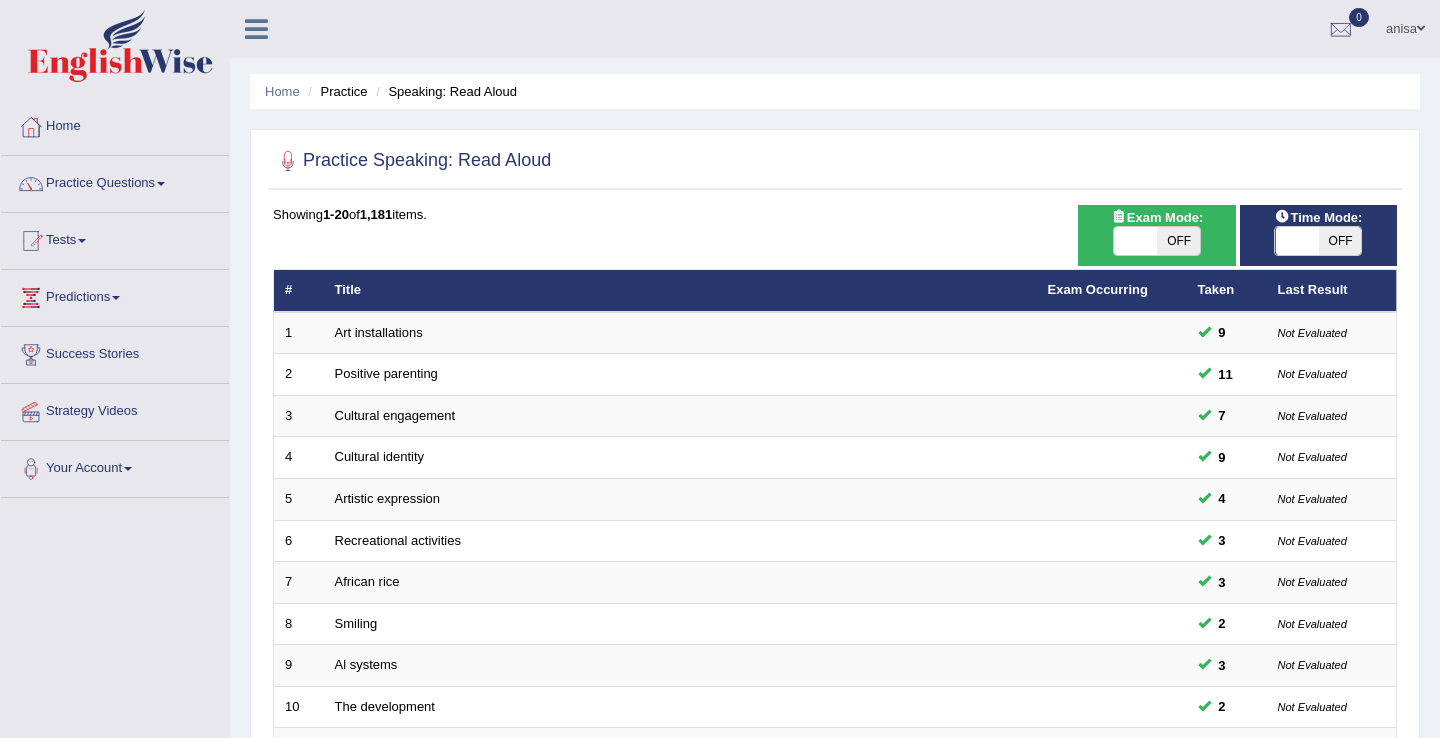 scroll, scrollTop: 0, scrollLeft: 0, axis: both 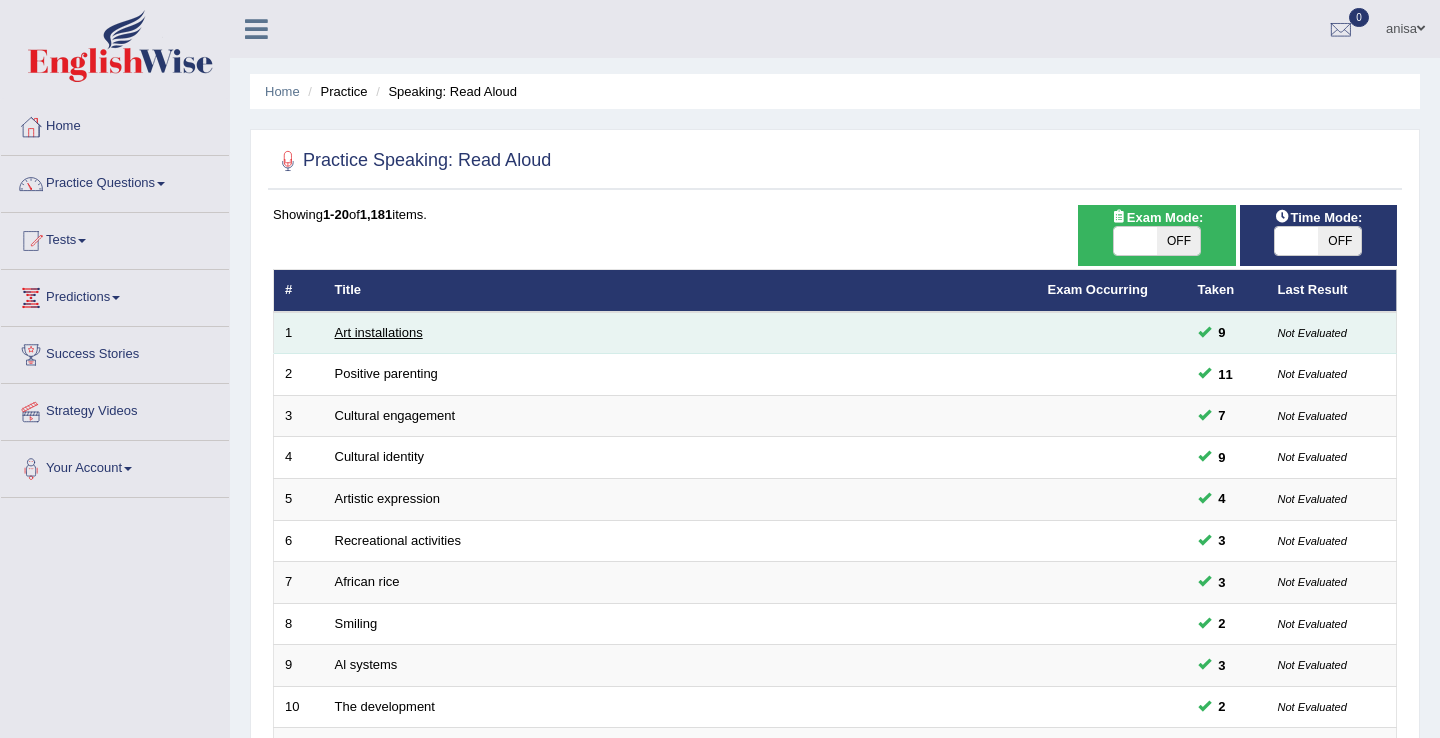 click on "Art installations" at bounding box center (379, 332) 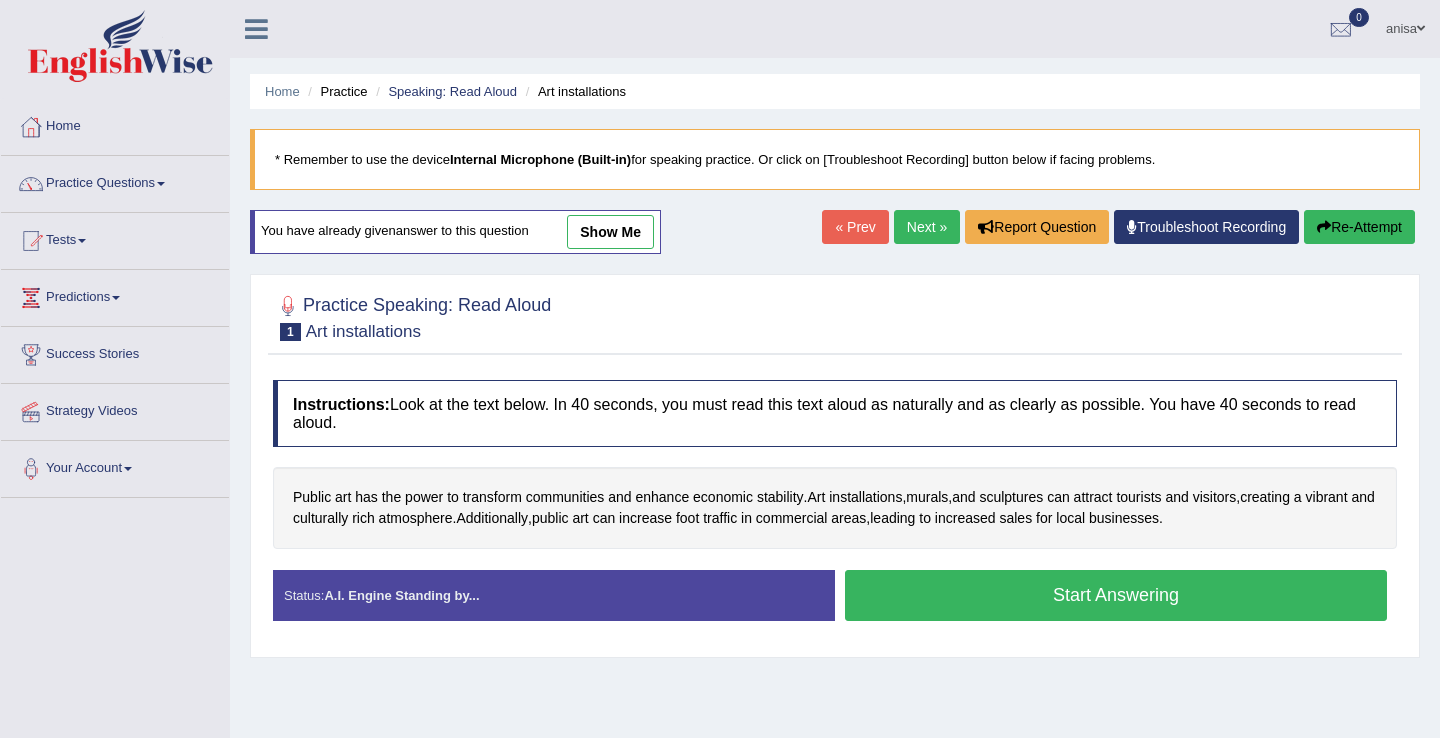 scroll, scrollTop: 0, scrollLeft: 0, axis: both 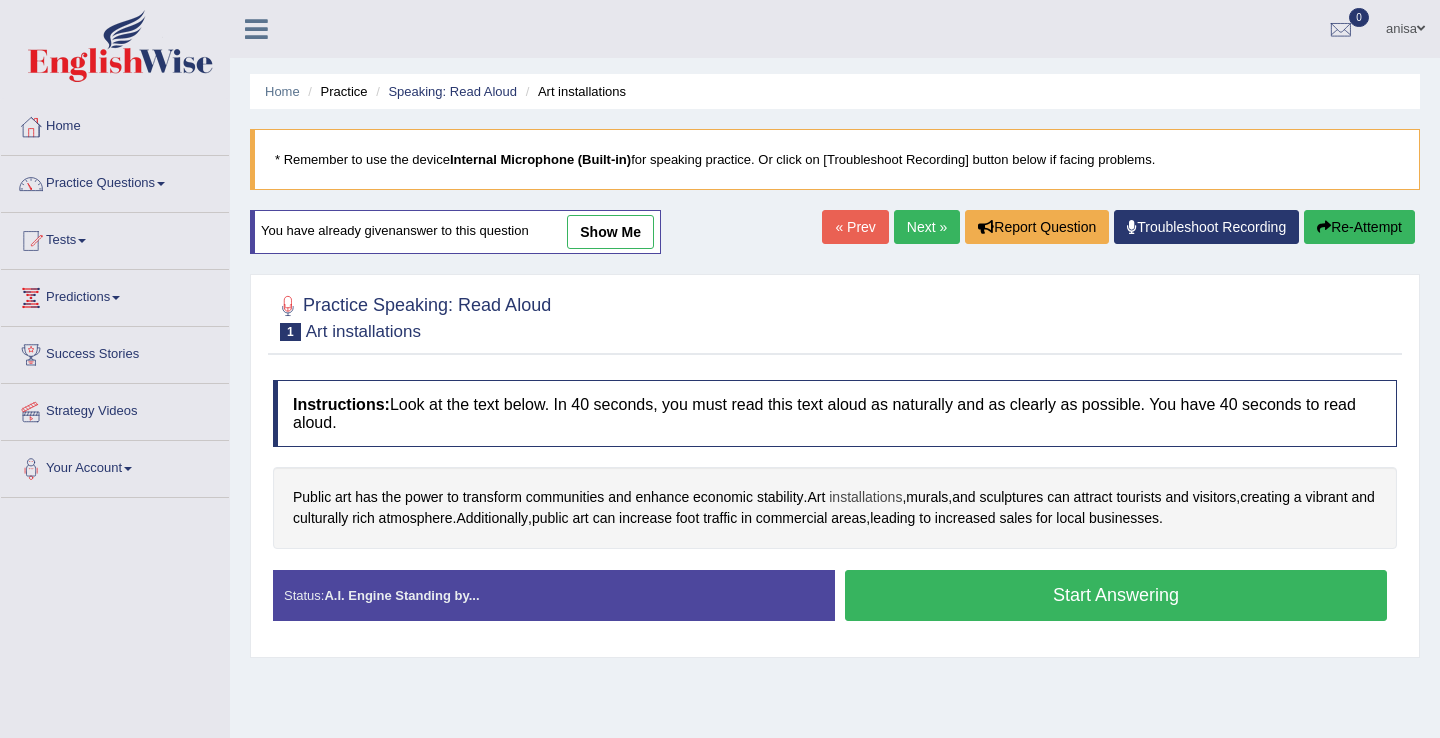 click on "installations" at bounding box center [865, 497] 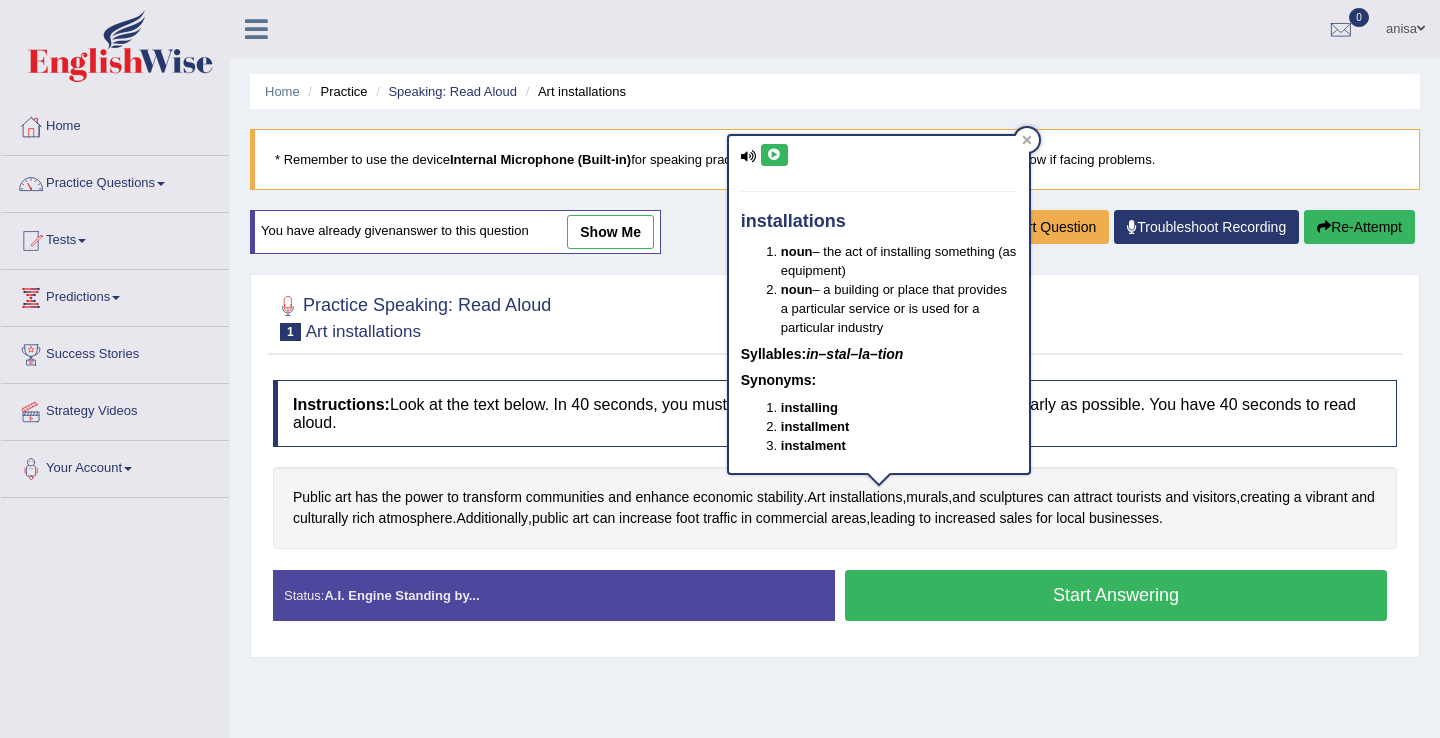 click at bounding box center (774, 155) 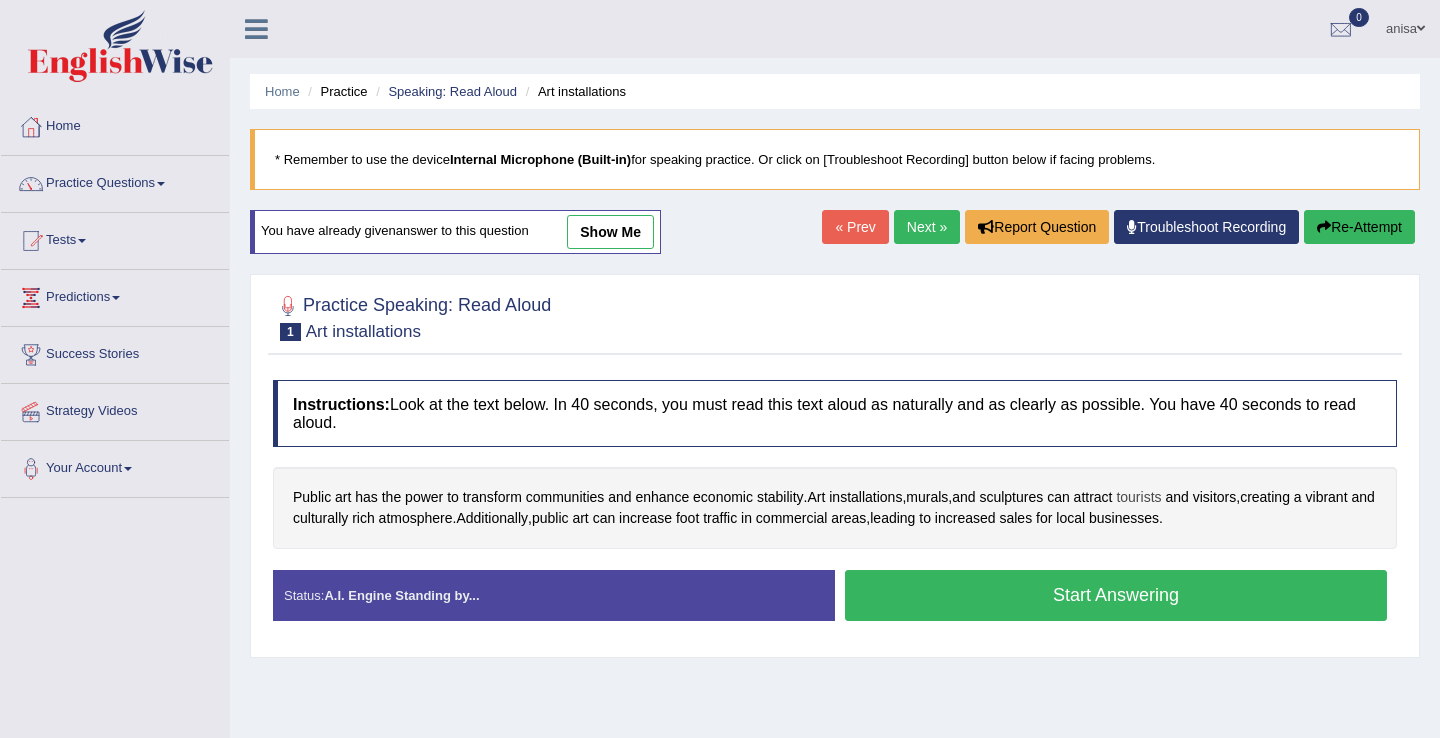 click on "tourists" at bounding box center (1138, 497) 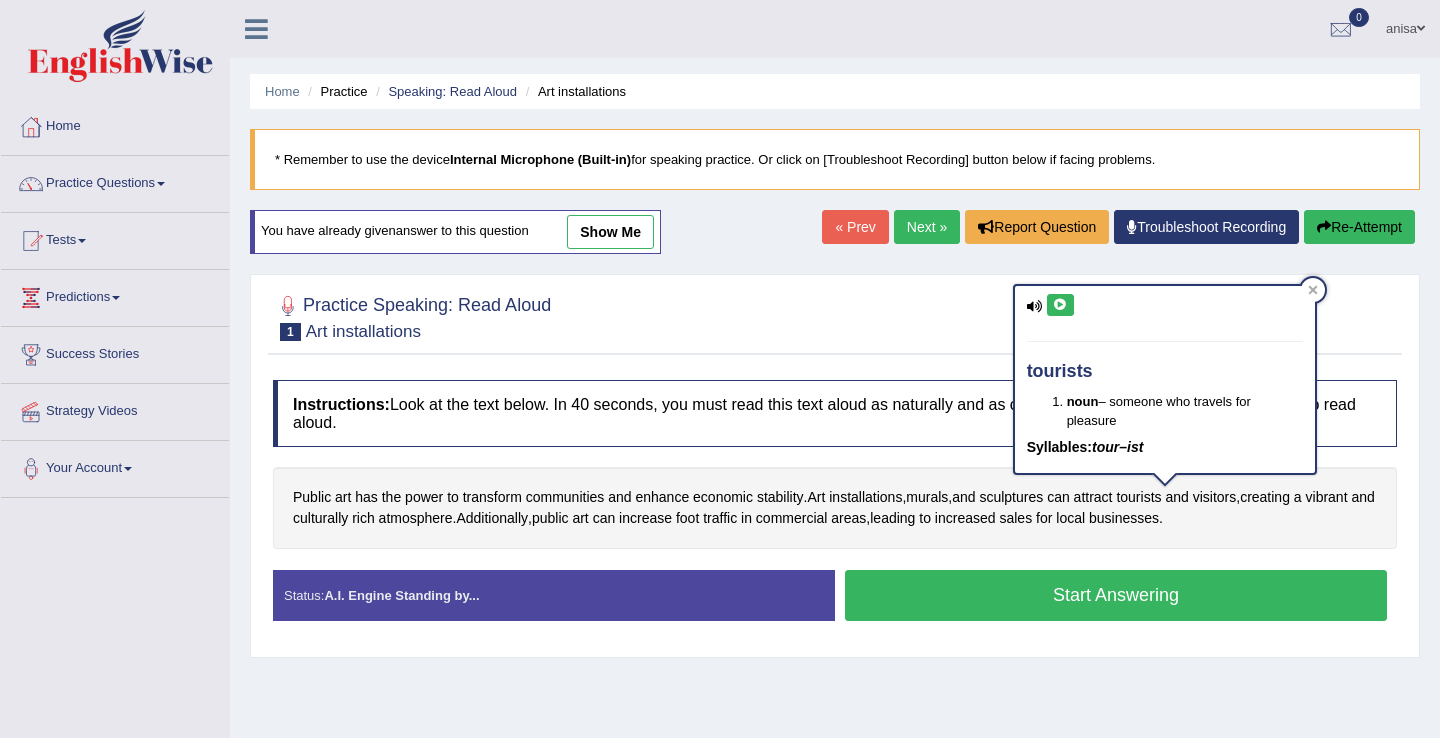 click at bounding box center [1060, 305] 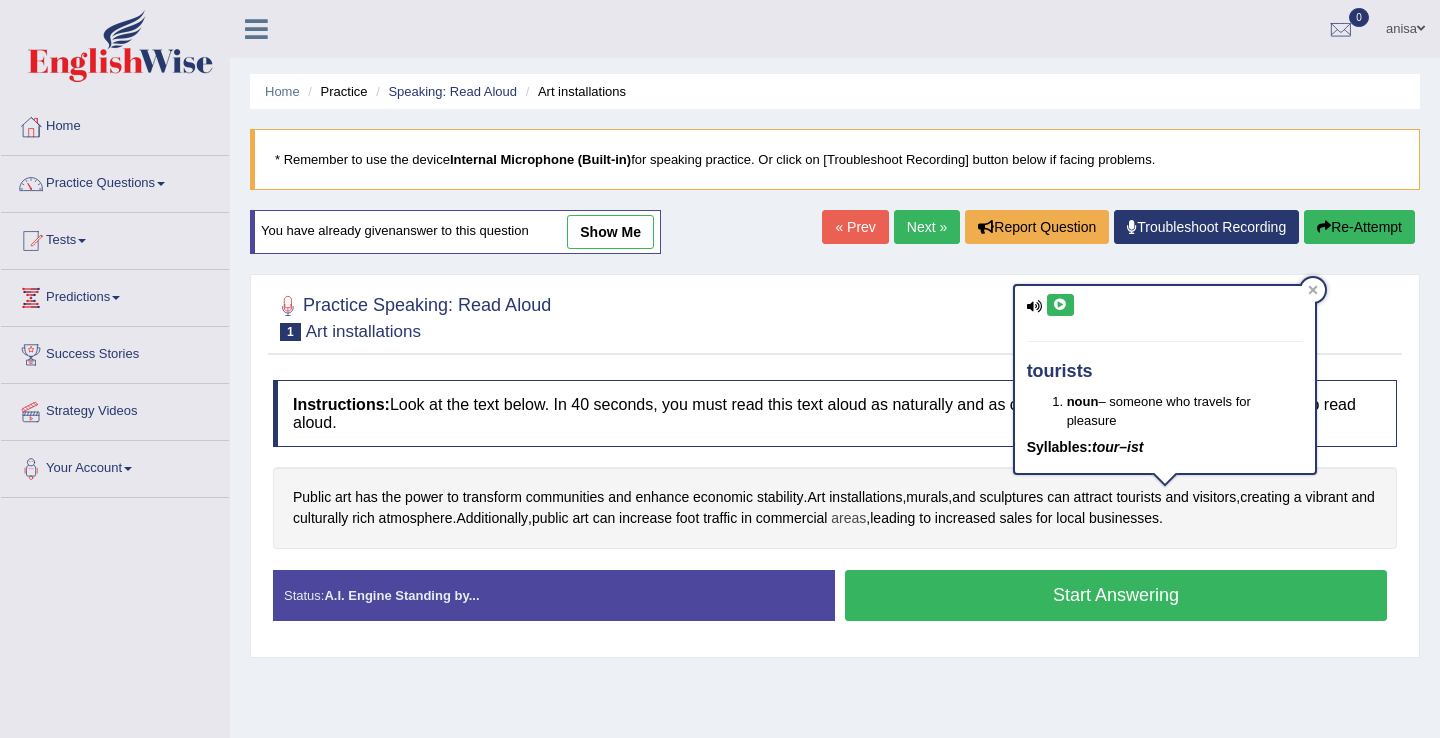 click on "areas" at bounding box center (848, 518) 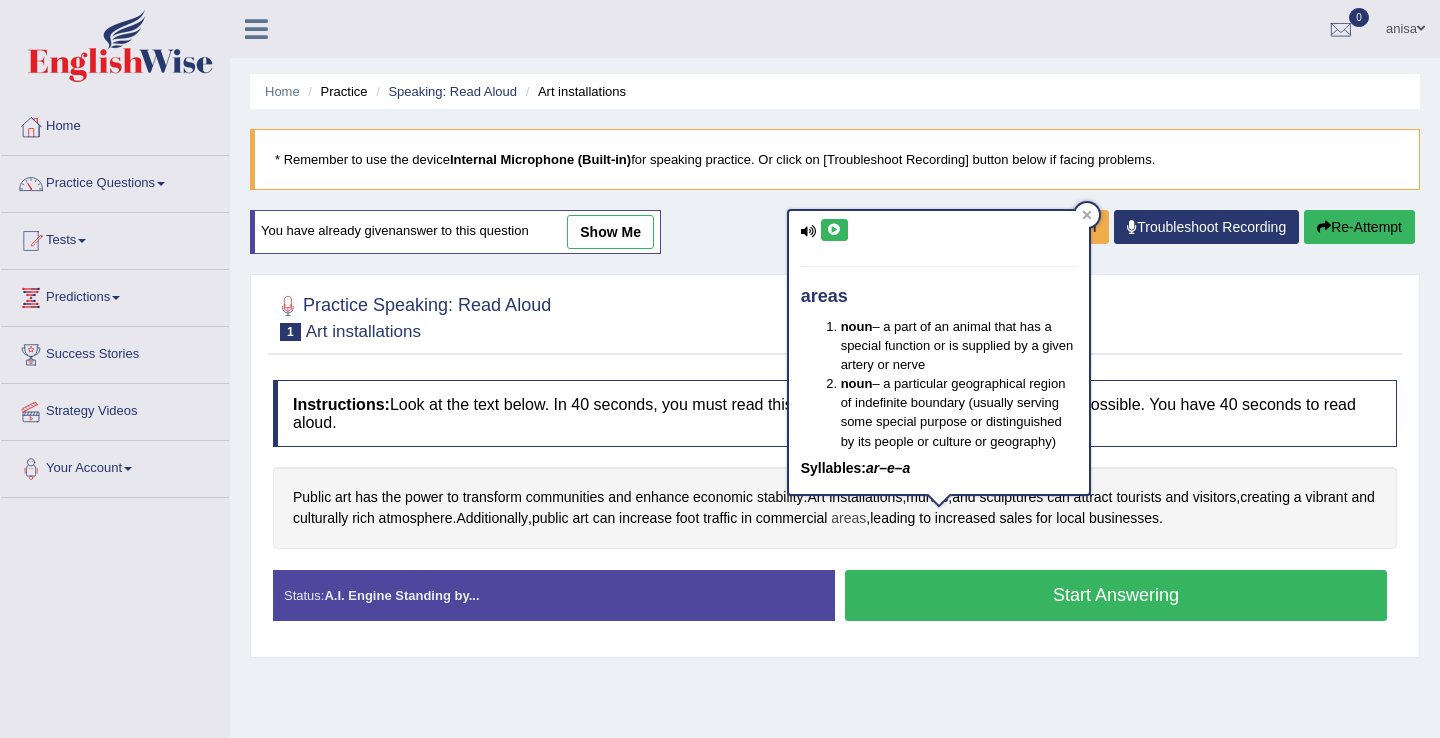 click on "areas" at bounding box center (848, 518) 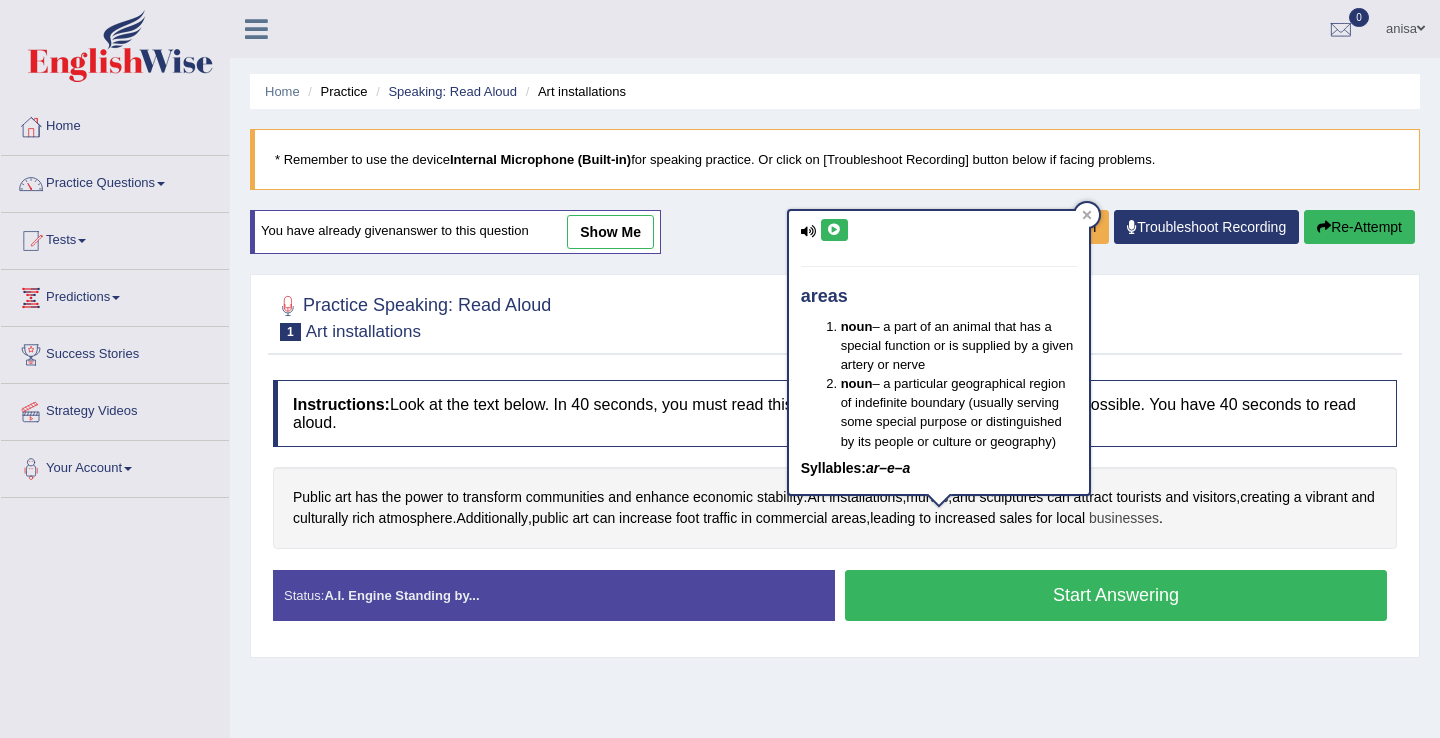 click on "businesses" at bounding box center (1124, 518) 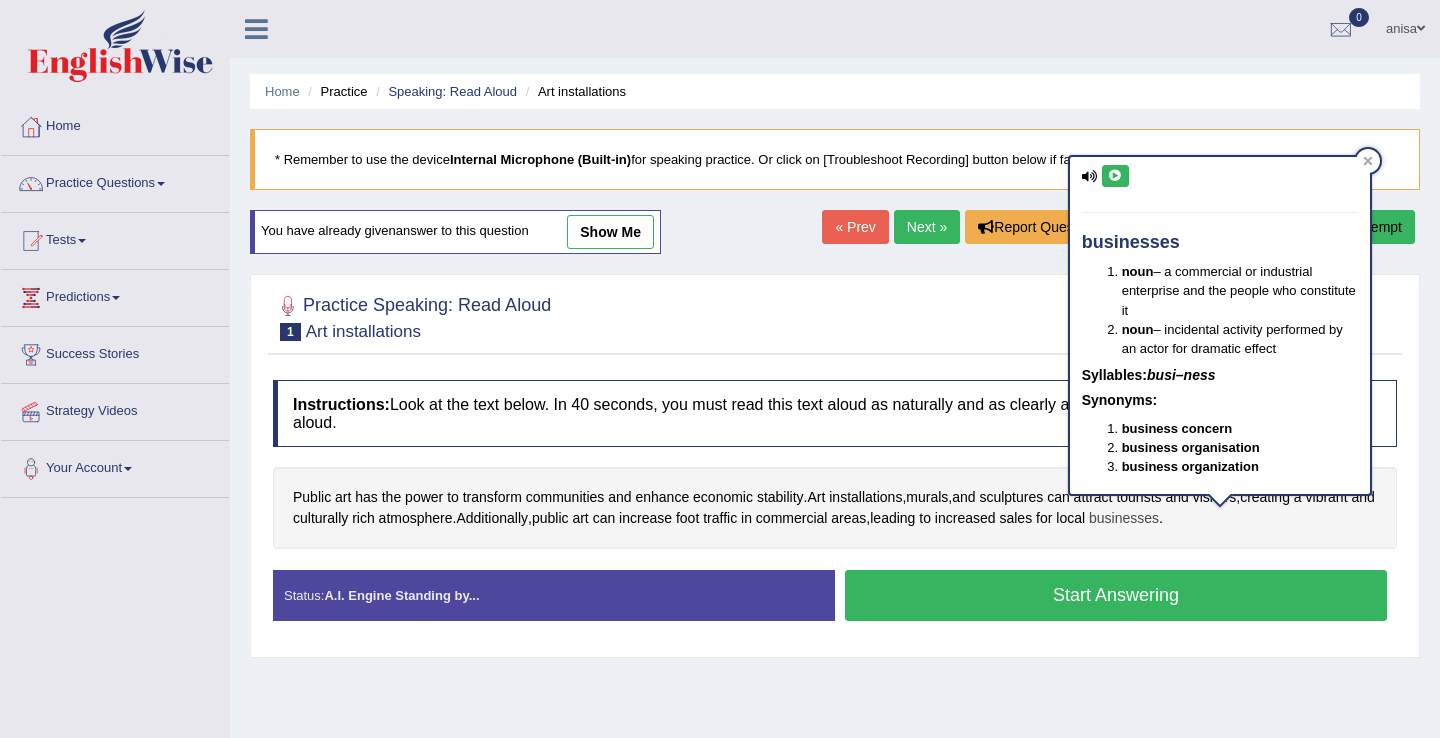 click on "businesses" at bounding box center (1124, 518) 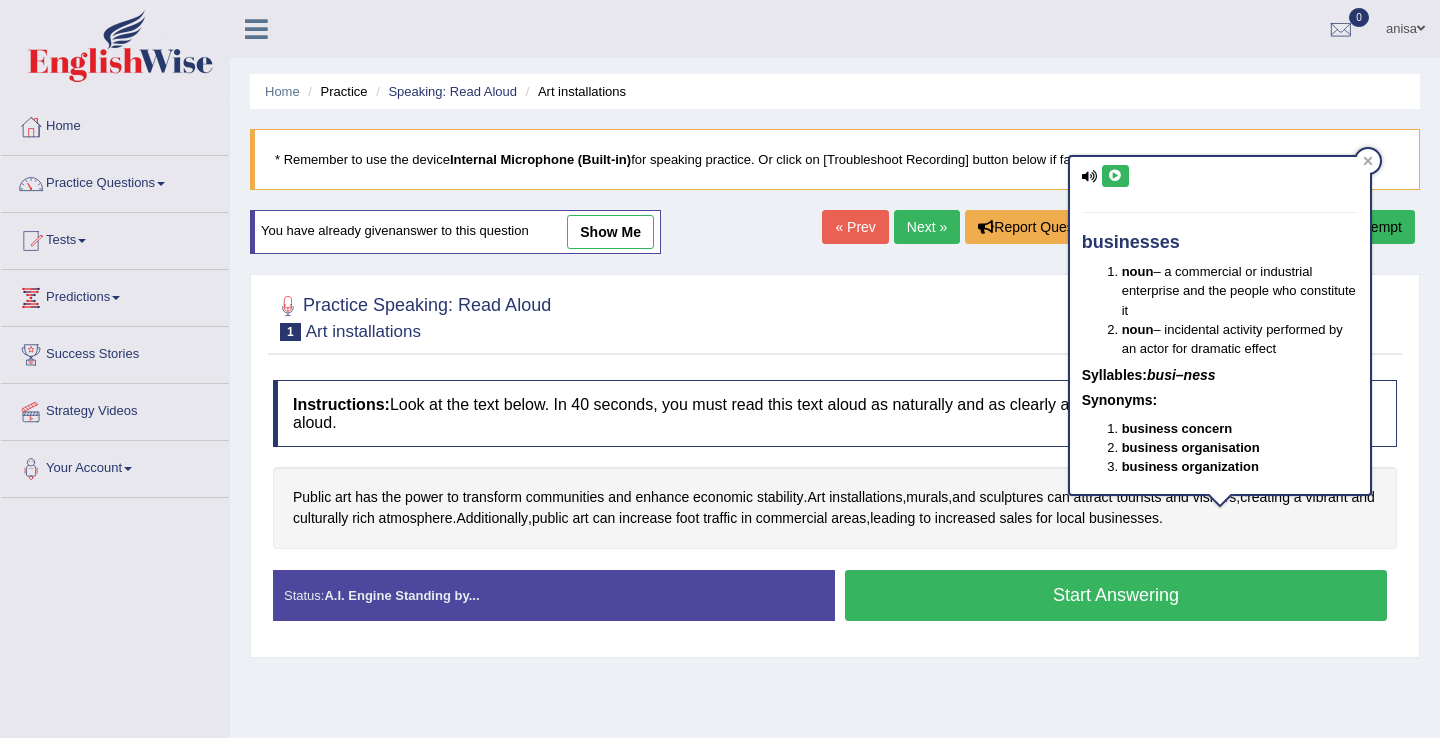 click on "Start Answering" at bounding box center [1116, 595] 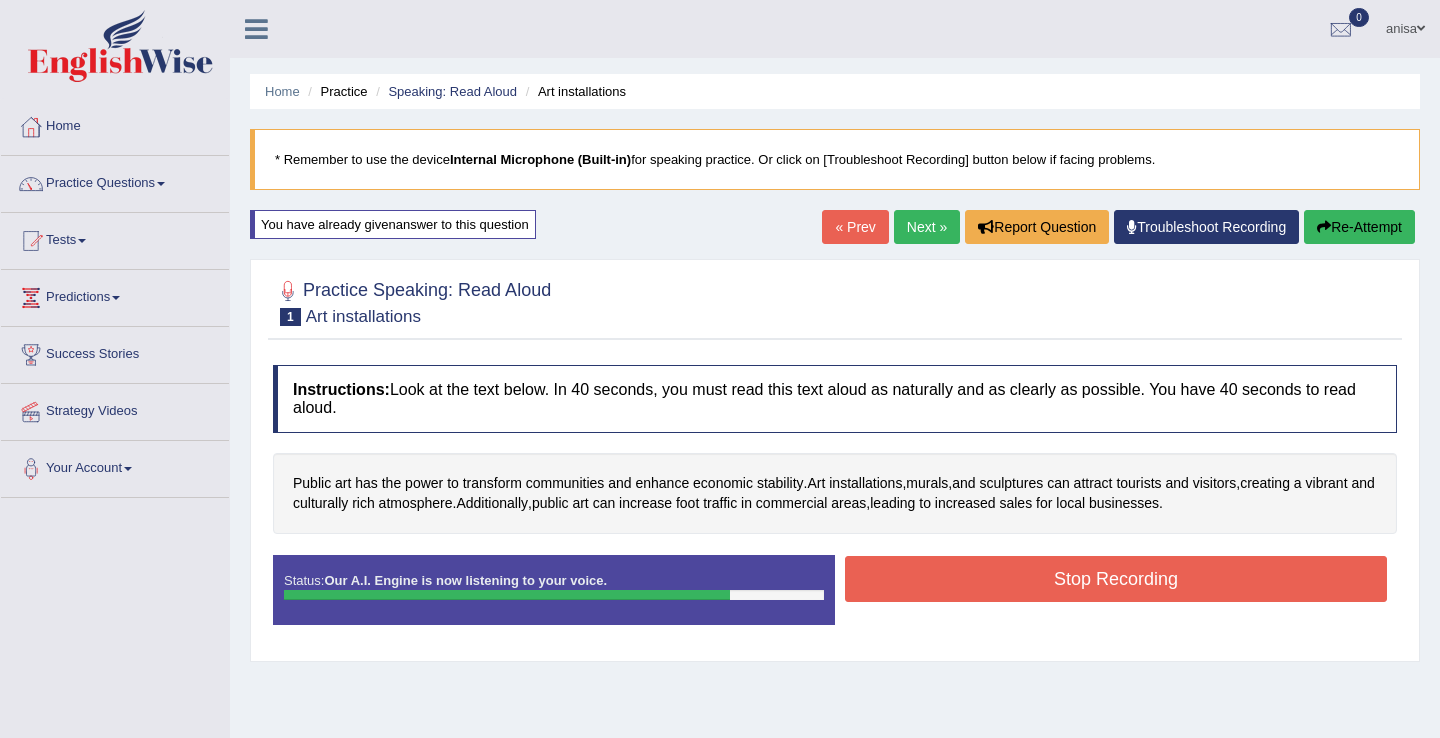 click on "Stop Recording" at bounding box center [1116, 579] 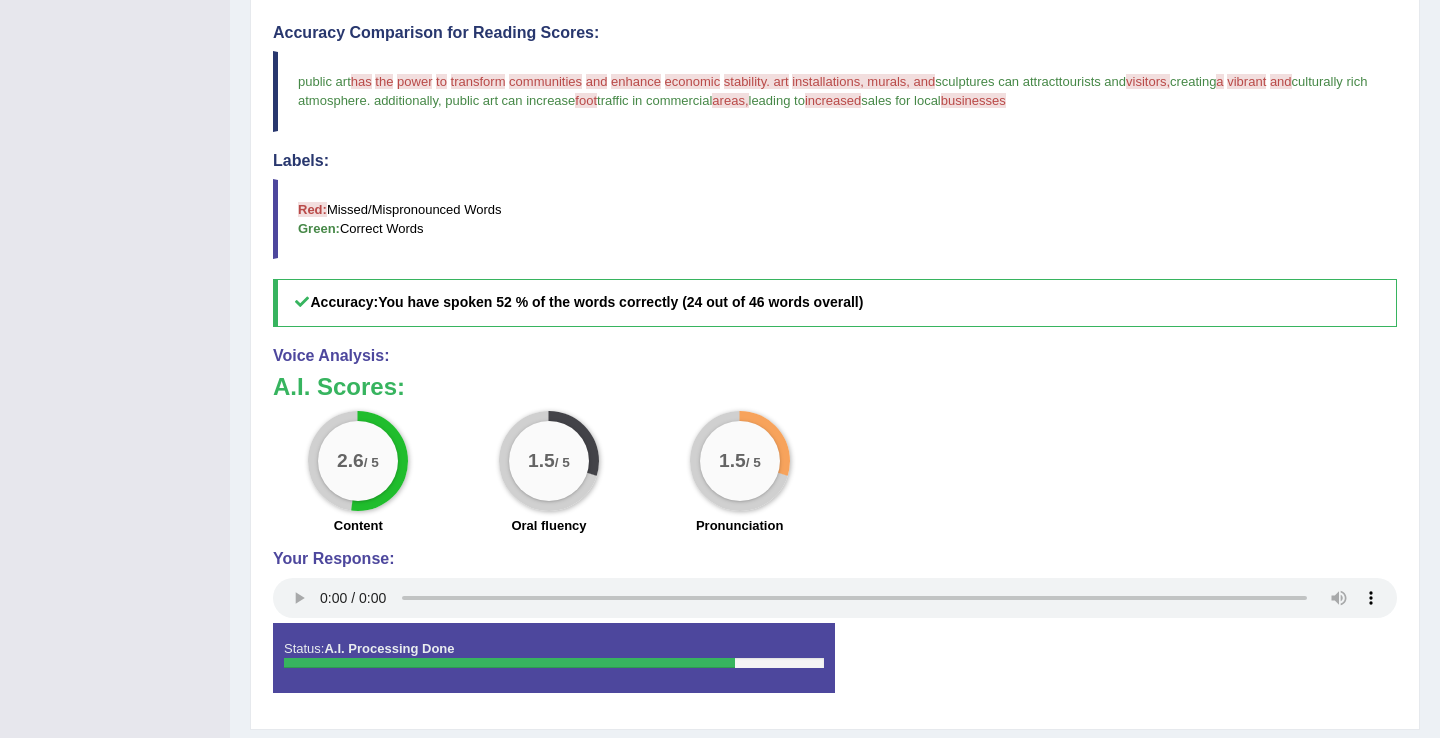 scroll, scrollTop: 599, scrollLeft: 0, axis: vertical 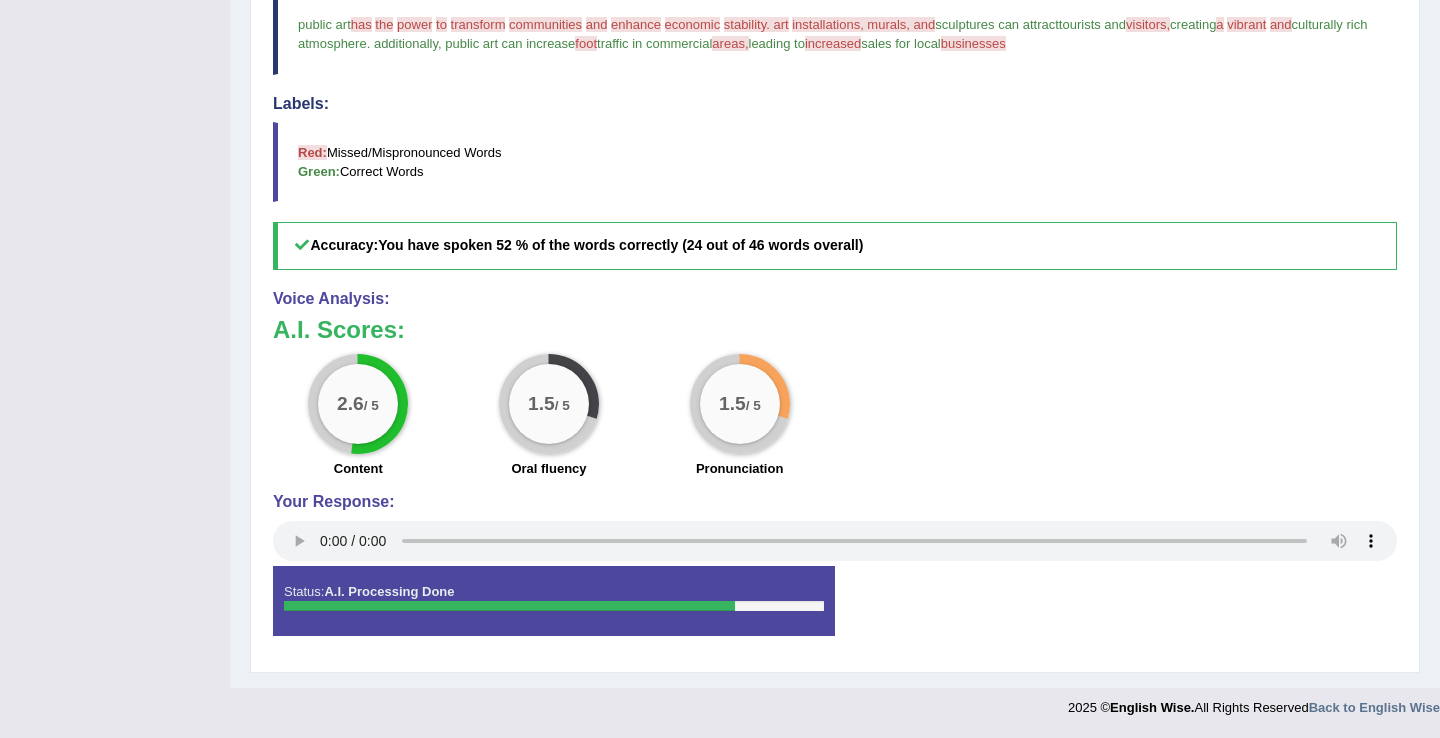 type 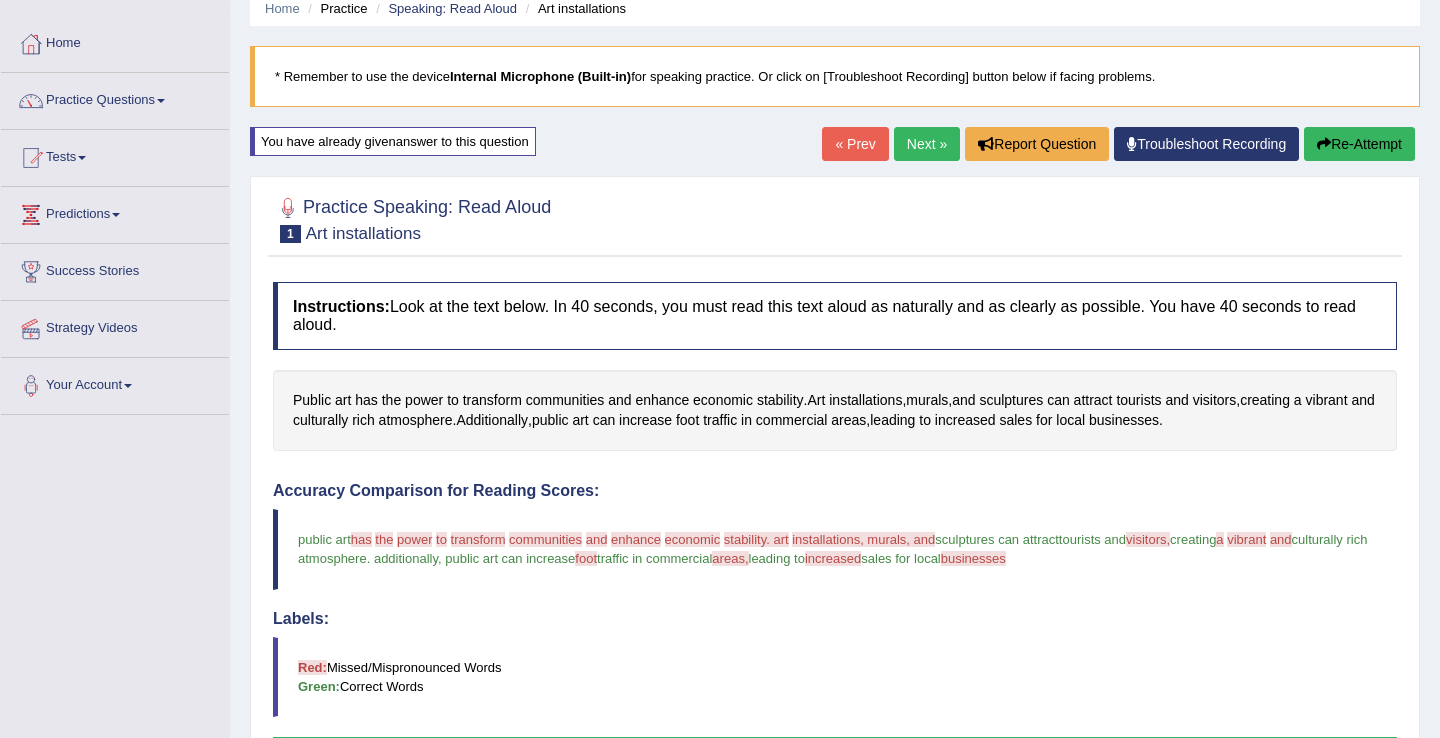 scroll, scrollTop: 0, scrollLeft: 0, axis: both 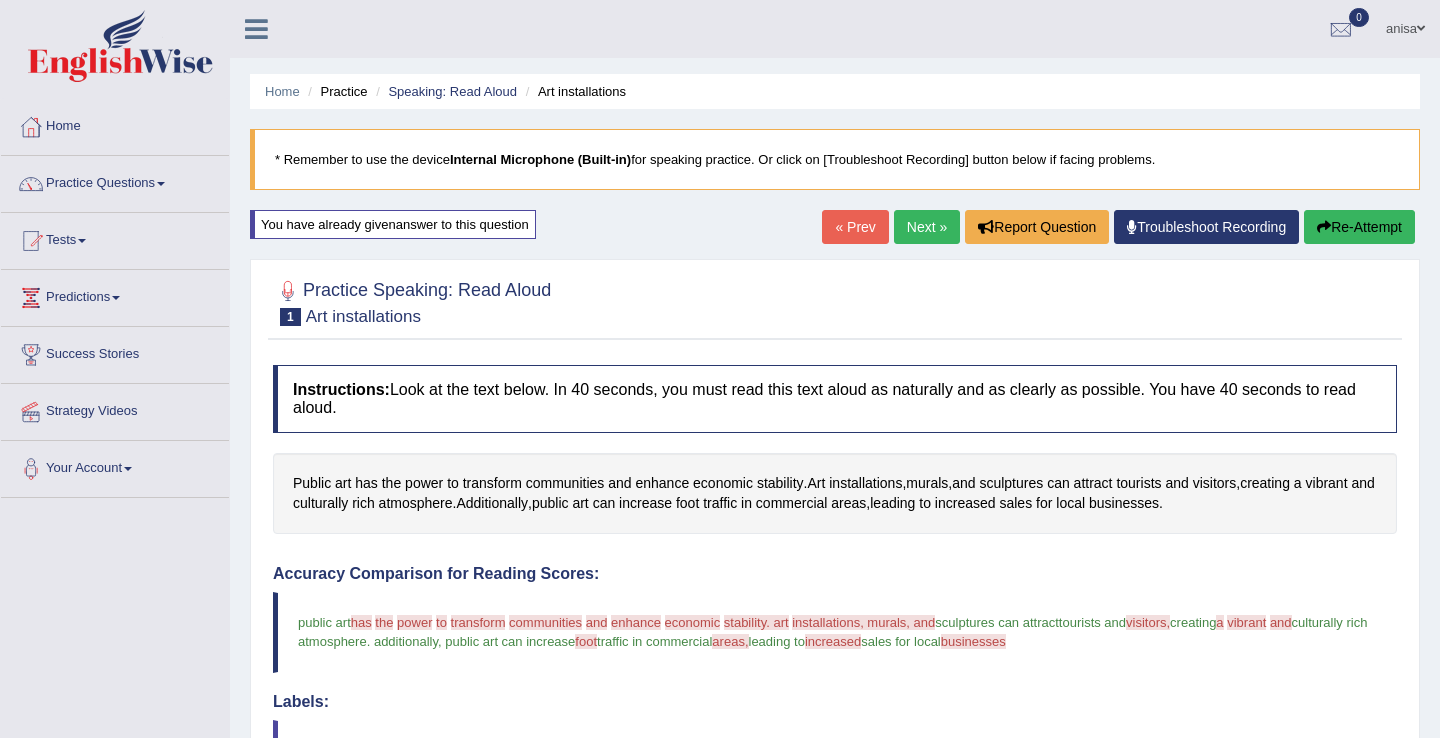 click on "« Prev" at bounding box center [855, 227] 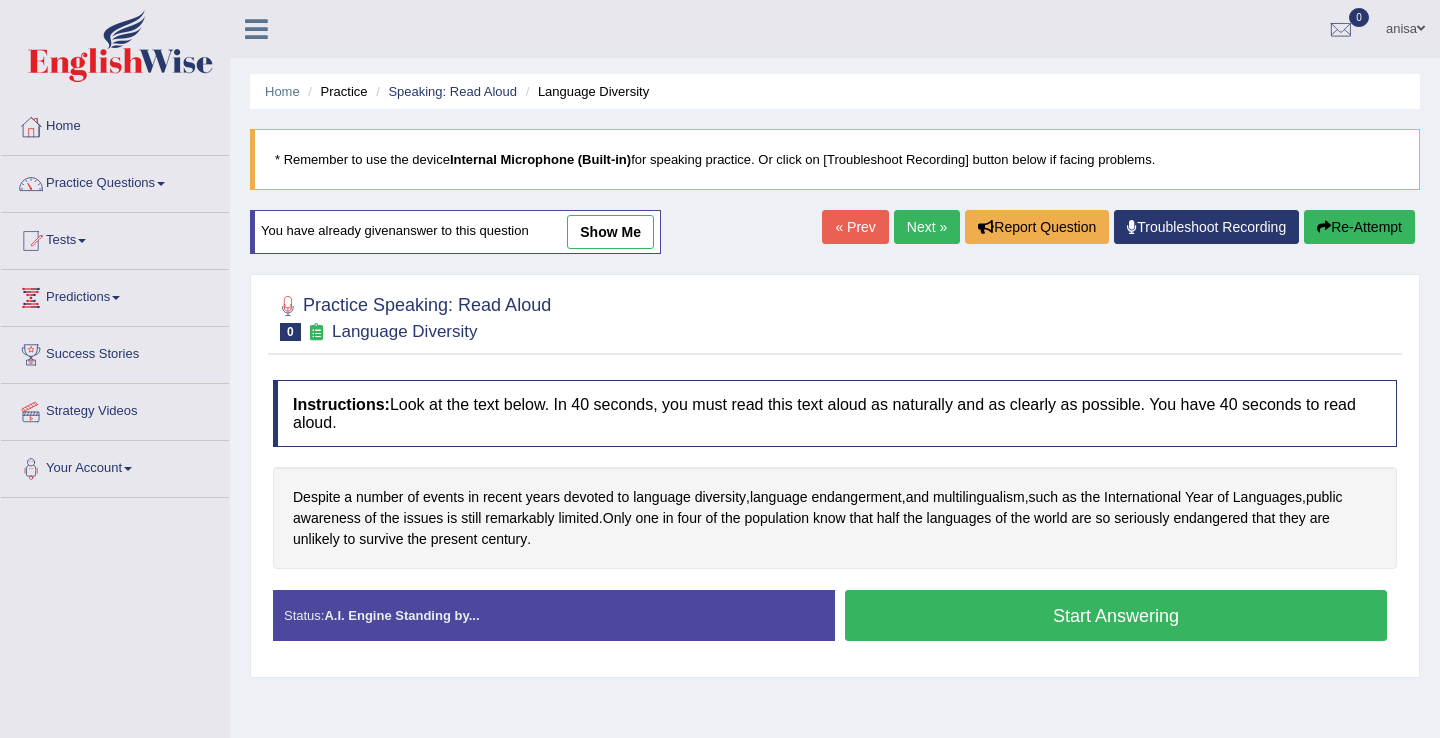 scroll, scrollTop: 0, scrollLeft: 0, axis: both 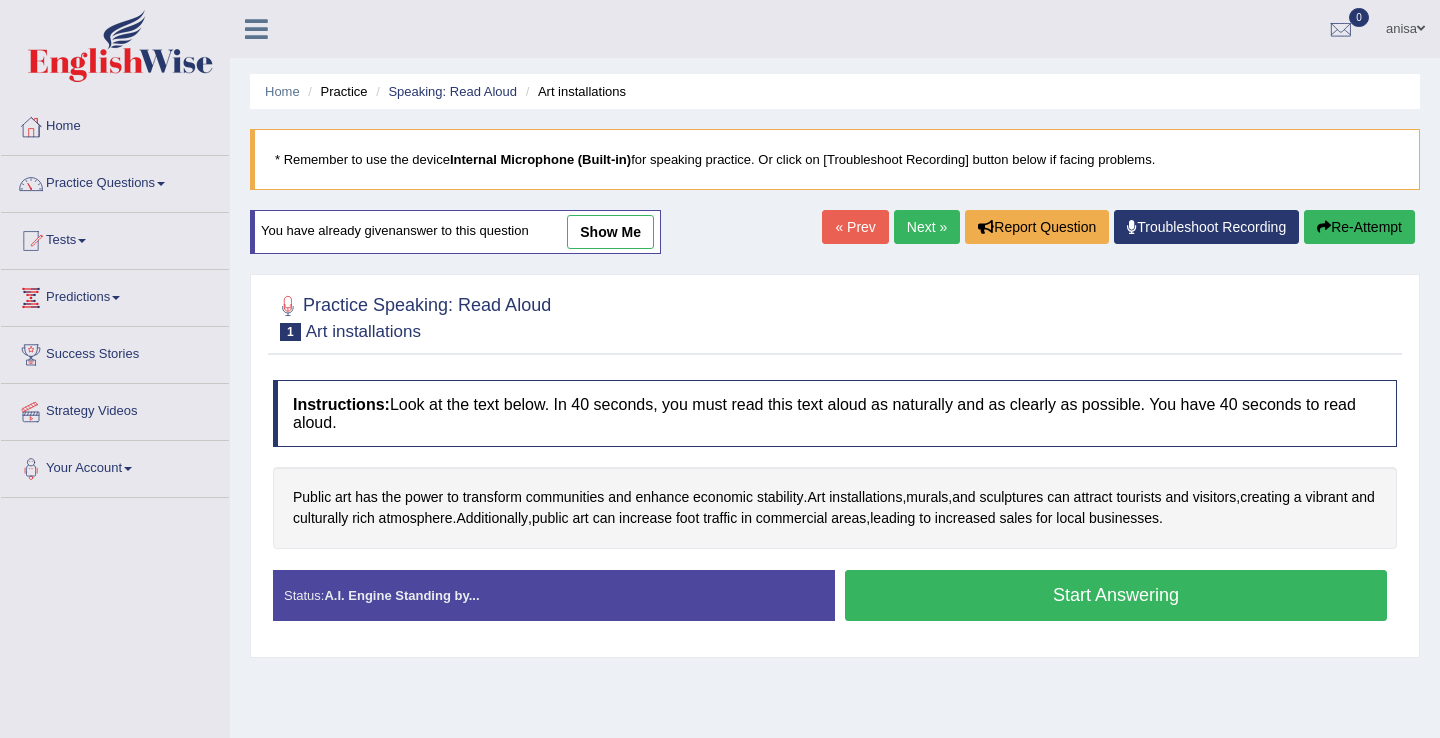 click on "Start Answering" at bounding box center (1116, 595) 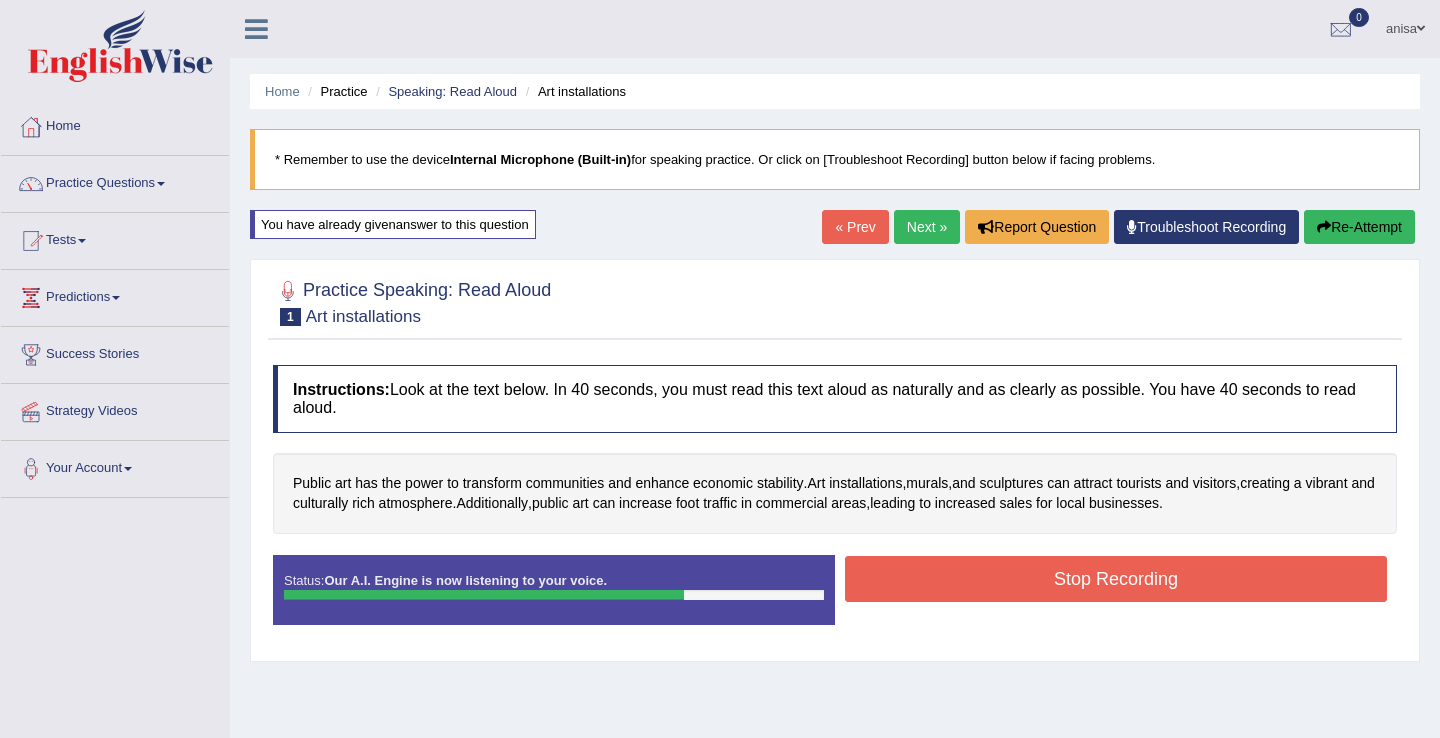 click on "Stop Recording" at bounding box center [1116, 579] 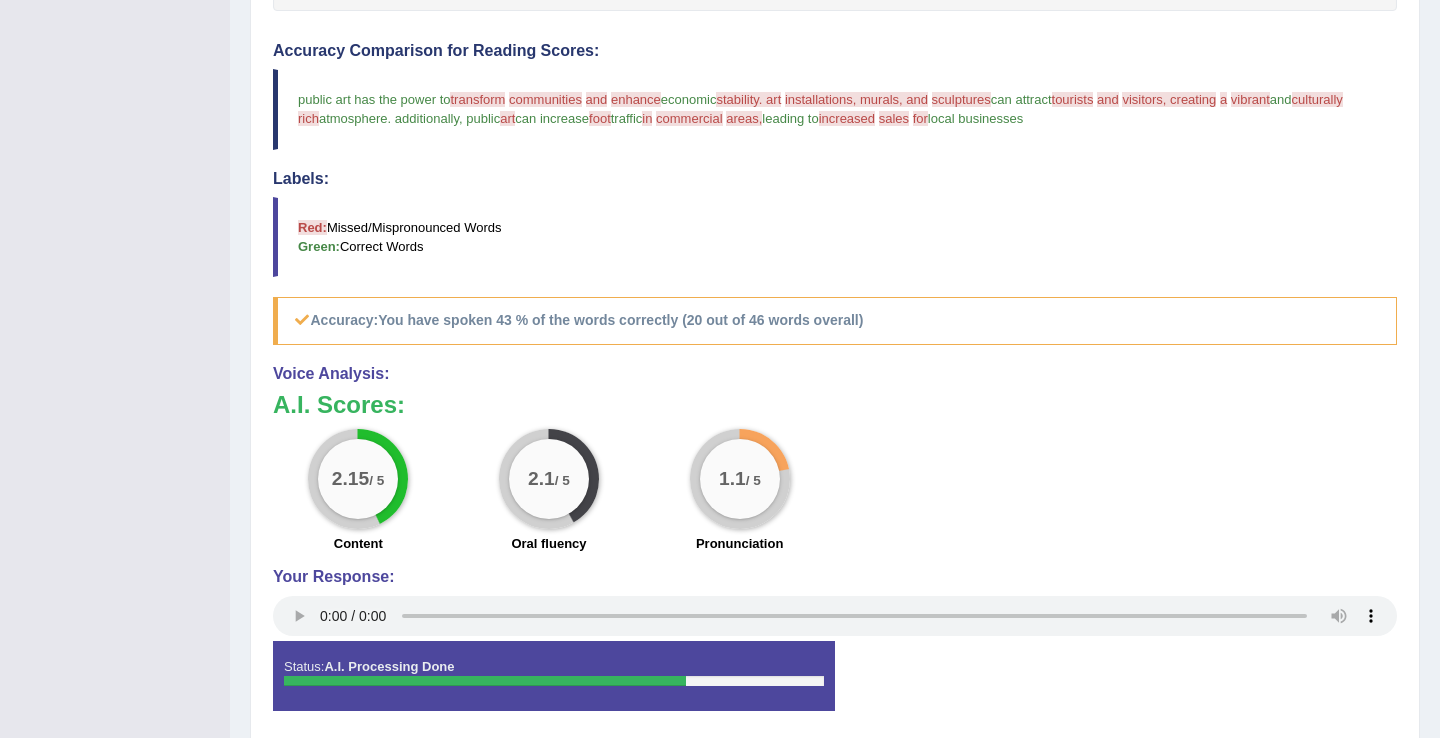 scroll, scrollTop: 521, scrollLeft: 0, axis: vertical 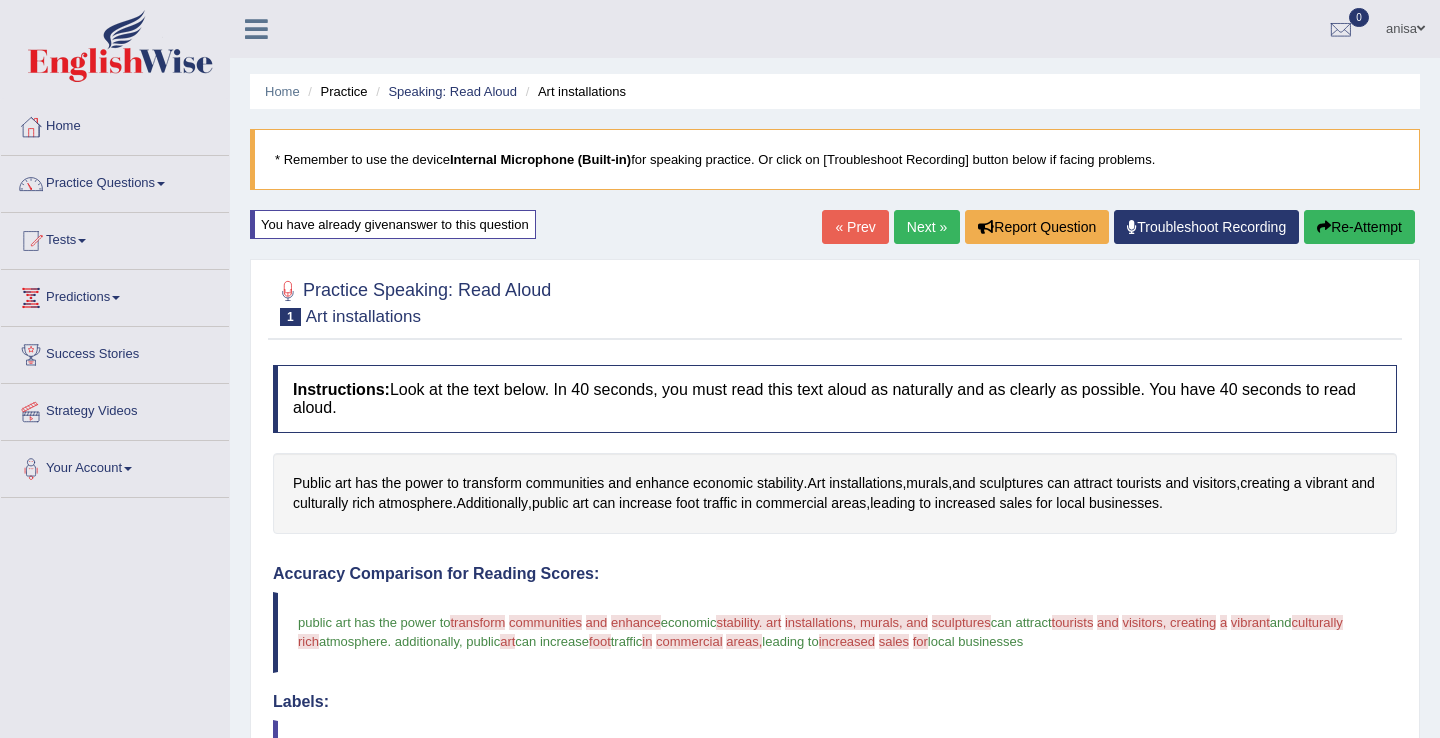 click on "« Prev" at bounding box center (855, 227) 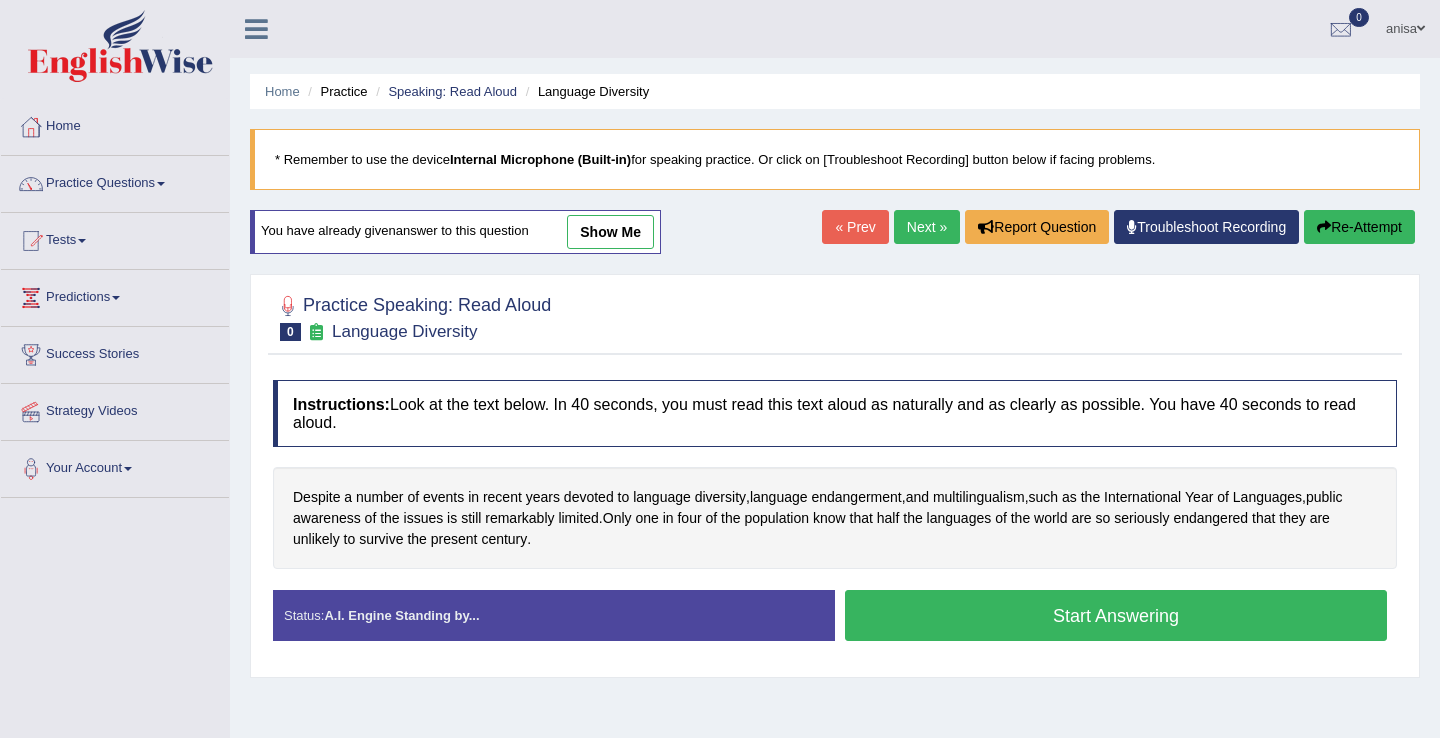 scroll, scrollTop: 0, scrollLeft: 0, axis: both 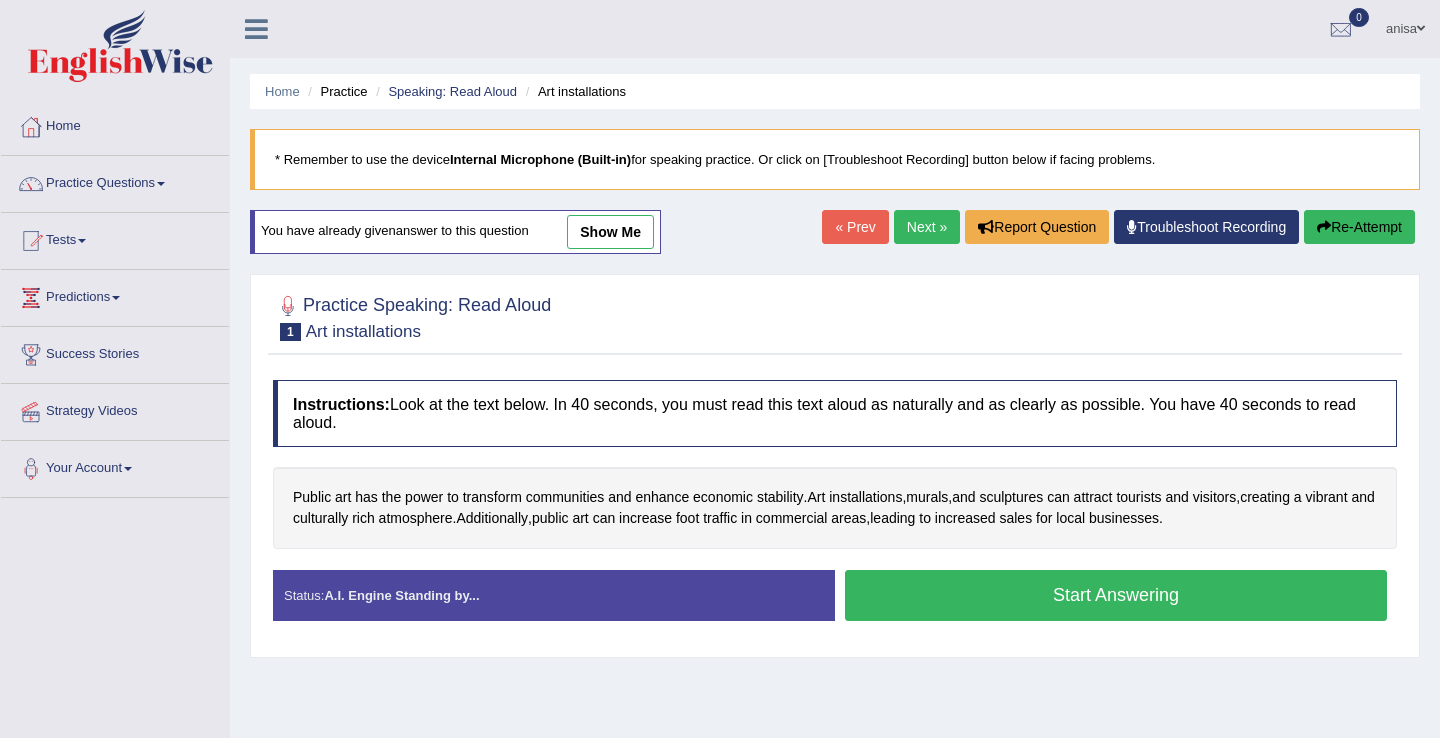 click on "Start Answering" at bounding box center (1116, 595) 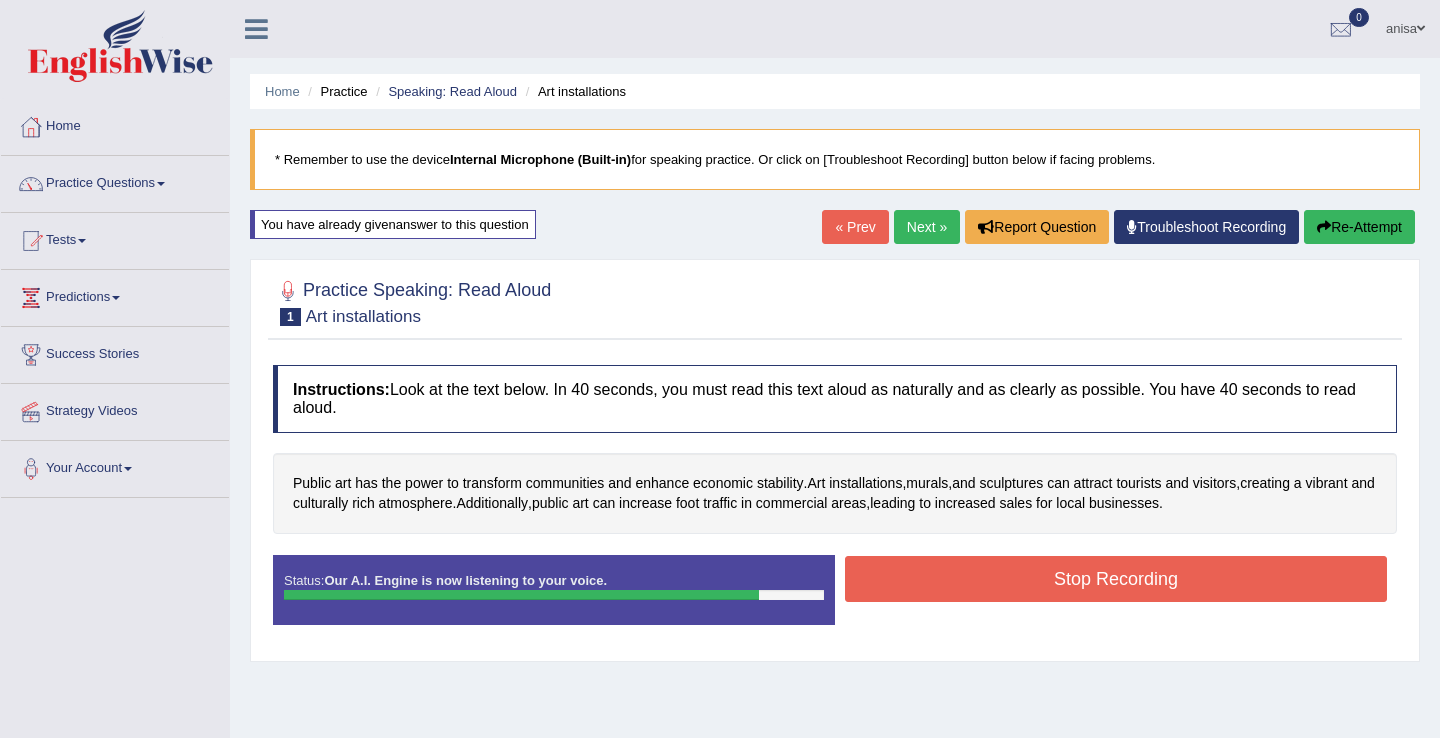 click on "Stop Recording" at bounding box center [1116, 579] 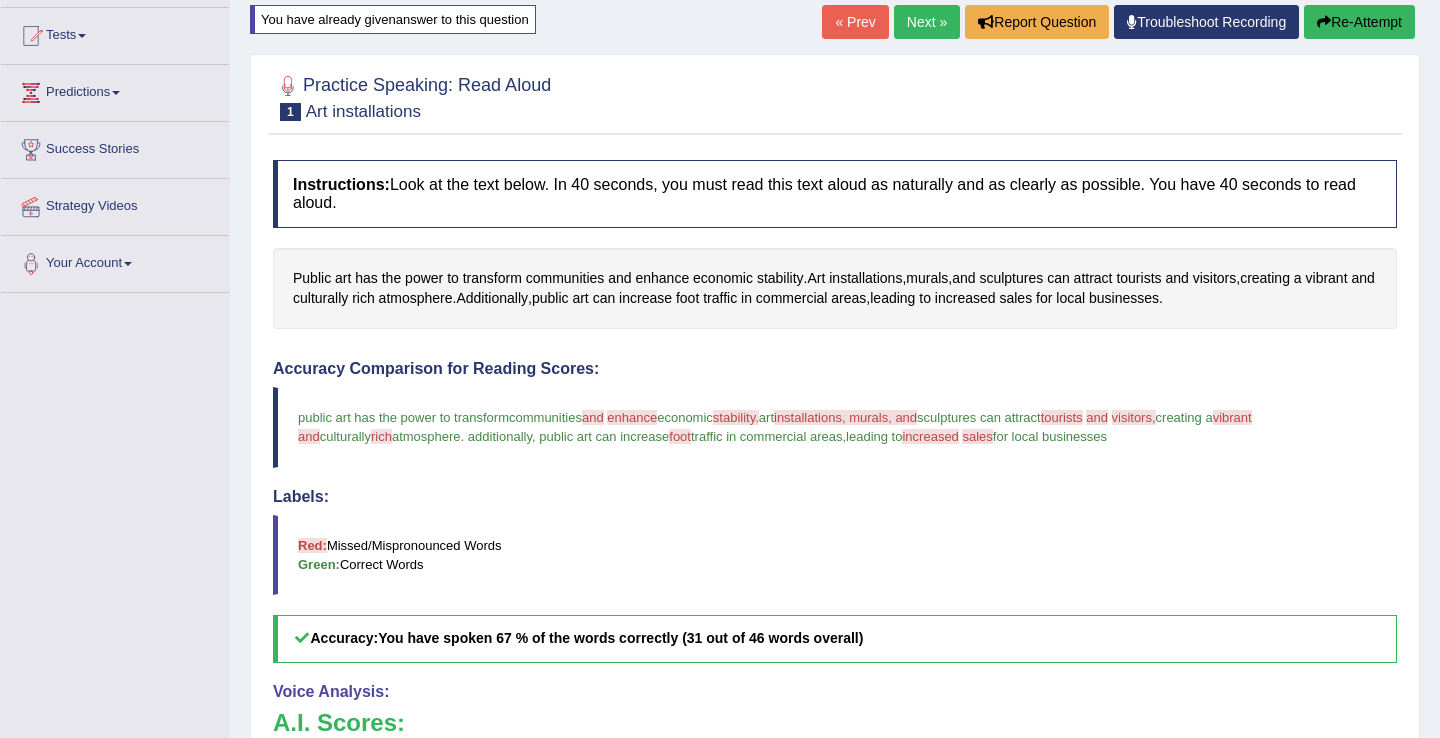 scroll, scrollTop: 0, scrollLeft: 0, axis: both 